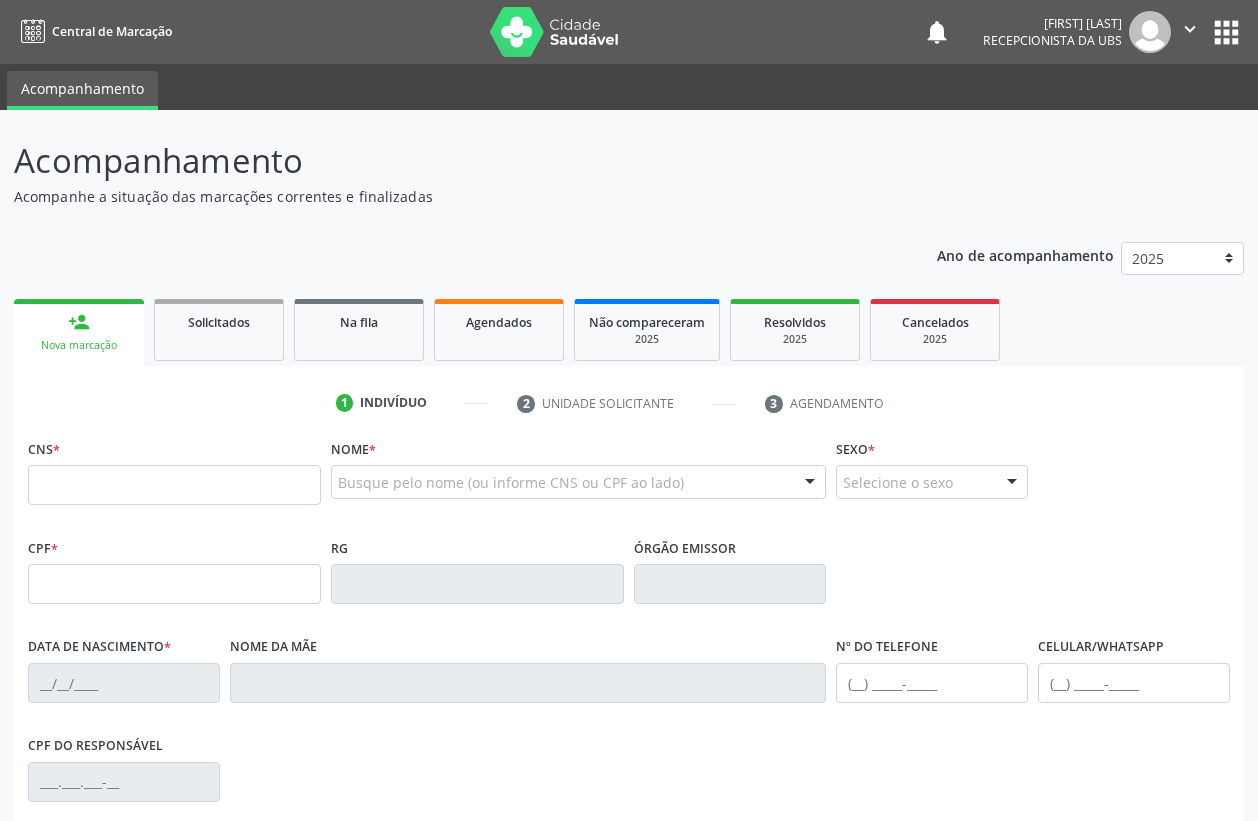 scroll, scrollTop: 0, scrollLeft: 0, axis: both 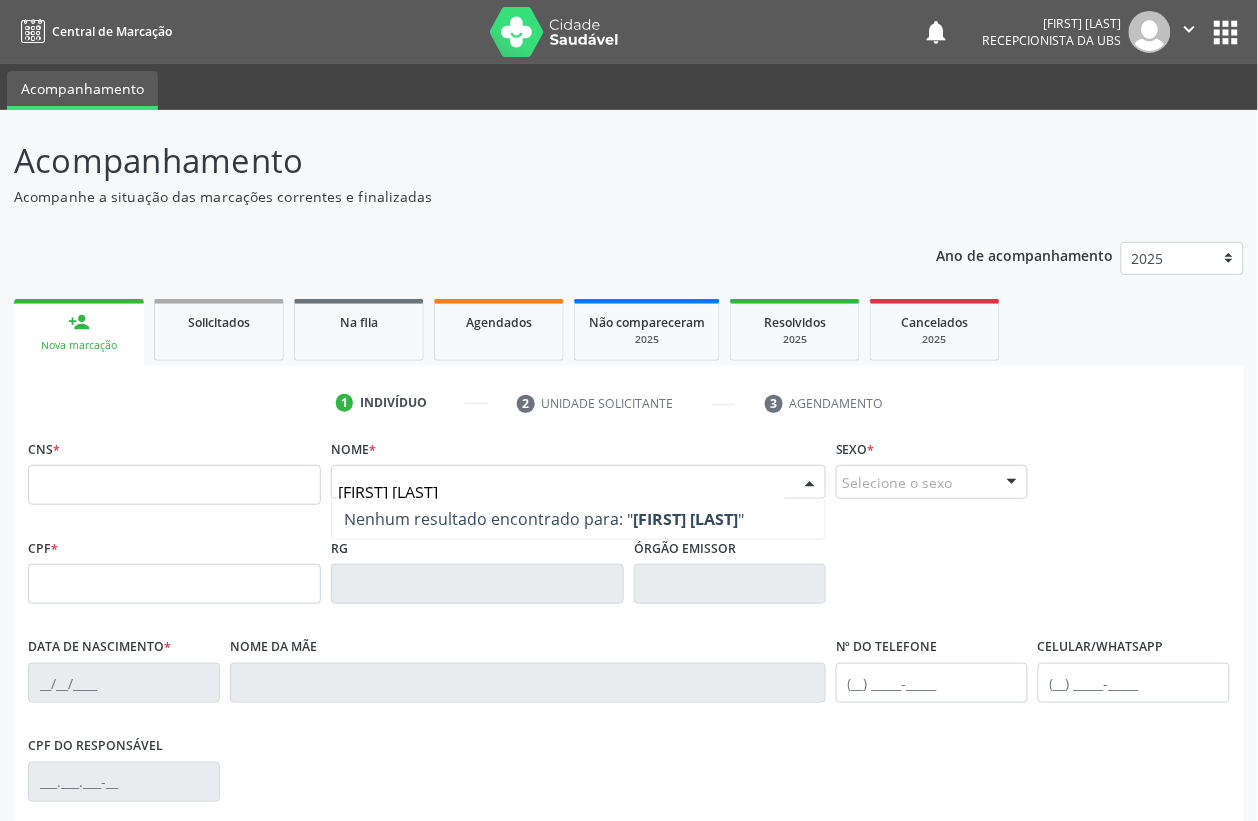 type on "maria lucelia" 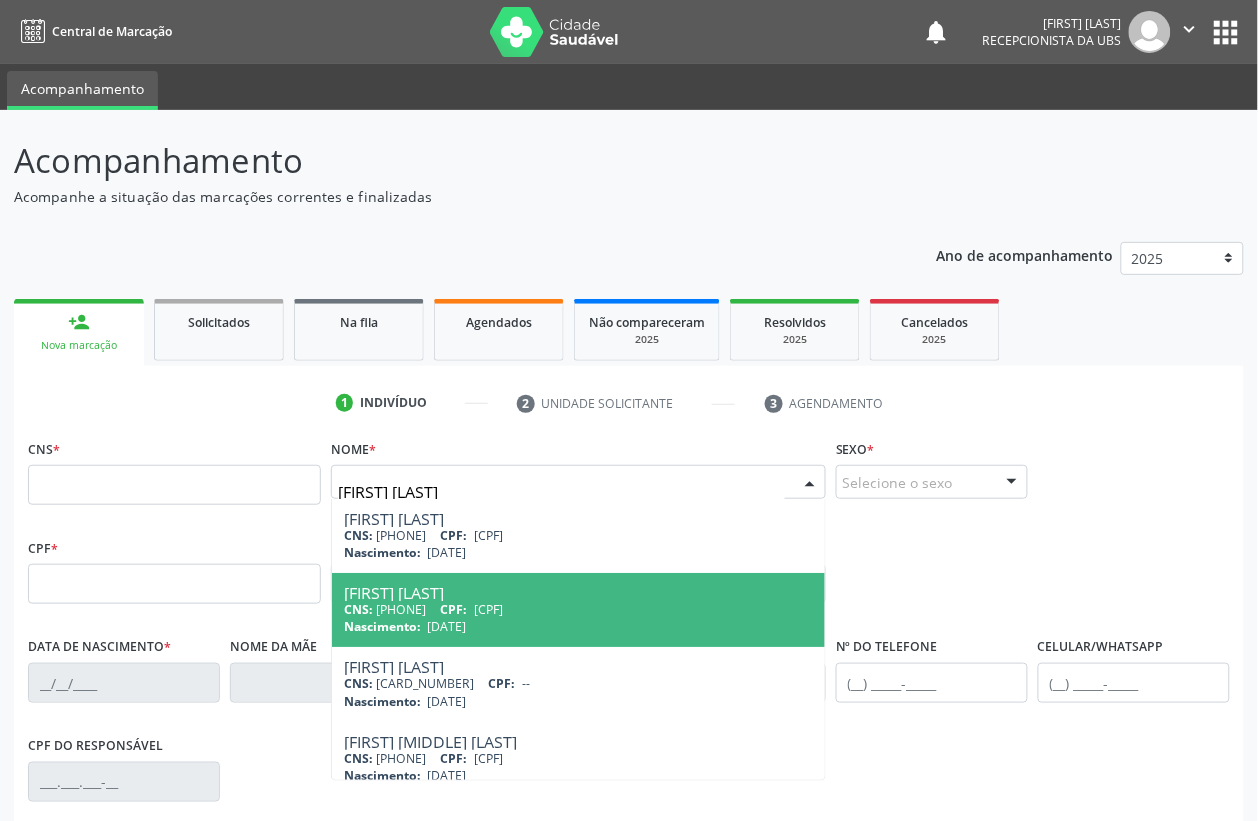 scroll, scrollTop: 90, scrollLeft: 0, axis: vertical 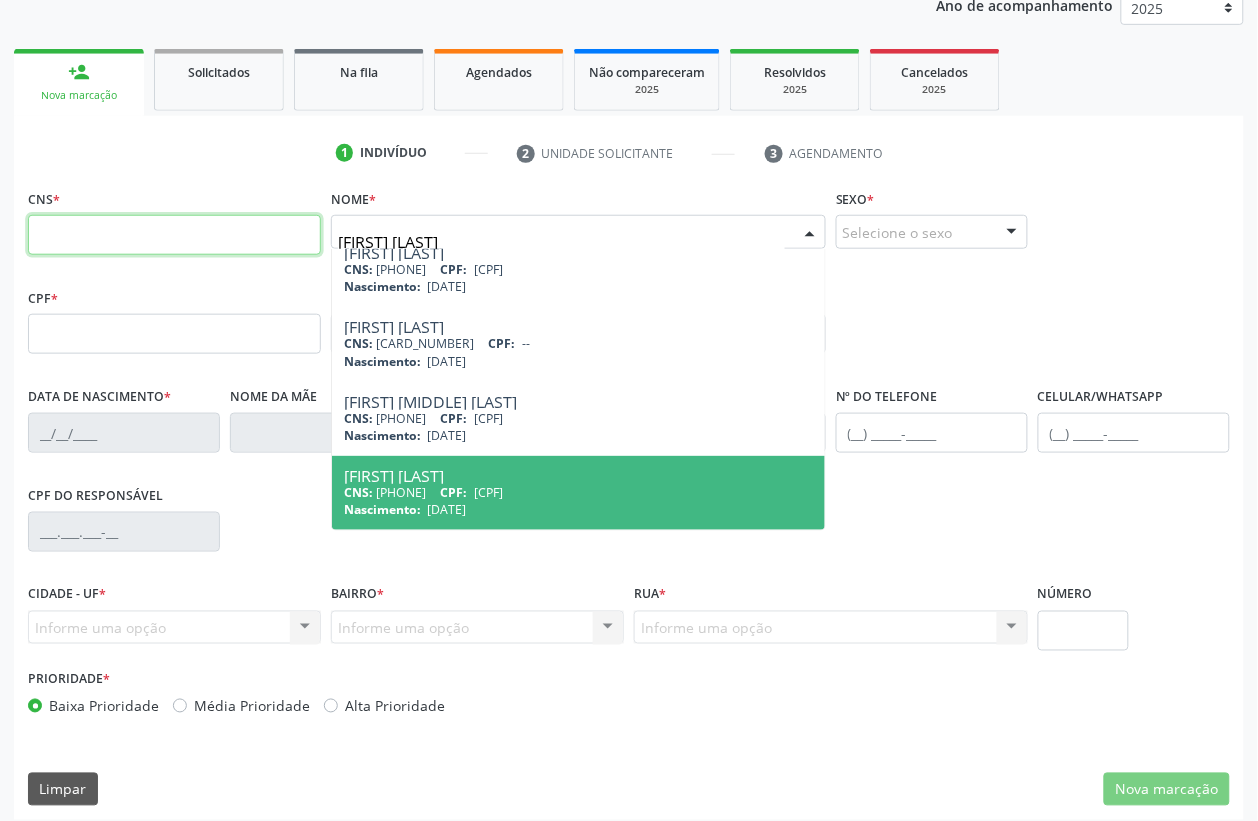 click at bounding box center [174, 235] 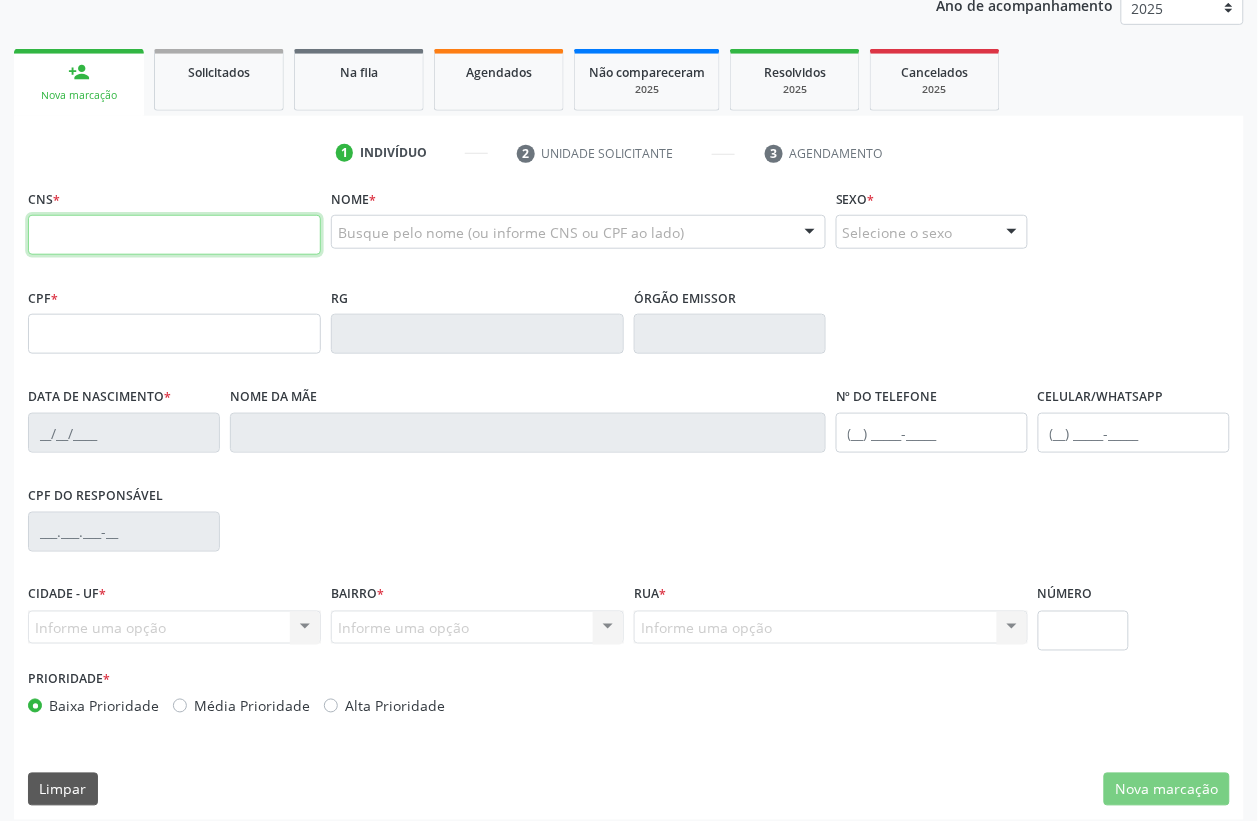 scroll, scrollTop: 0, scrollLeft: 0, axis: both 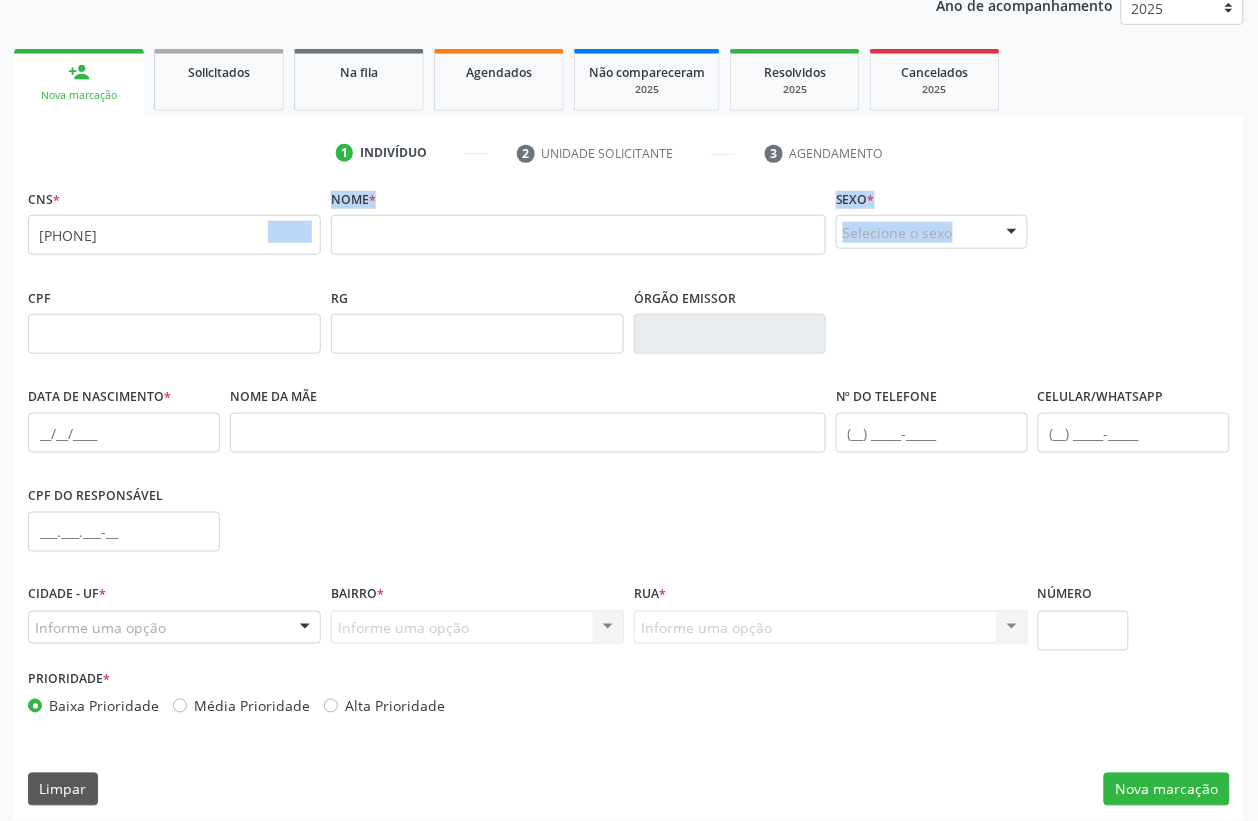 drag, startPoint x: 246, startPoint y: 228, endPoint x: 0, endPoint y: 293, distance: 254.44254 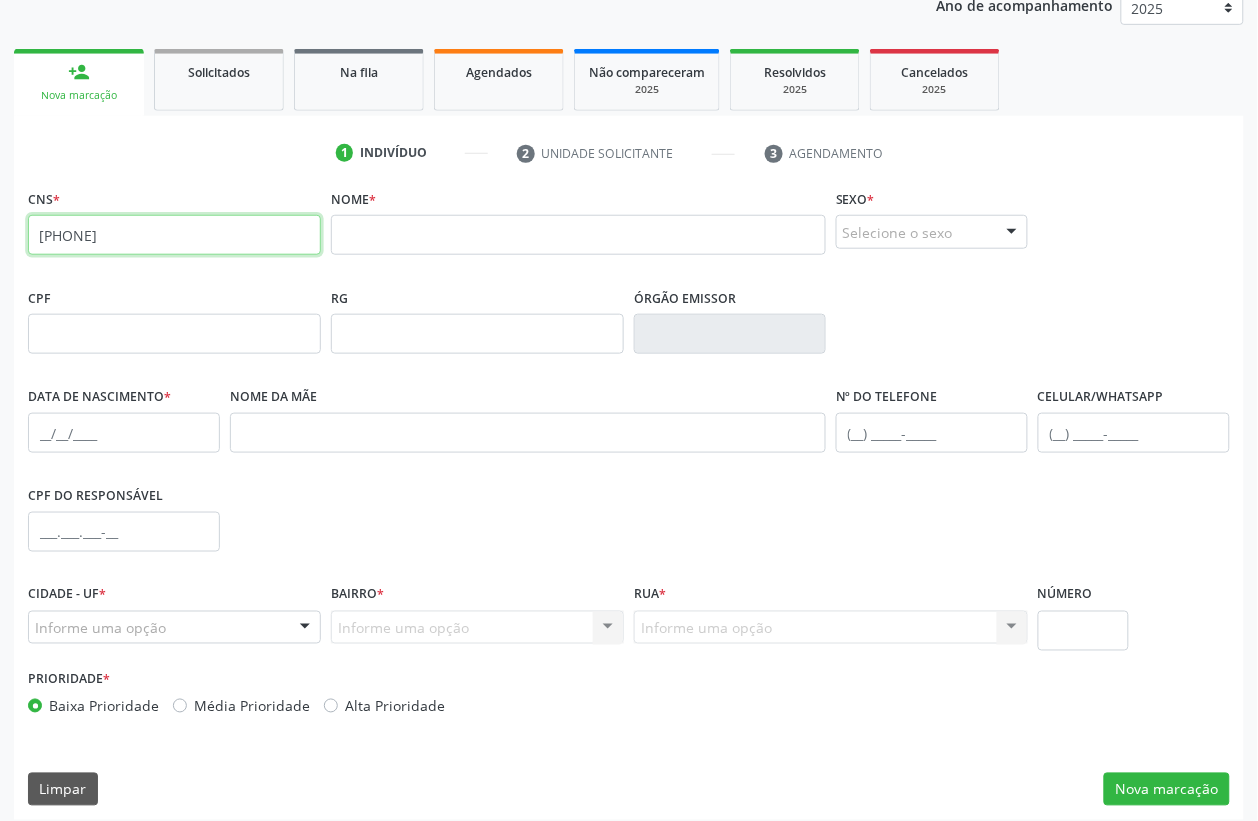 click on "706 2075 7268 8960" at bounding box center [174, 235] 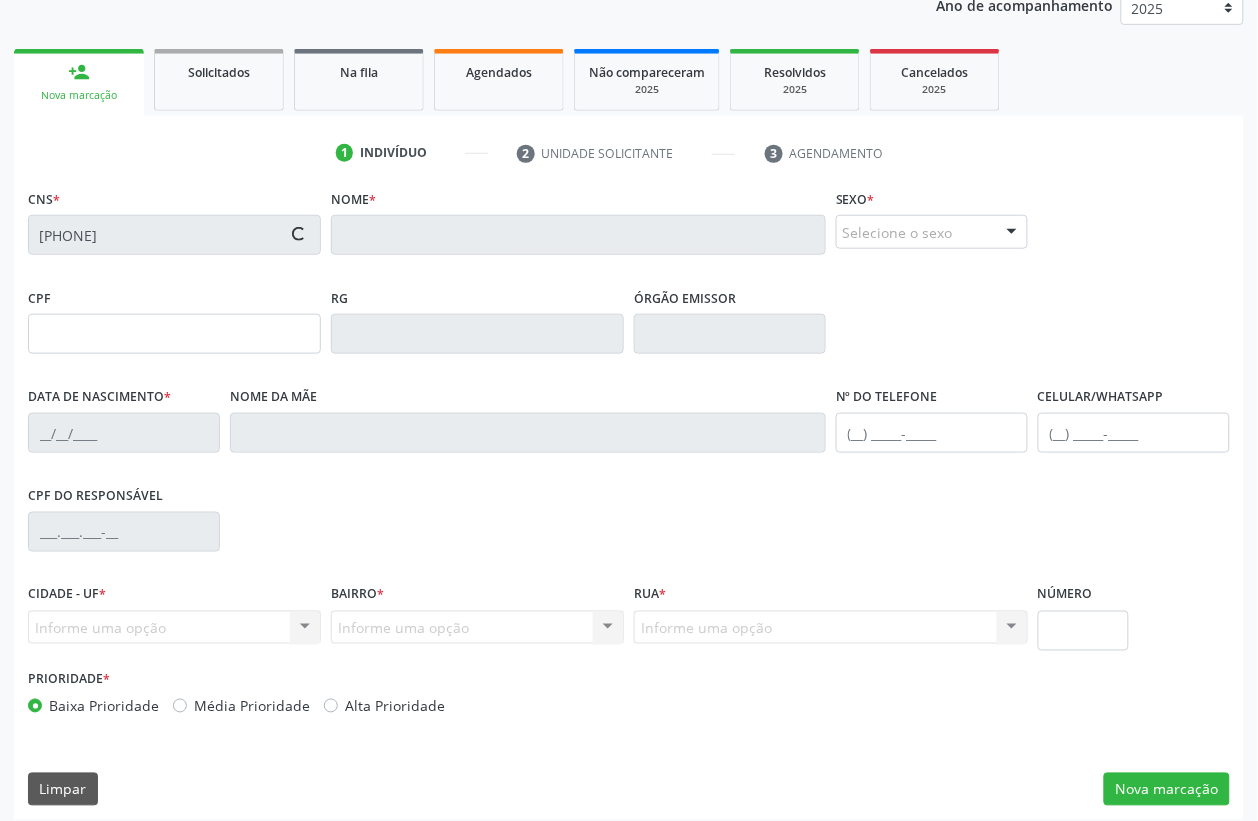 type on "095.996.604-80" 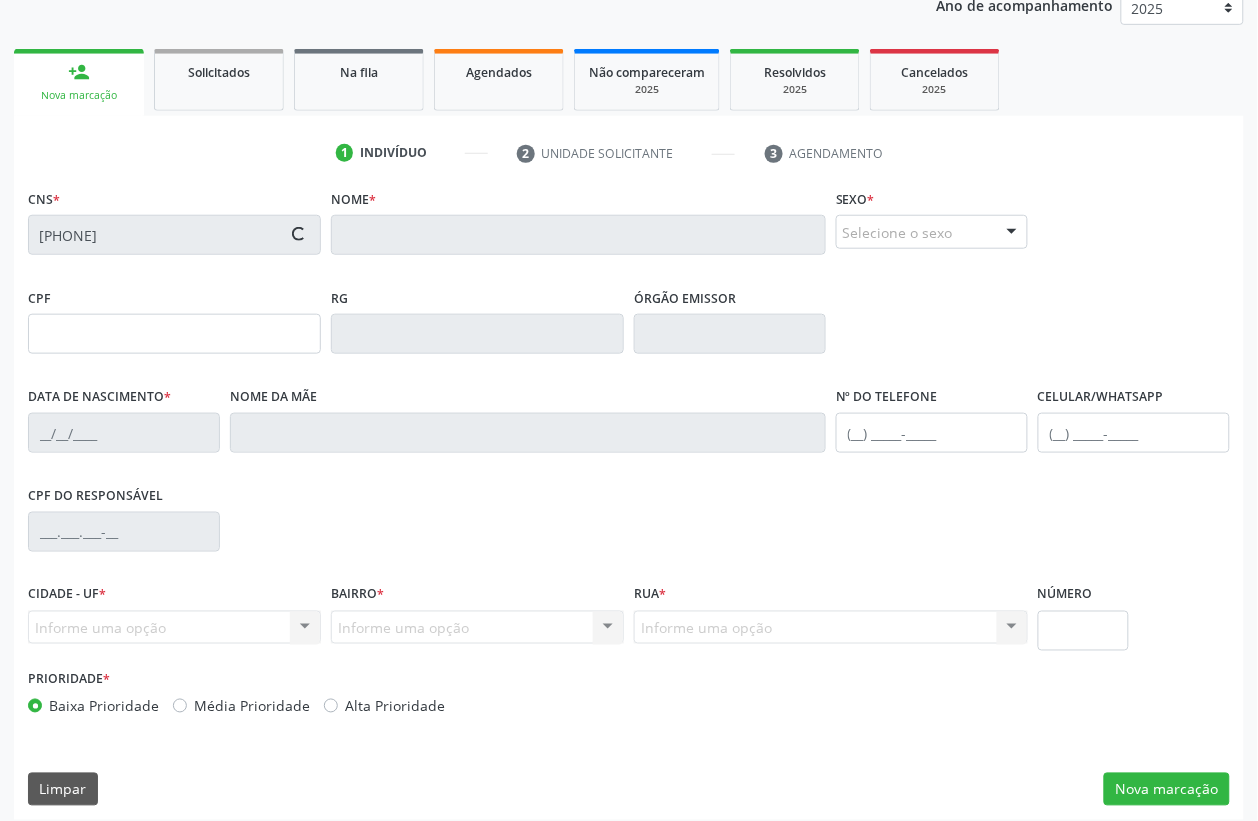 type on "20/07/1964" 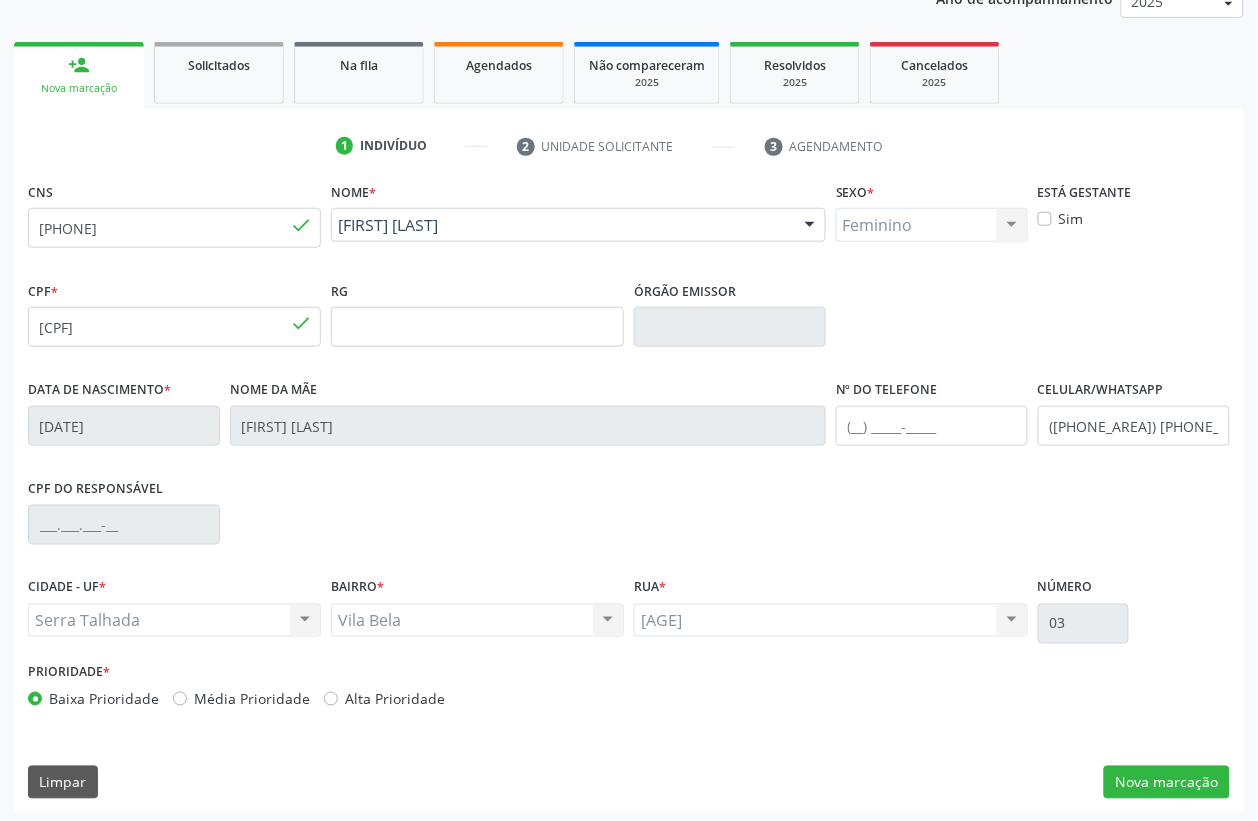 scroll, scrollTop: 263, scrollLeft: 0, axis: vertical 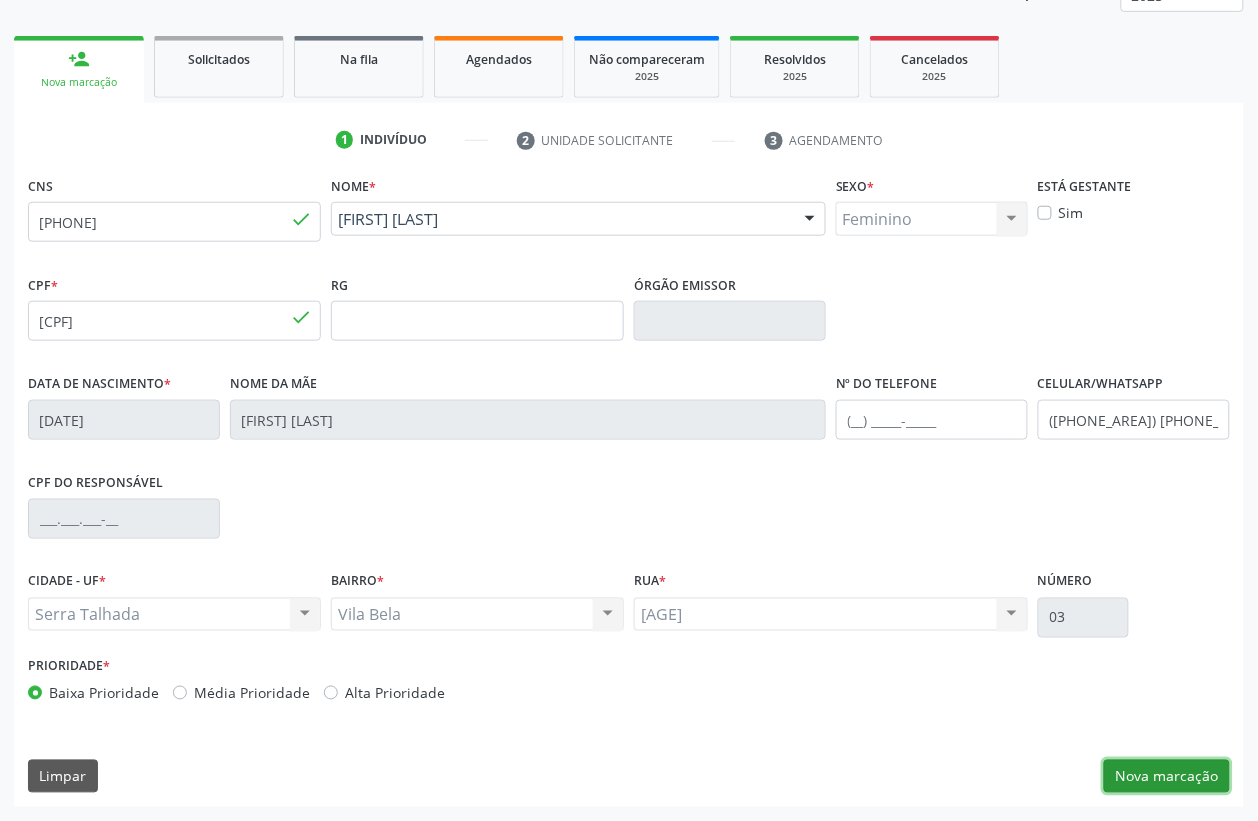 click on "Nova marcação" at bounding box center (1167, 777) 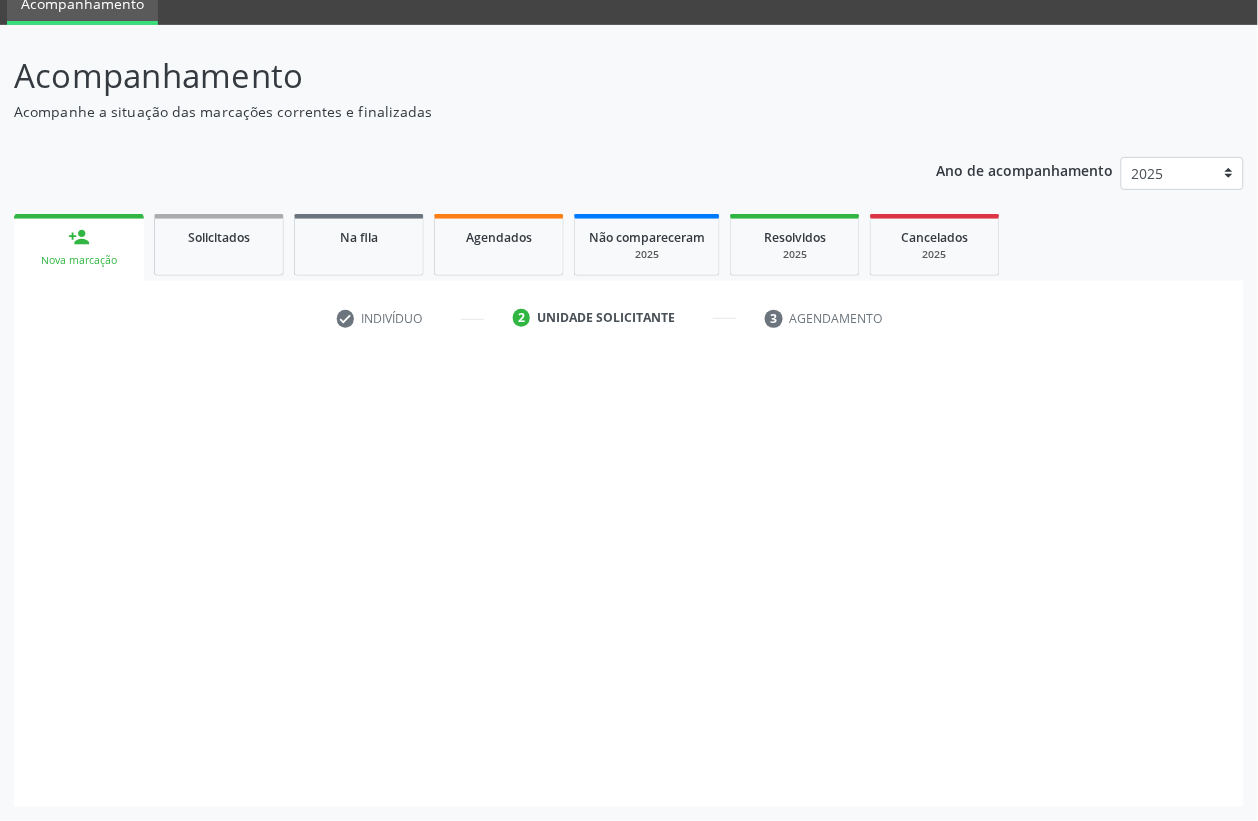 scroll, scrollTop: 85, scrollLeft: 0, axis: vertical 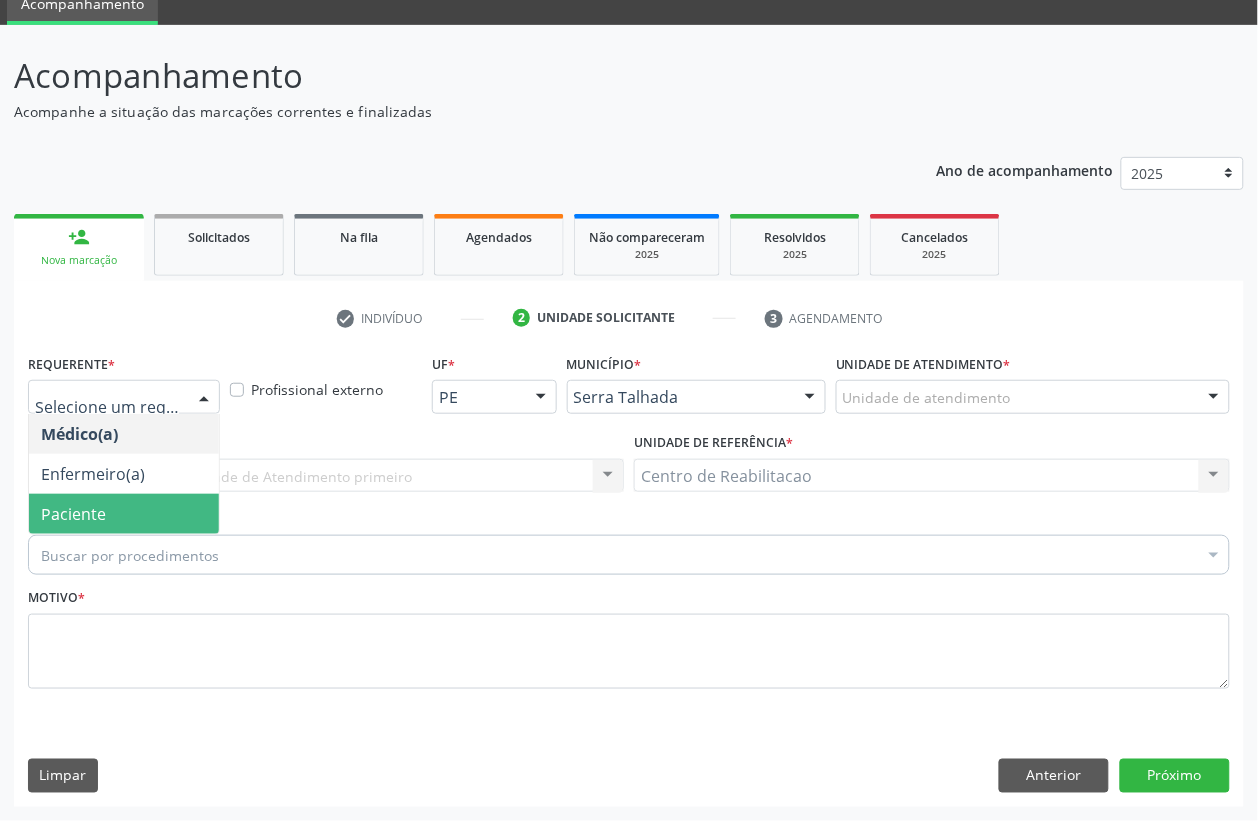 click on "Paciente" at bounding box center (124, 514) 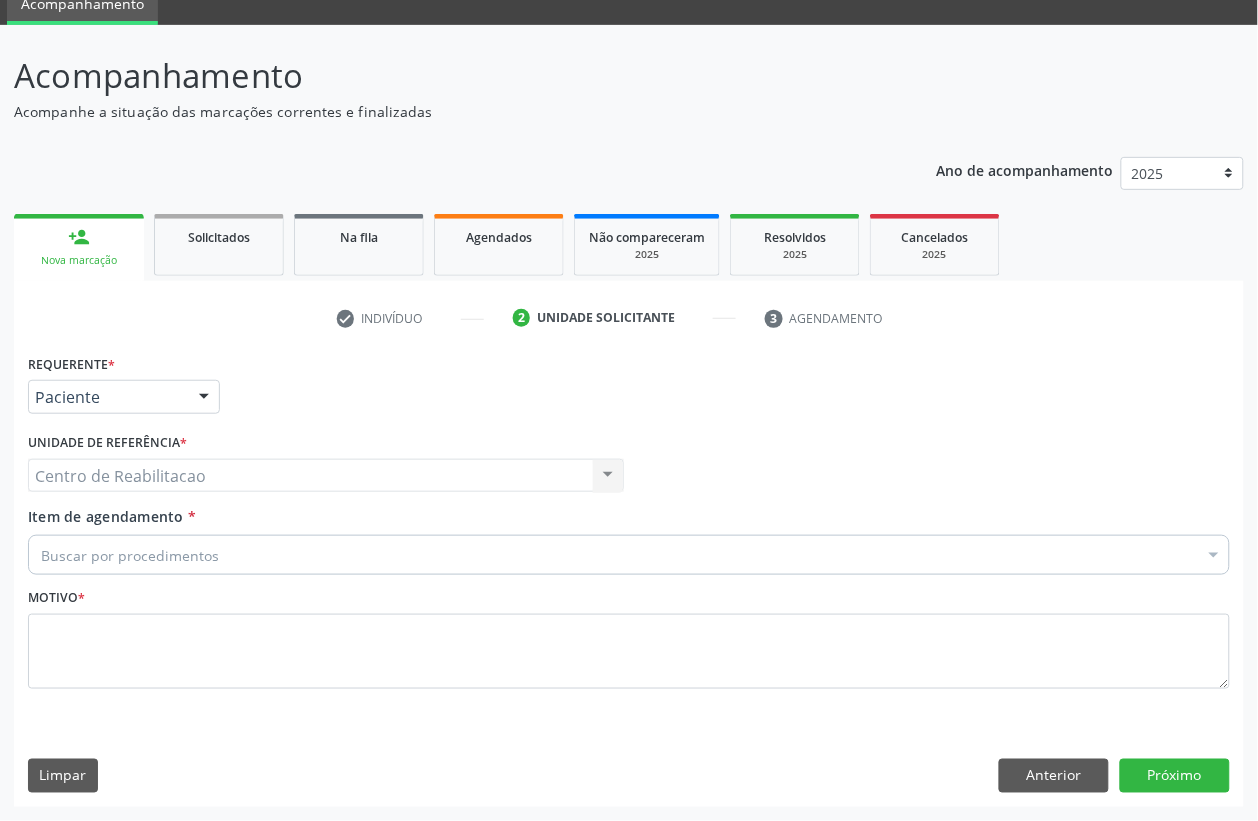 click on "Item de agendamento
*" at bounding box center [41, 555] 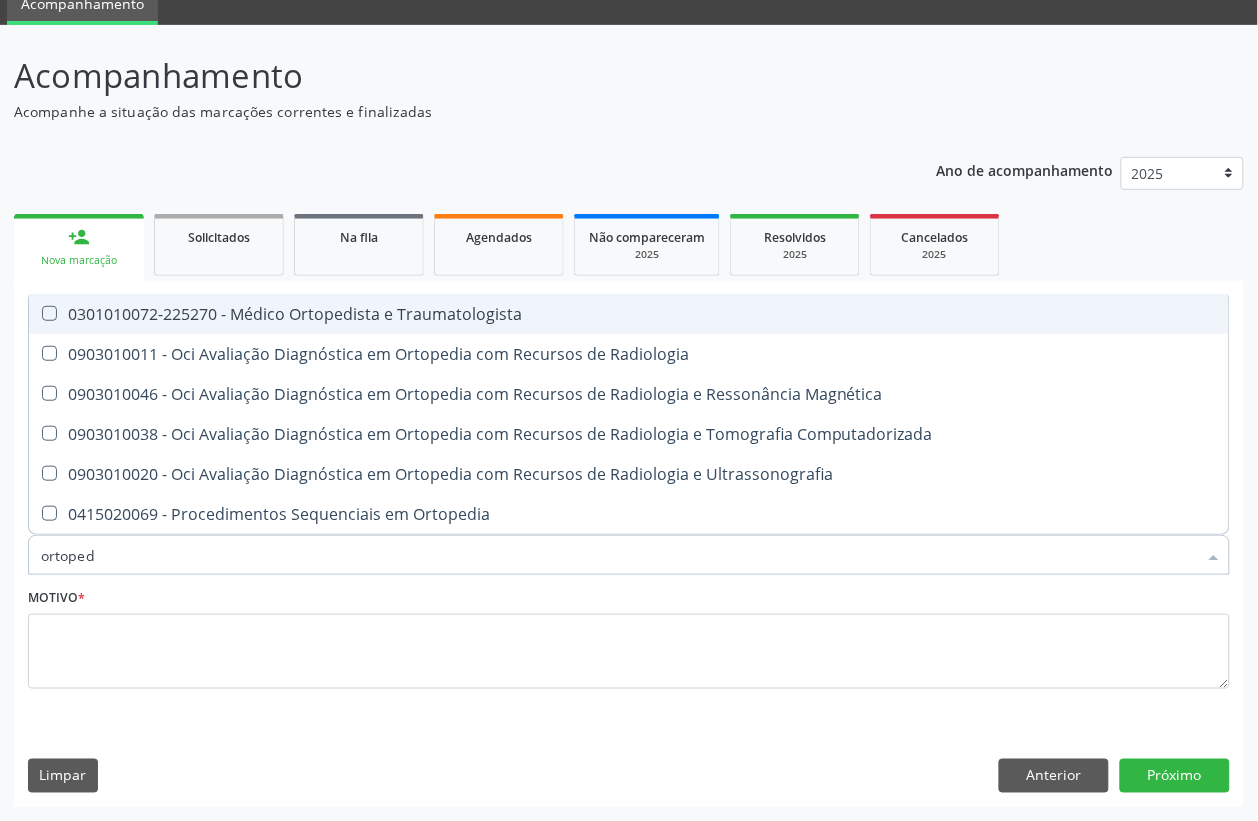 type on "ortopedi" 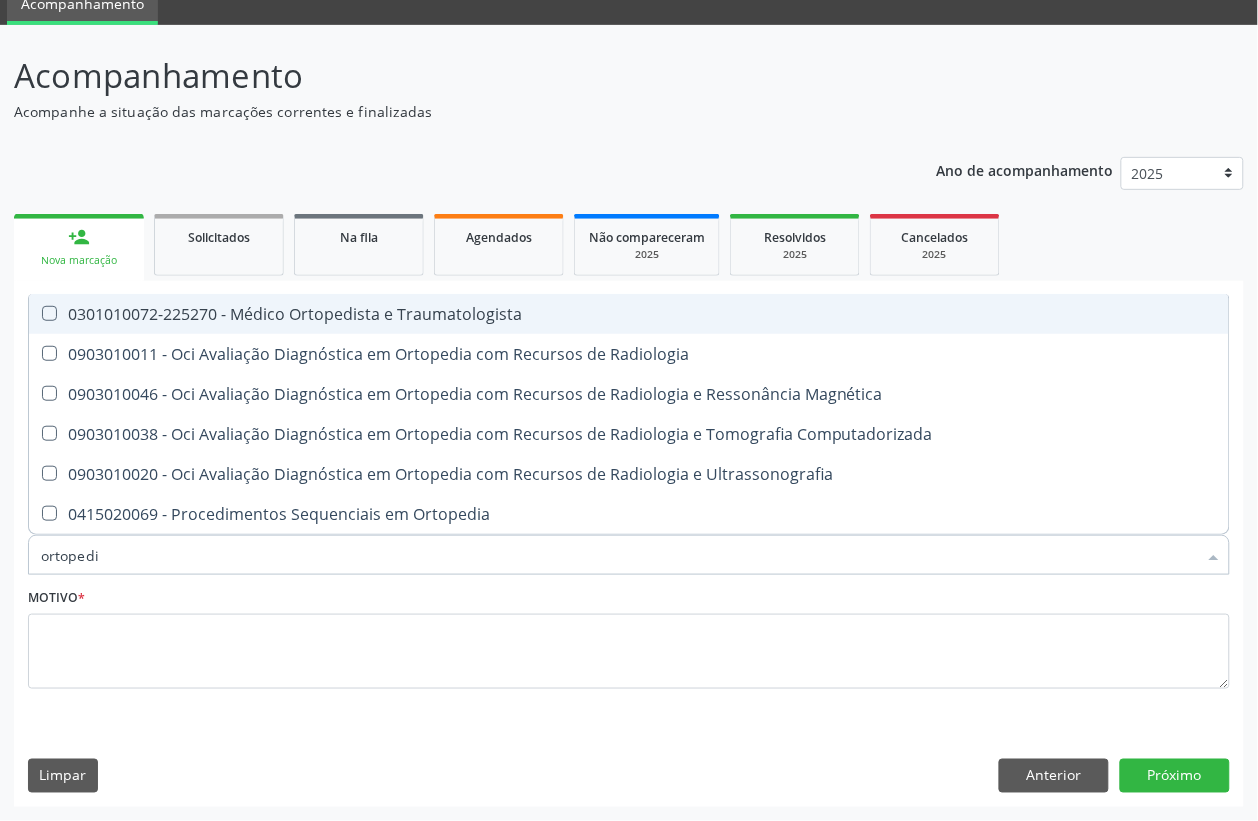 click on "0301010072-225270 - Médico Ortopedista e Traumatologista" at bounding box center [629, 314] 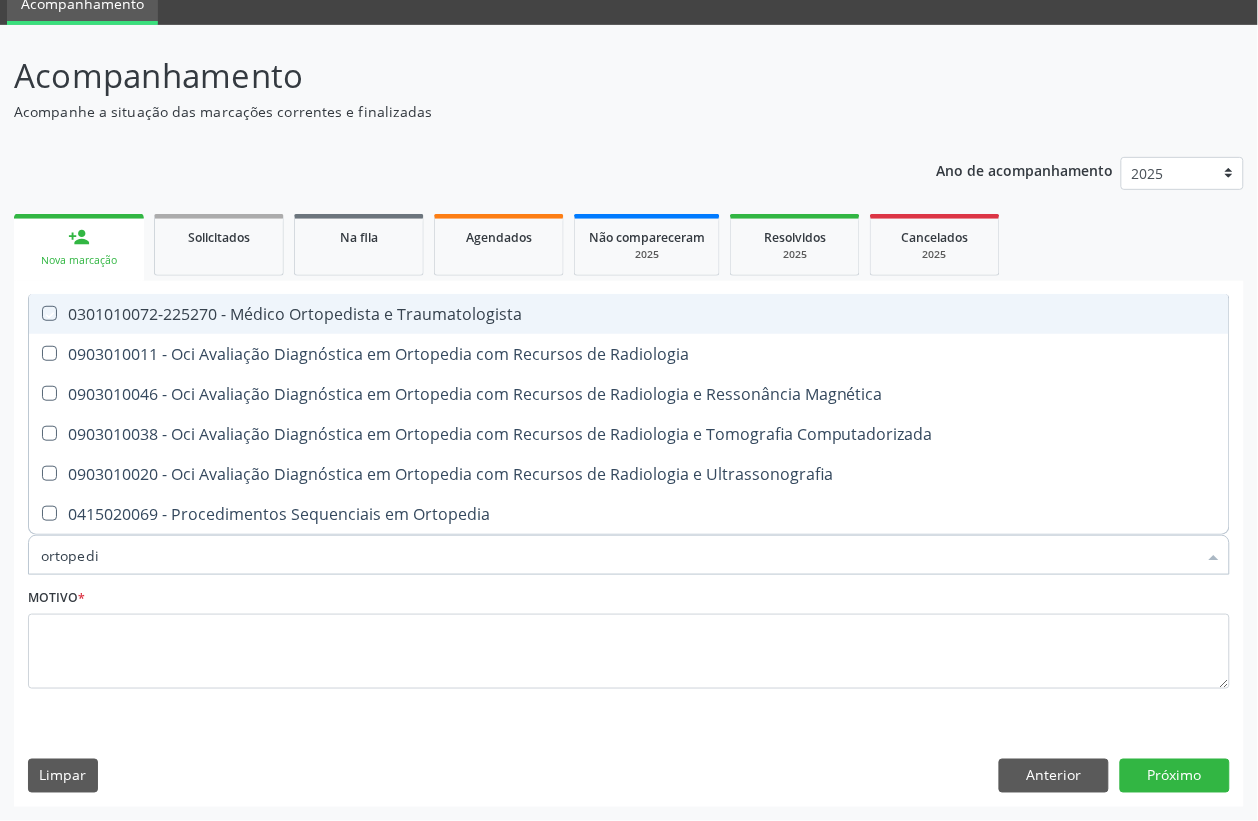 checkbox on "true" 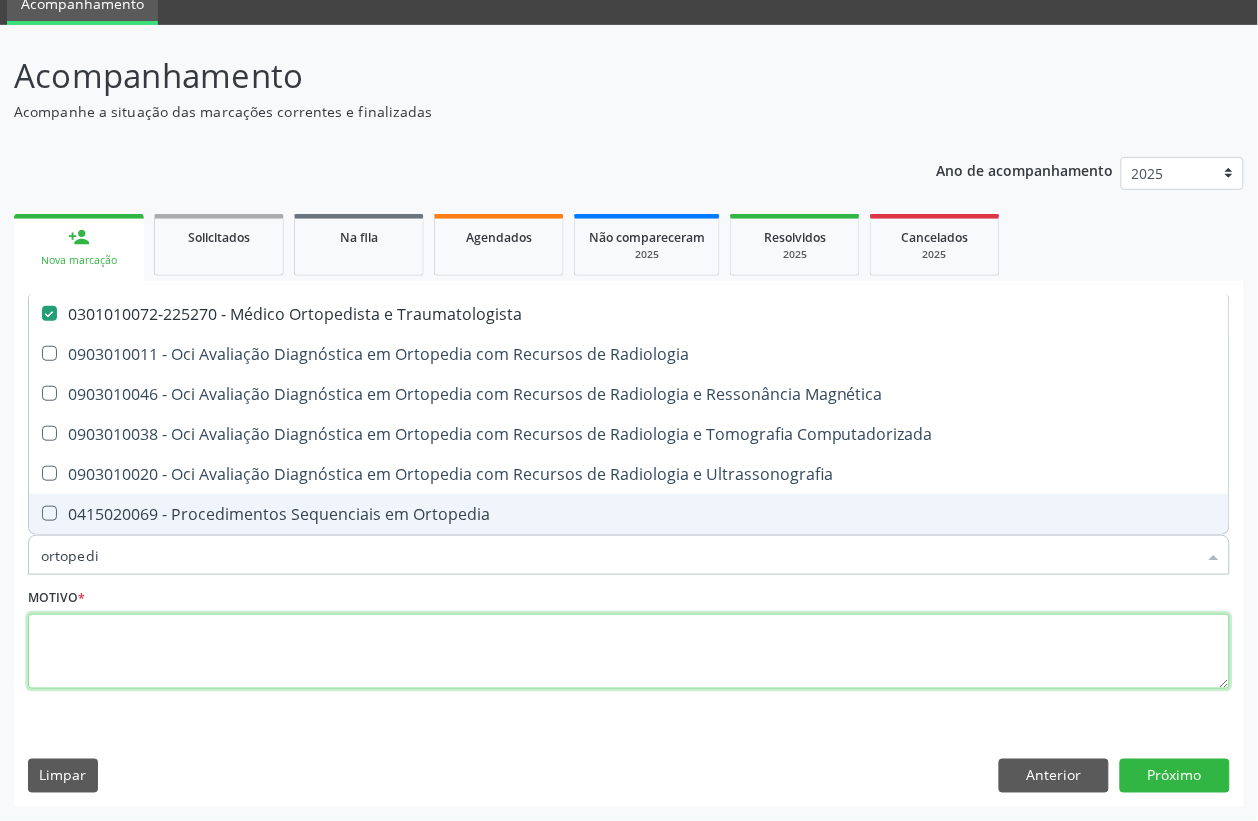 click at bounding box center (629, 652) 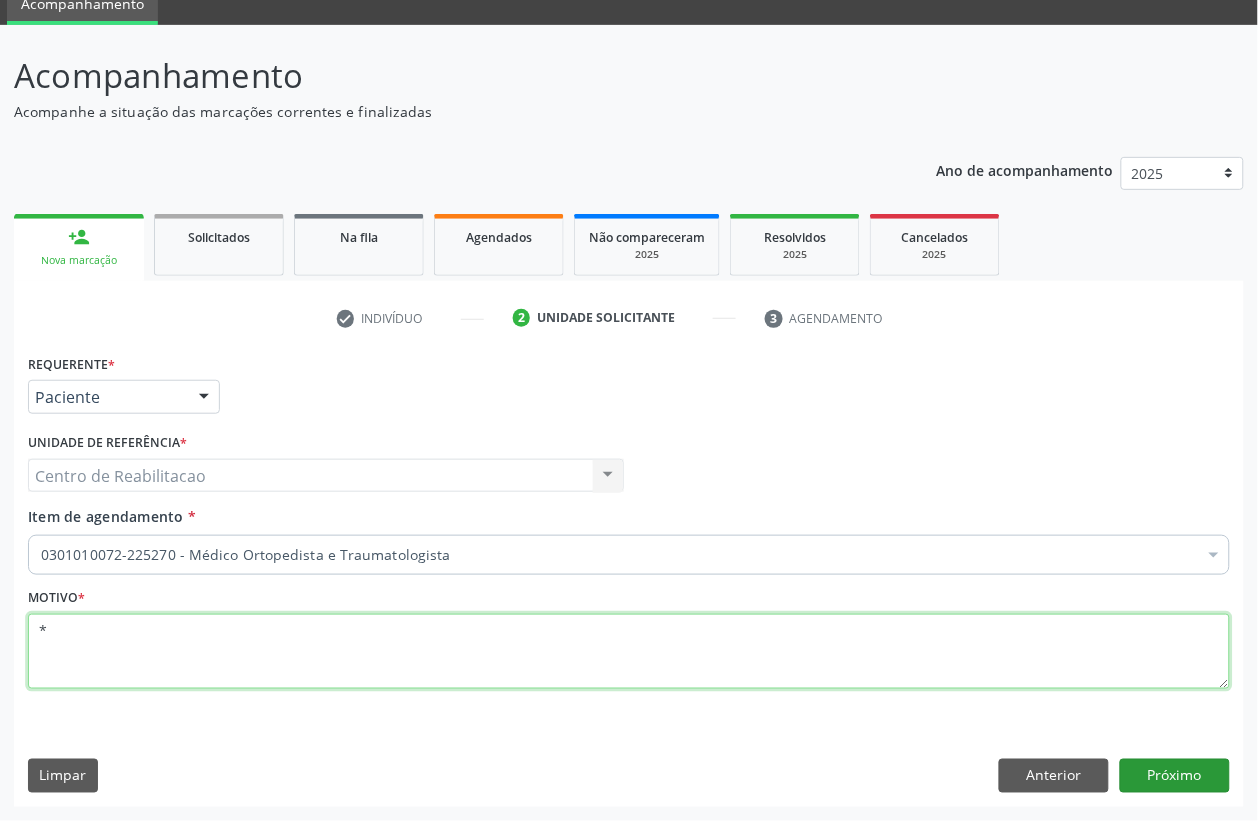 type on "*" 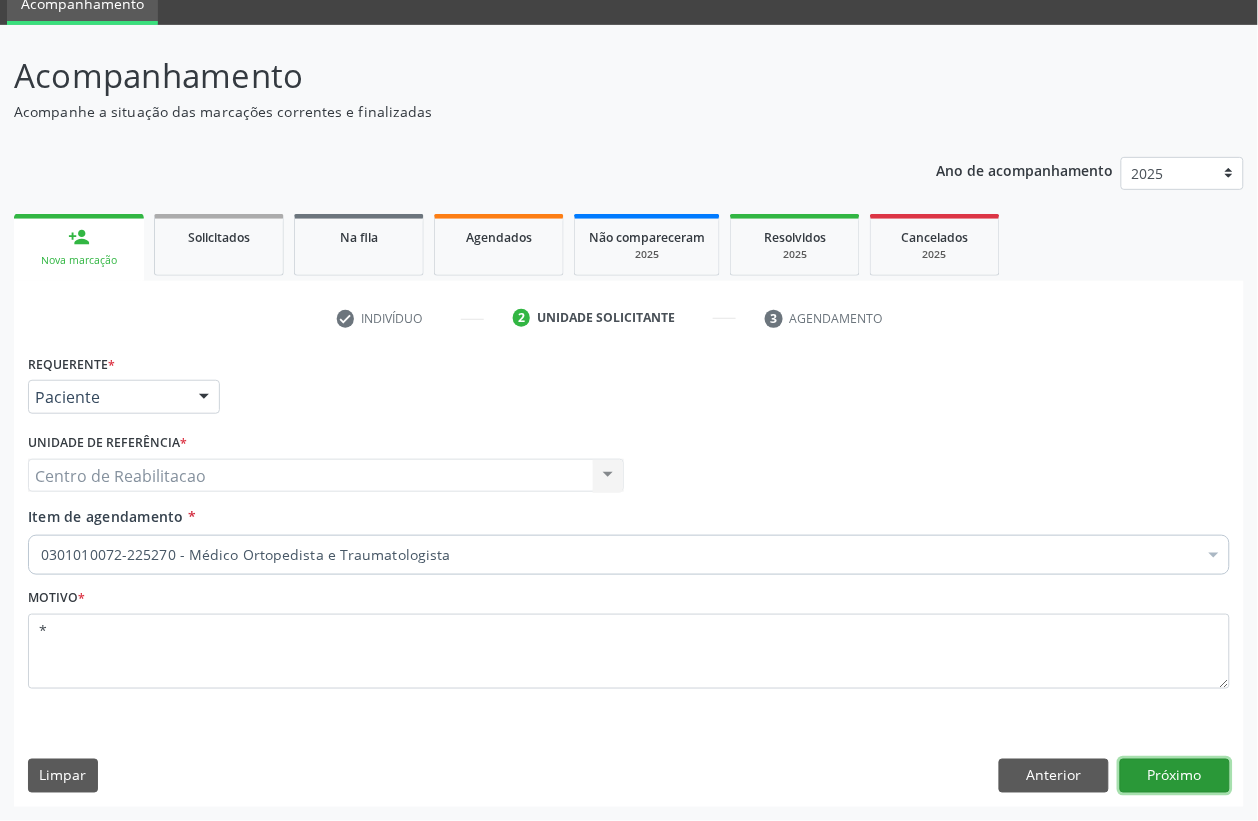 click on "Próximo" at bounding box center (1175, 776) 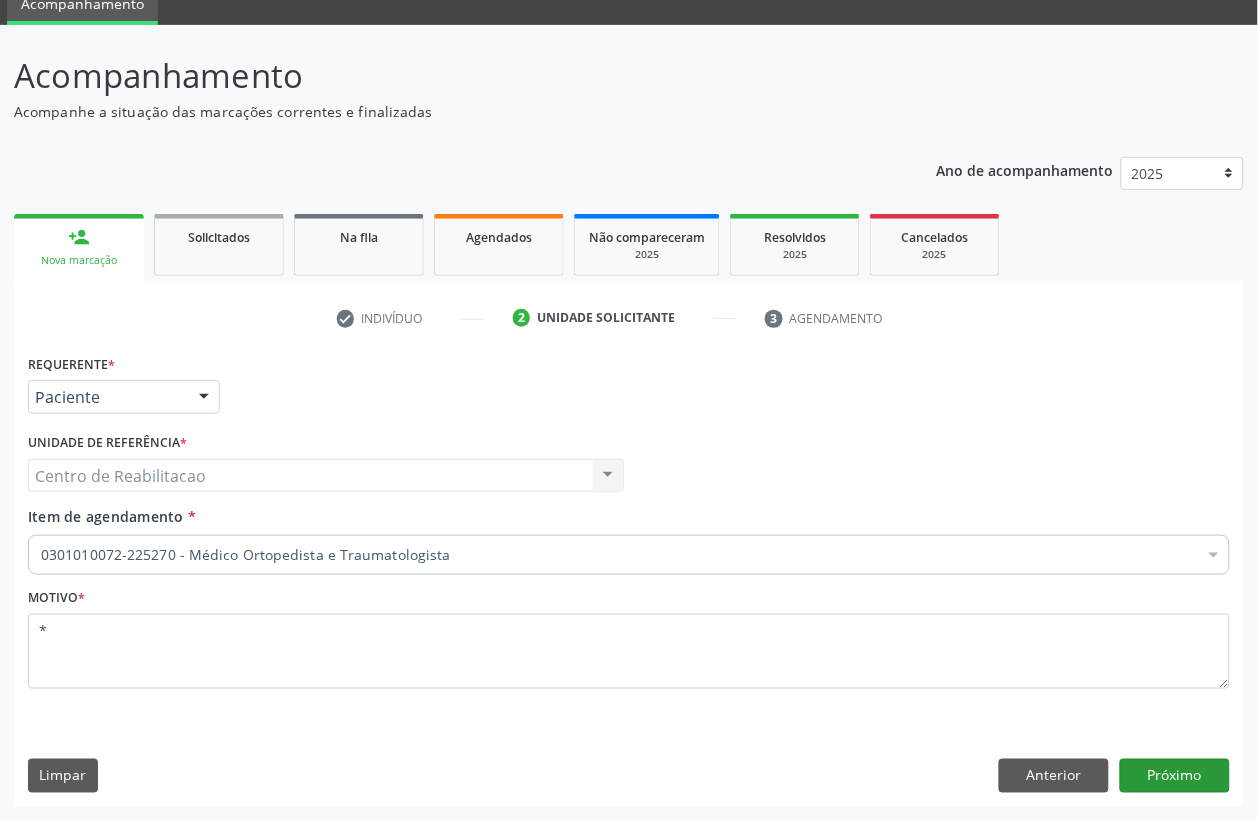 scroll, scrollTop: 50, scrollLeft: 0, axis: vertical 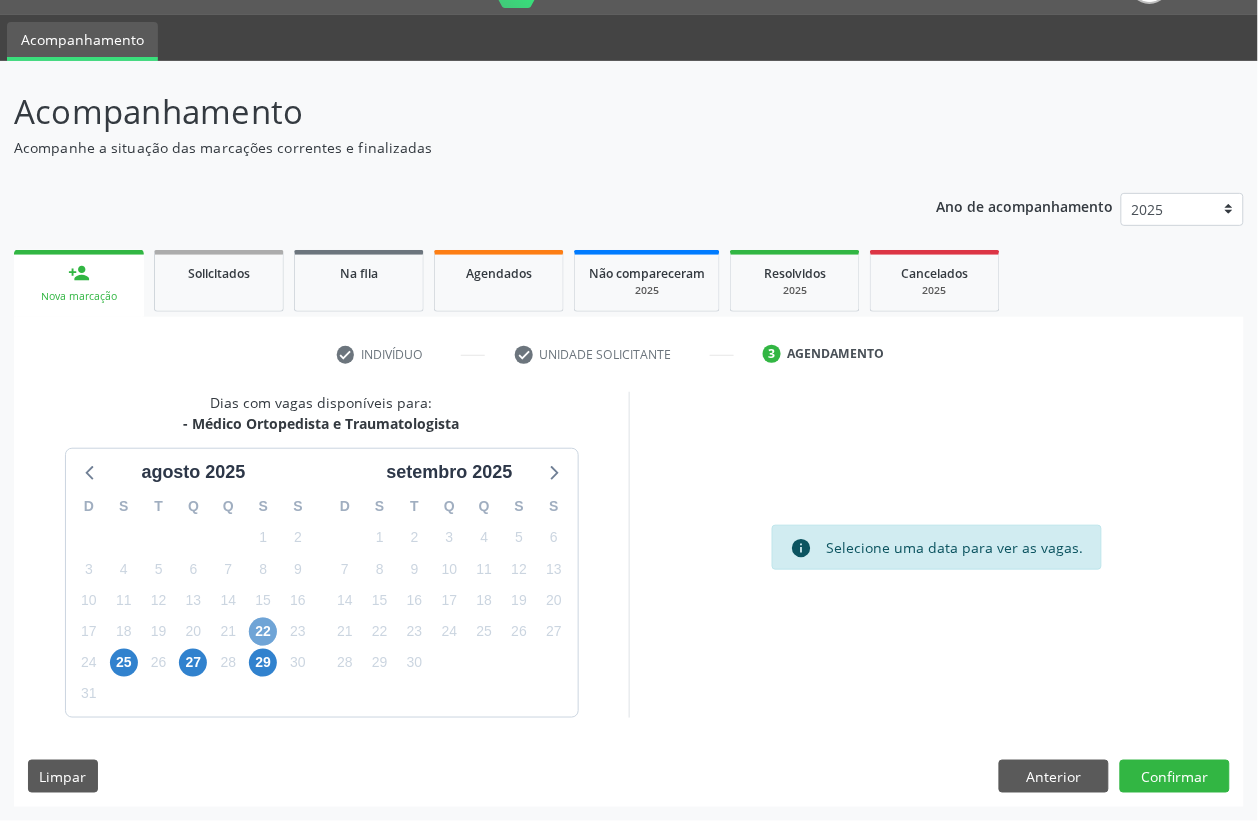 click on "22" at bounding box center (263, 632) 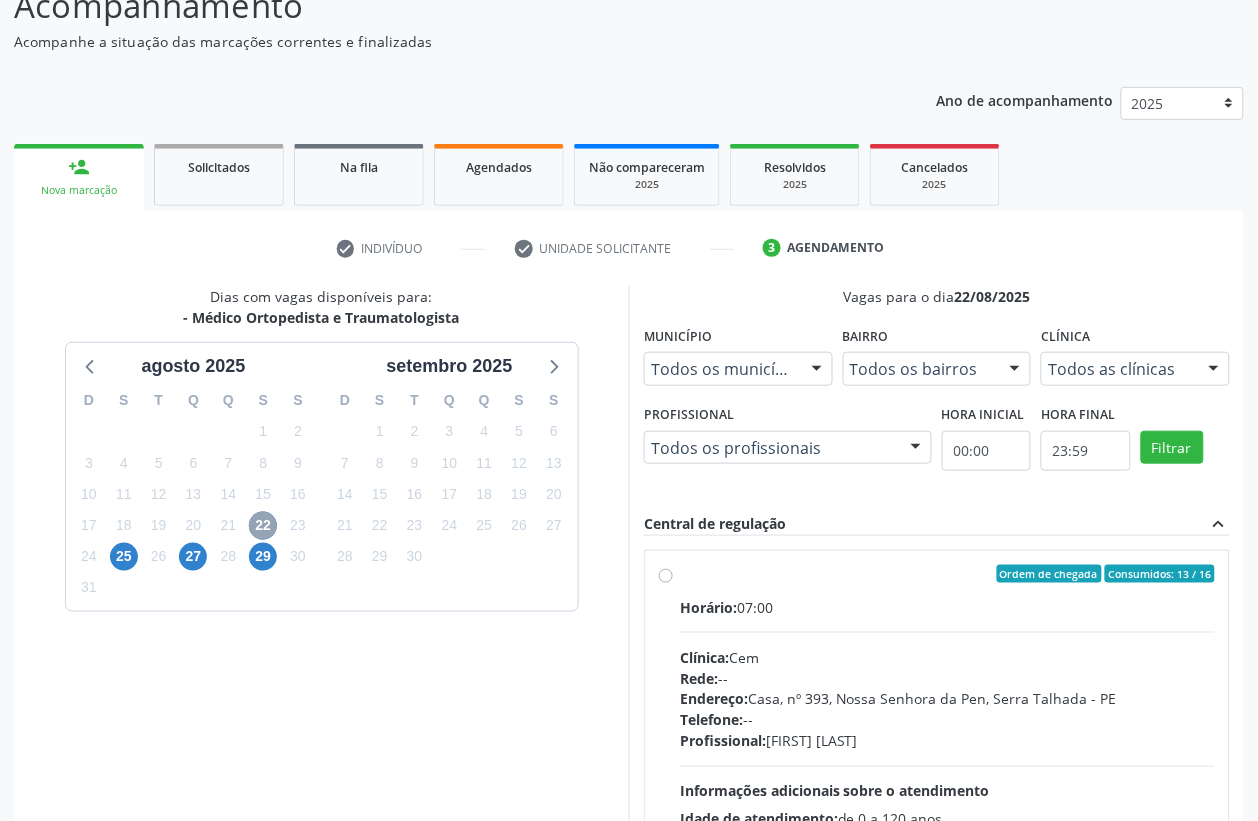 scroll, scrollTop: 300, scrollLeft: 0, axis: vertical 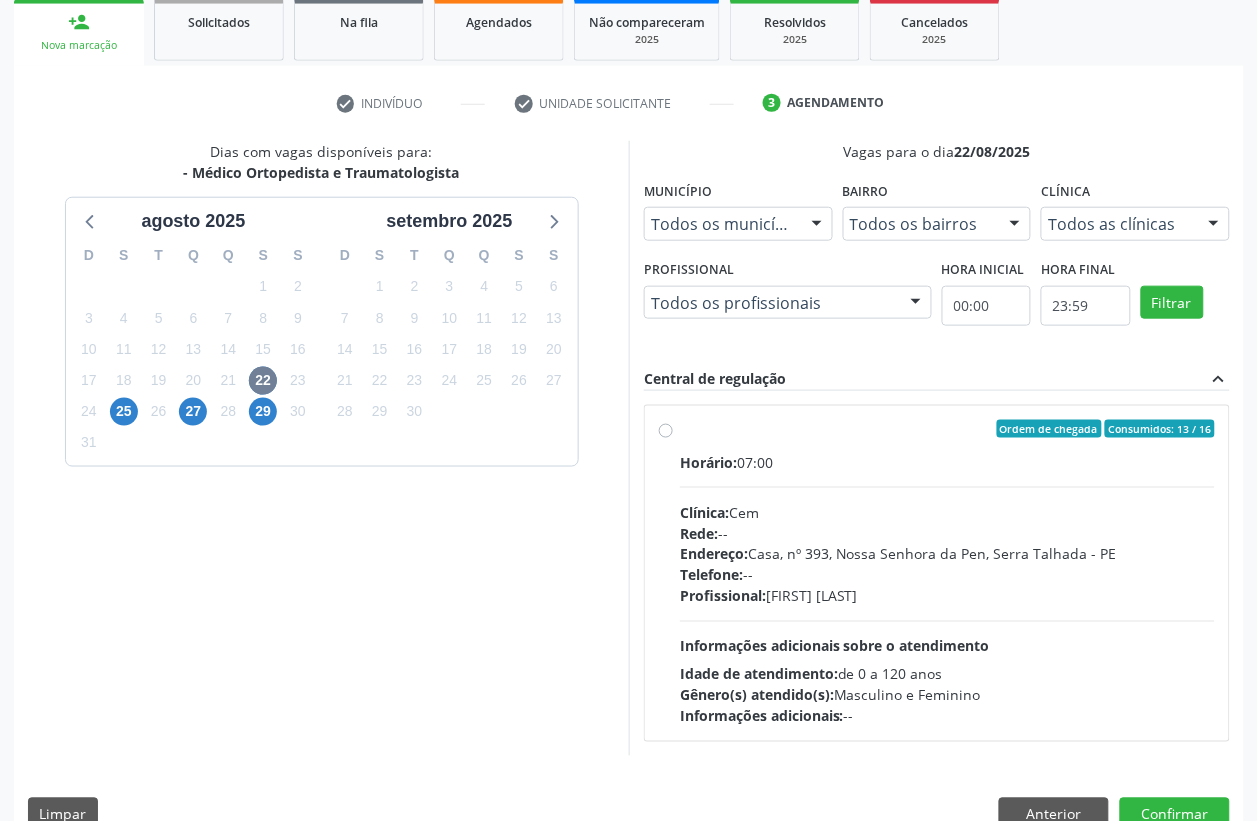 click on "Ordem de chegada
Consumidos: 13 / 16
Horário:   07:00
Clínica:  Cem
Rede:
--
Endereço:   Casa, nº 393, Nossa Senhora da Pen, Serra Talhada - PE
Telefone:   --
Profissional:
Ebenone Antonio da Silva
Informações adicionais sobre o atendimento
Idade de atendimento:
de 0 a 120 anos
Gênero(s) atendido(s):
Masculino e Feminino
Informações adicionais:
--" at bounding box center (947, 573) 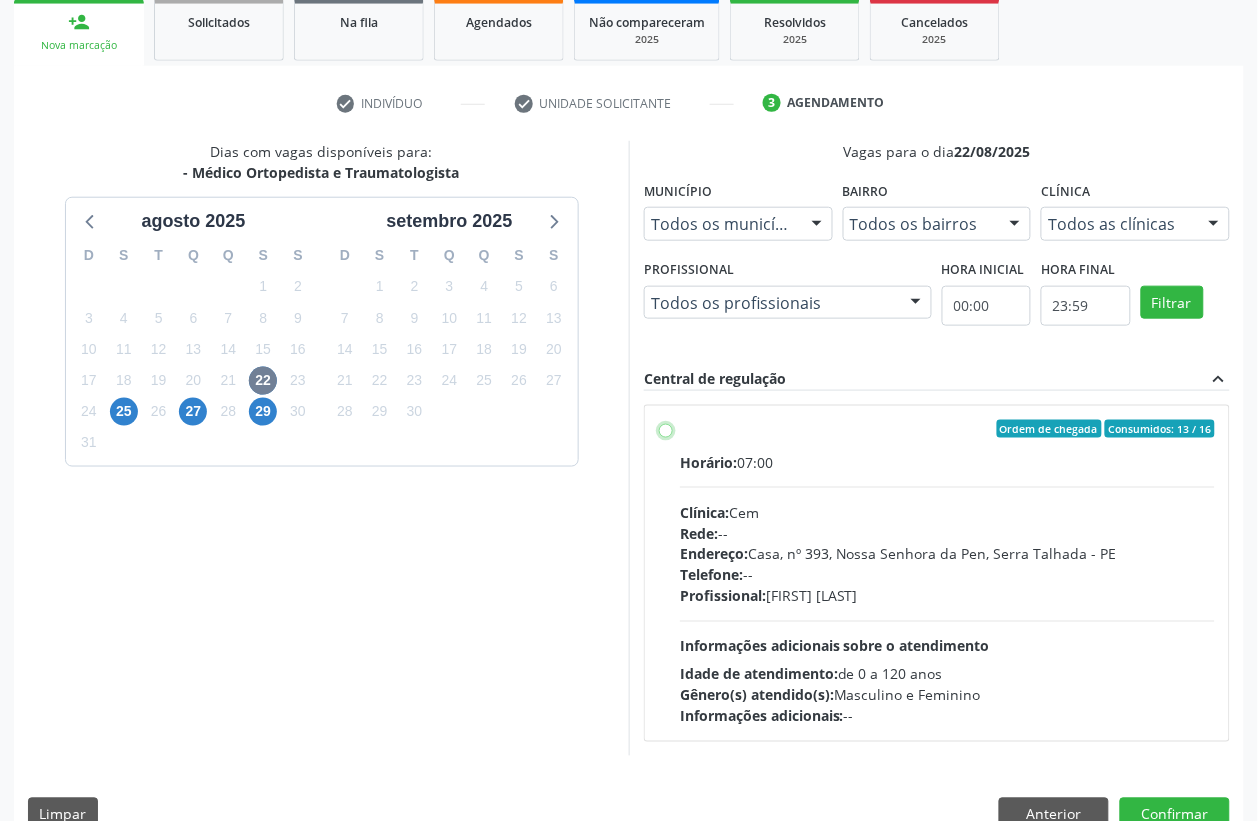 click on "Ordem de chegada
Consumidos: 13 / 16
Horário:   07:00
Clínica:  Cem
Rede:
--
Endereço:   Casa, nº 393, Nossa Senhora da Pen, Serra Talhada - PE
Telefone:   --
Profissional:
Ebenone Antonio da Silva
Informações adicionais sobre o atendimento
Idade de atendimento:
de 0 a 120 anos
Gênero(s) atendido(s):
Masculino e Feminino
Informações adicionais:
--" at bounding box center (666, 429) 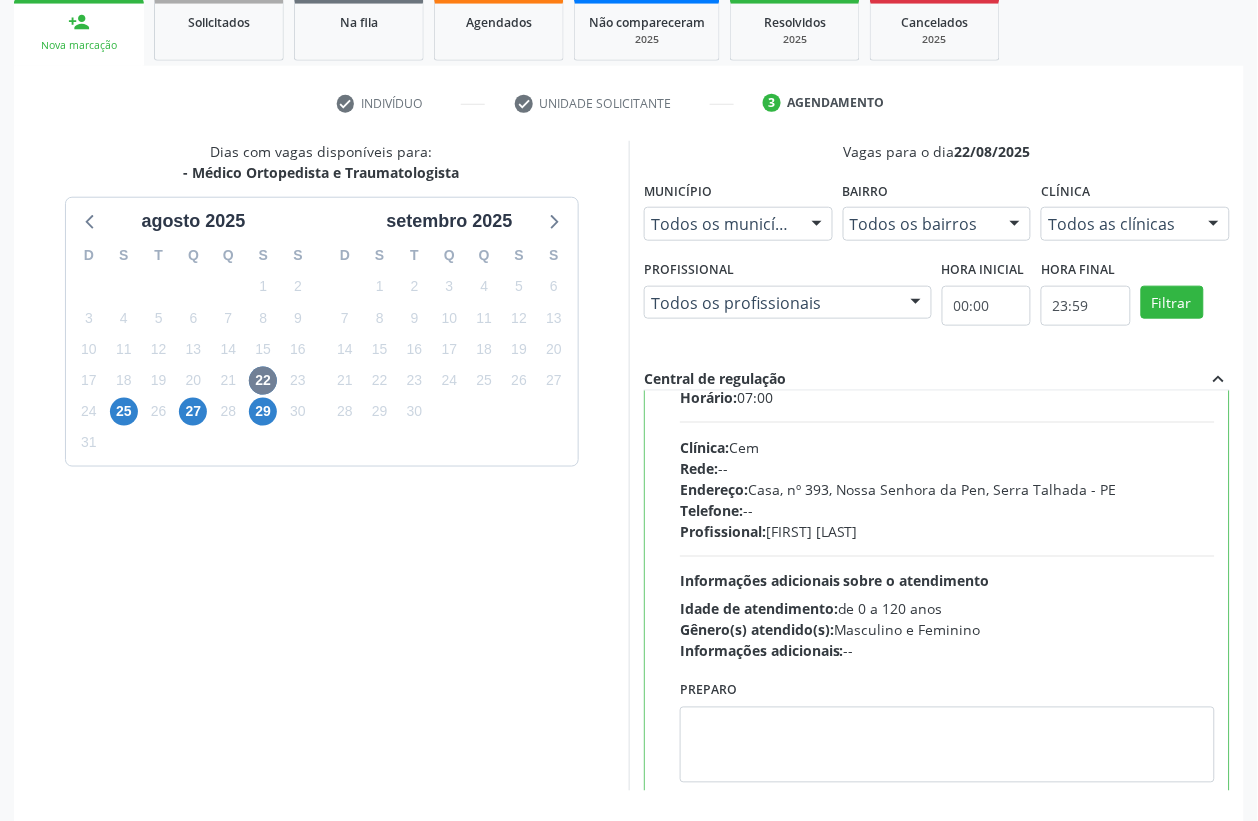 scroll, scrollTop: 100, scrollLeft: 0, axis: vertical 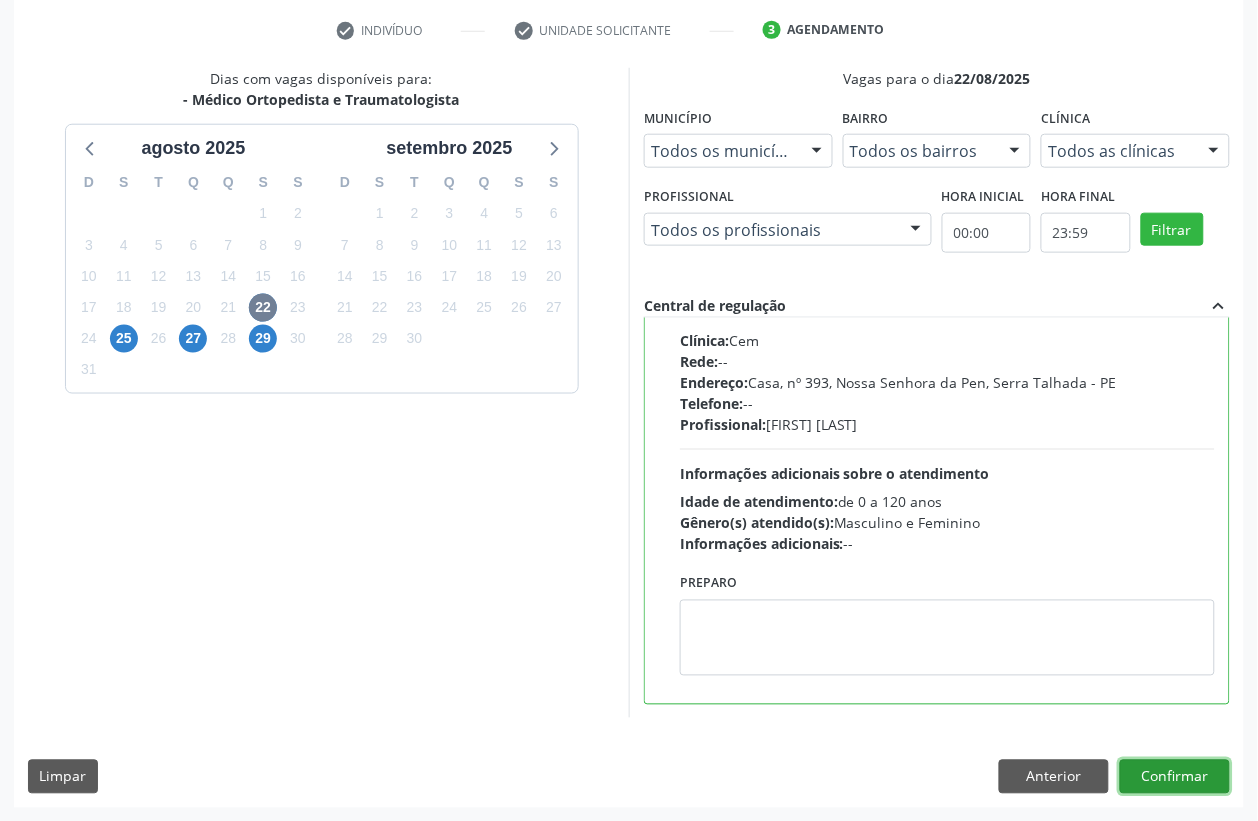 click on "Confirmar" at bounding box center [1175, 777] 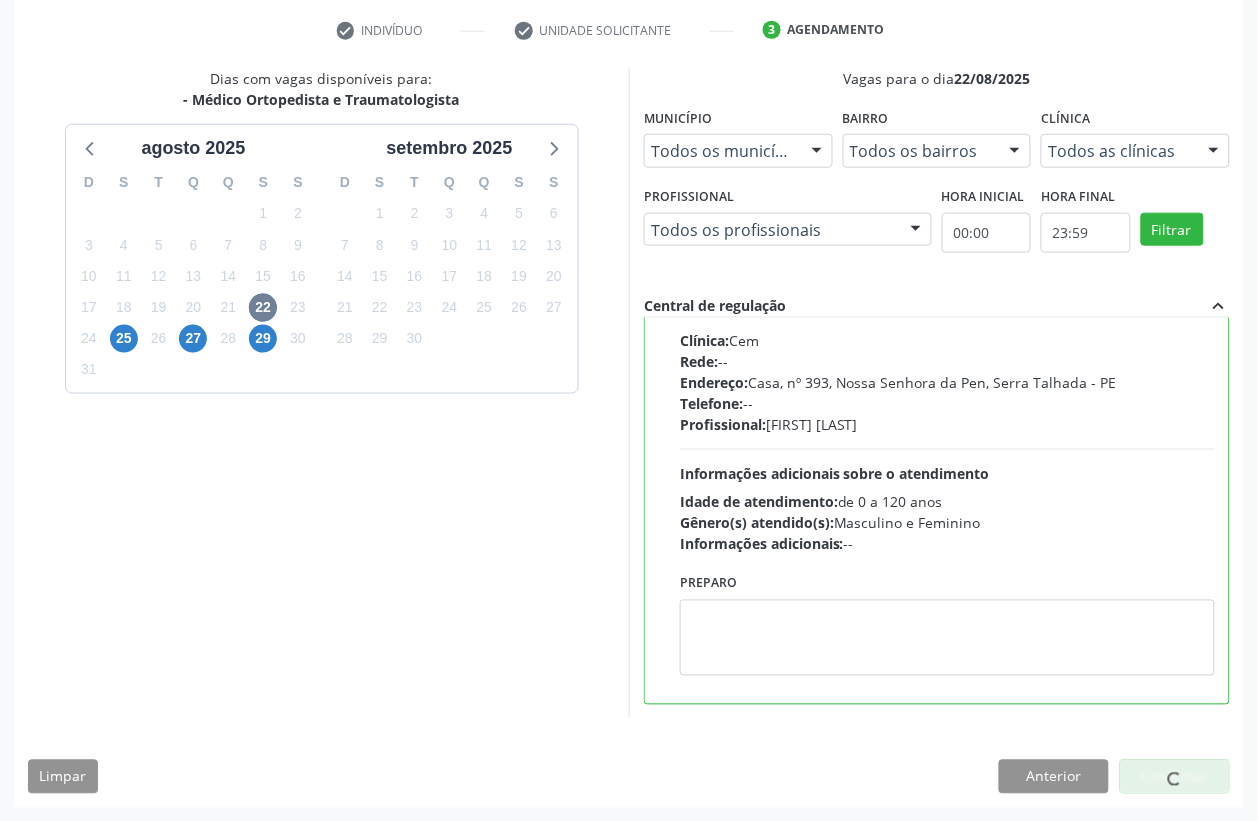 scroll, scrollTop: 0, scrollLeft: 0, axis: both 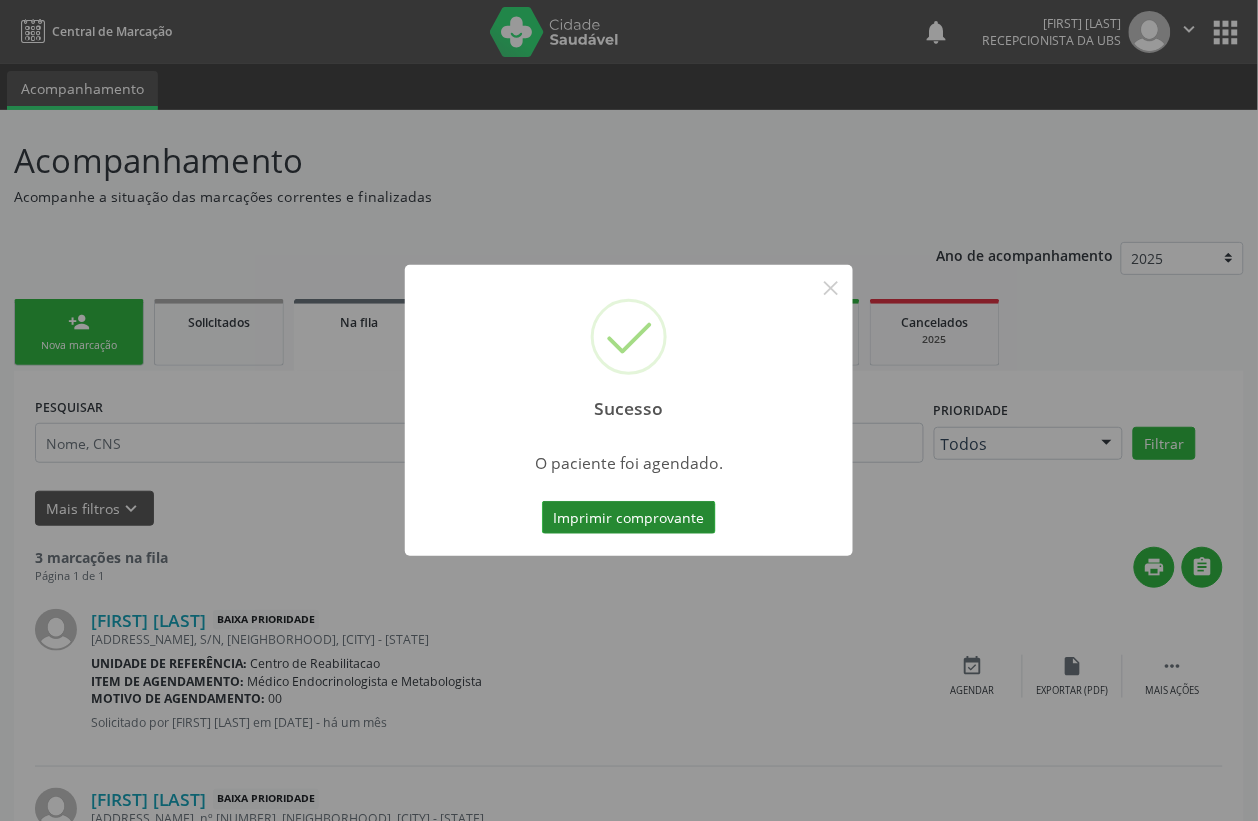 click on "Imprimir comprovante" at bounding box center (629, 518) 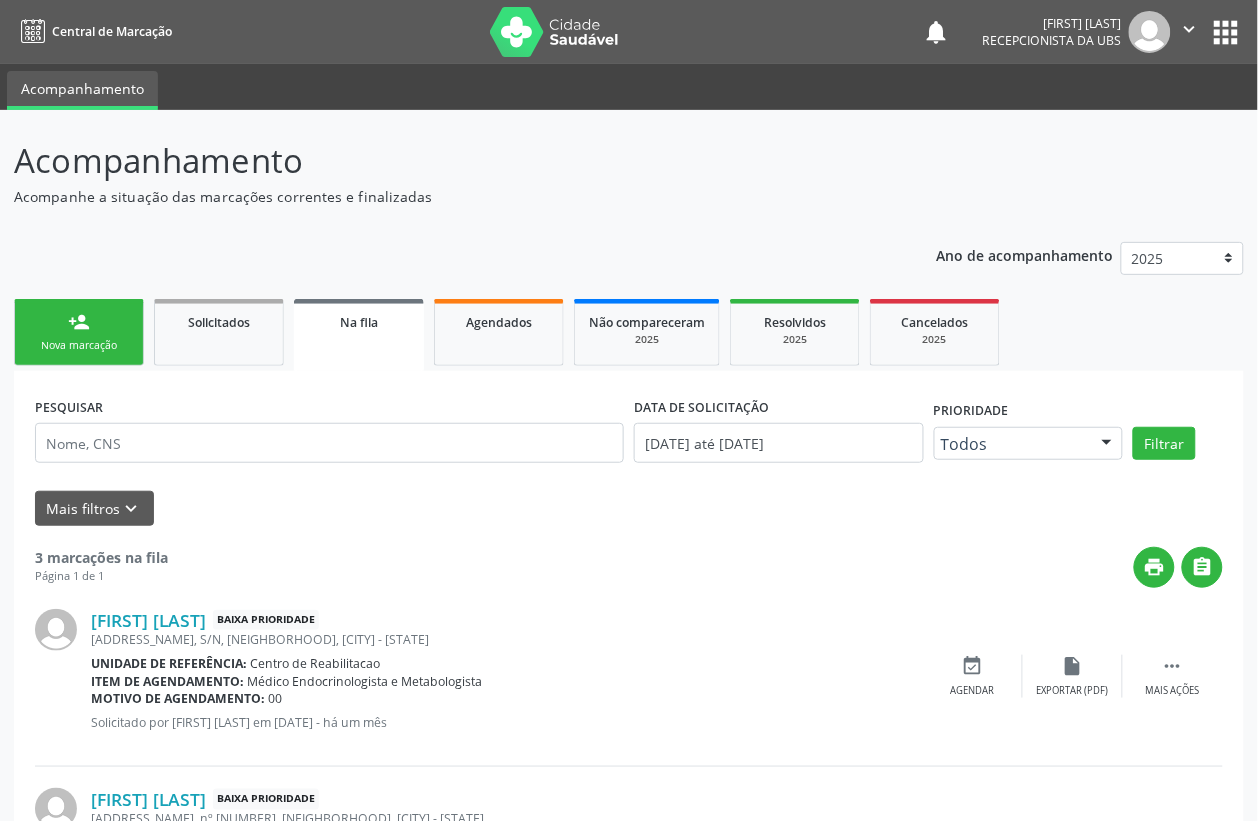 click on "Nova marcação" at bounding box center [79, 345] 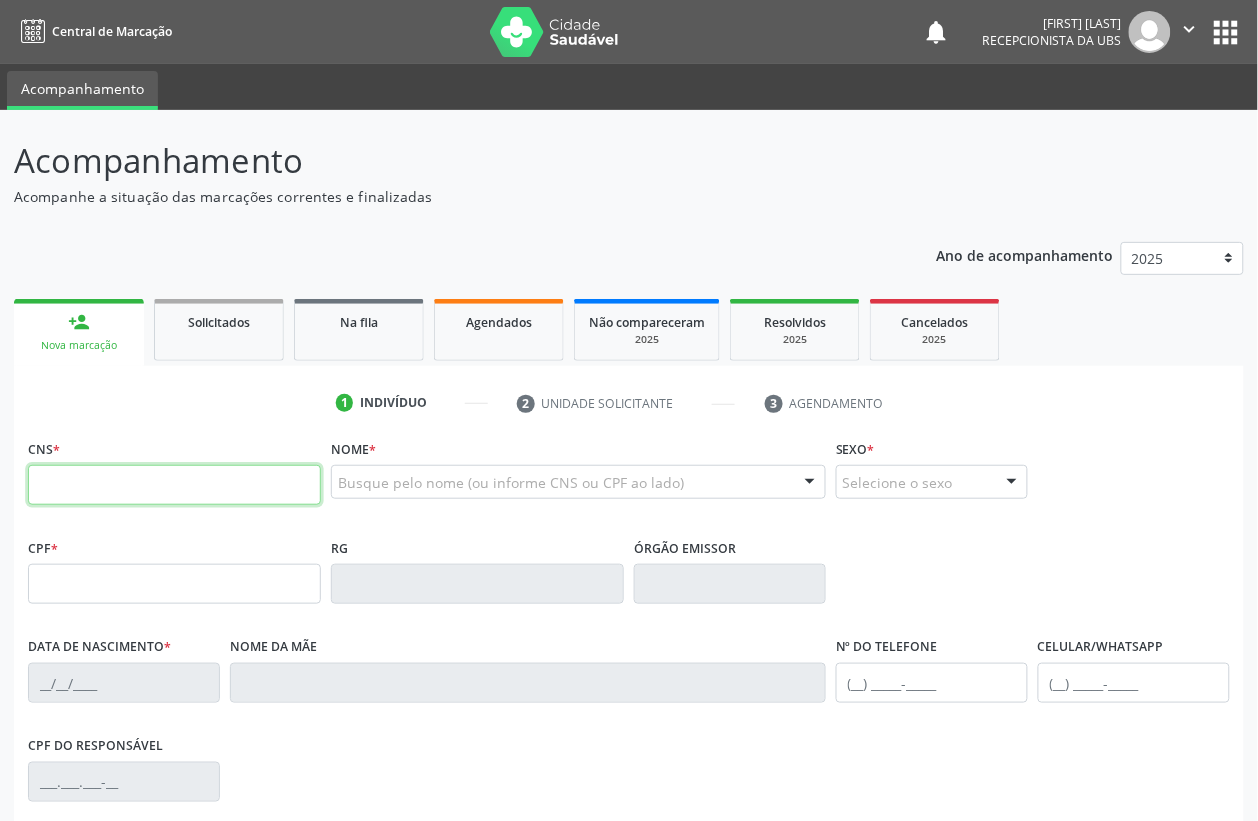 click at bounding box center [174, 485] 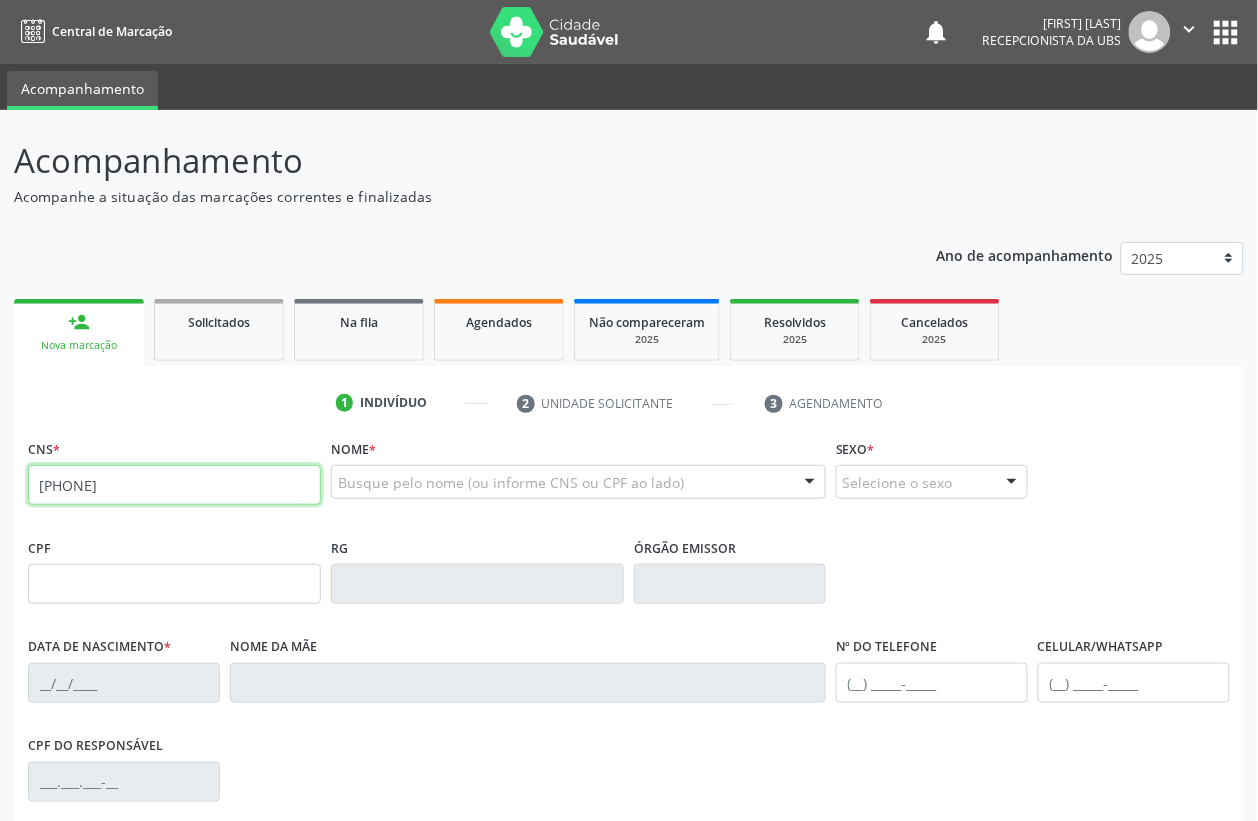 type on "700 5077 7725 2356" 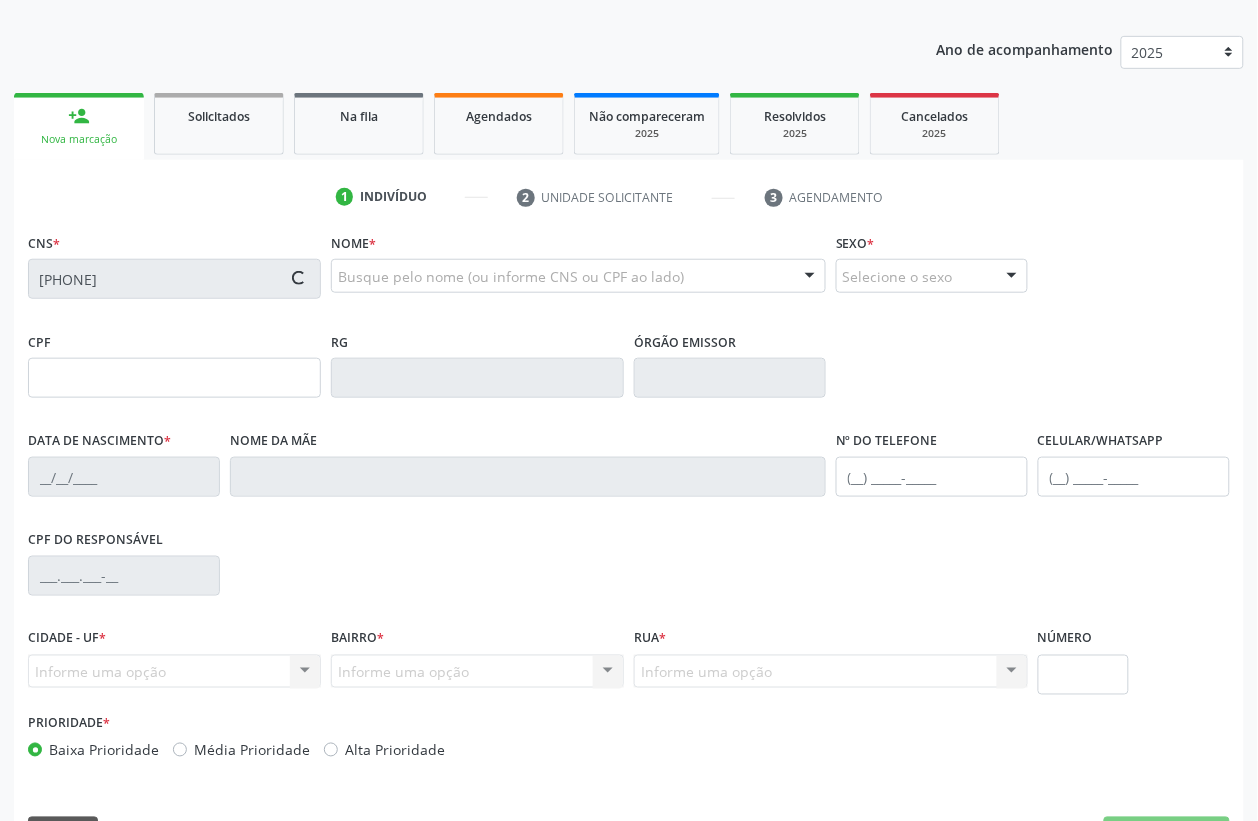 scroll, scrollTop: 250, scrollLeft: 0, axis: vertical 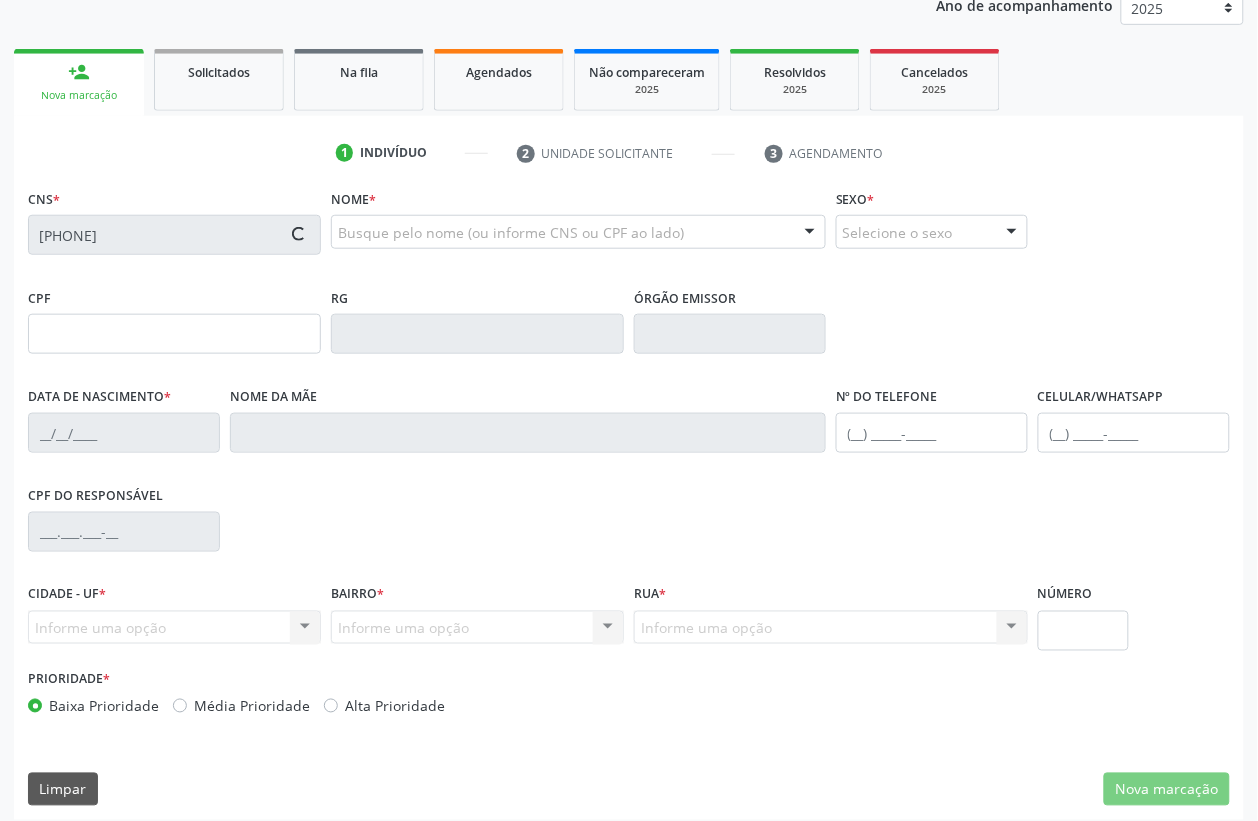 type on "147.591.268-48" 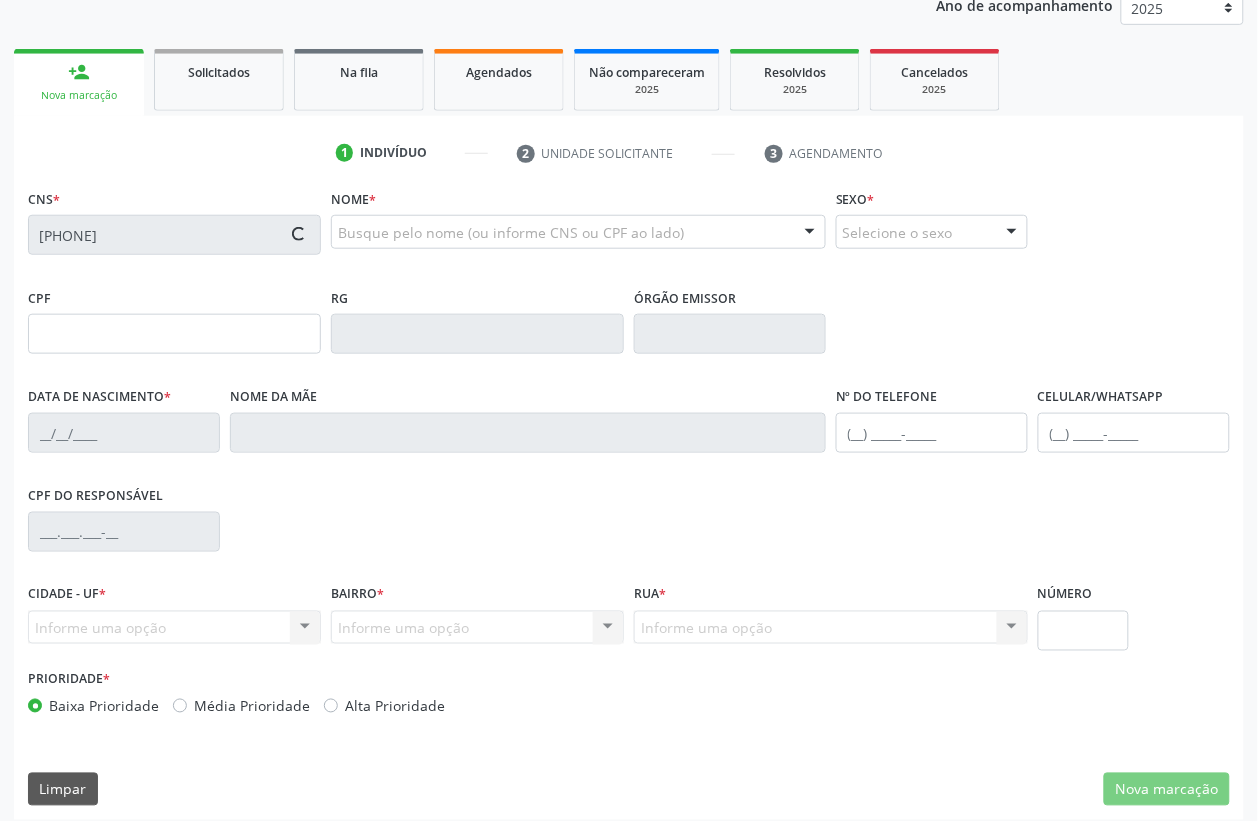 type on "23/05/1967" 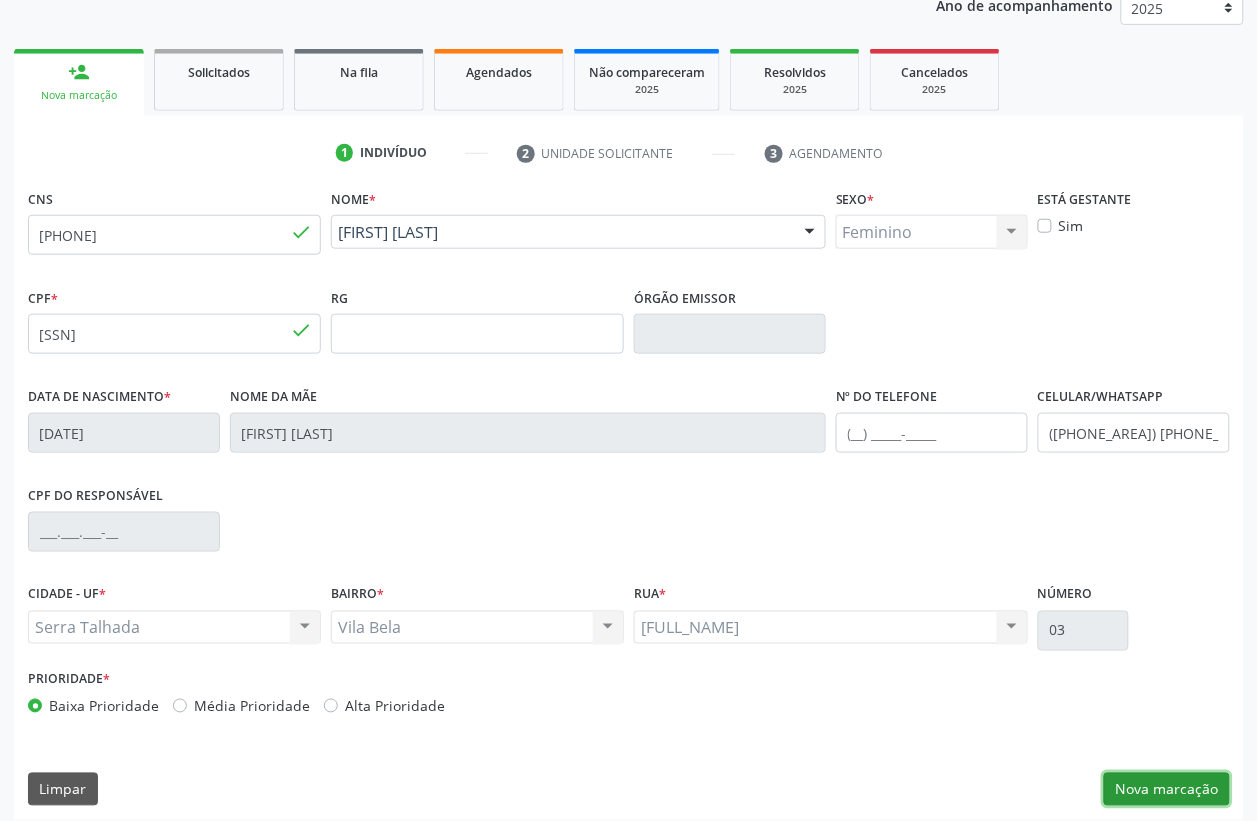 click on "Nova marcação" at bounding box center (1167, 790) 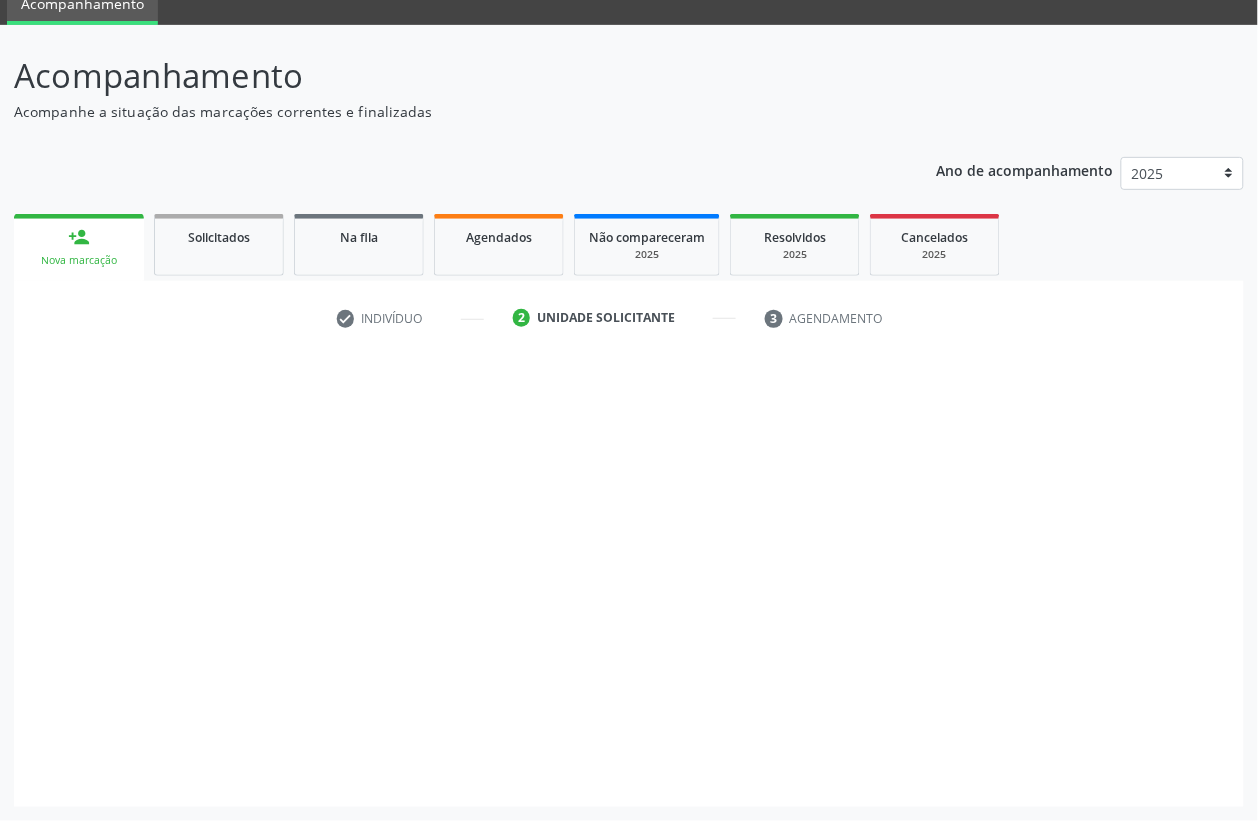 scroll, scrollTop: 85, scrollLeft: 0, axis: vertical 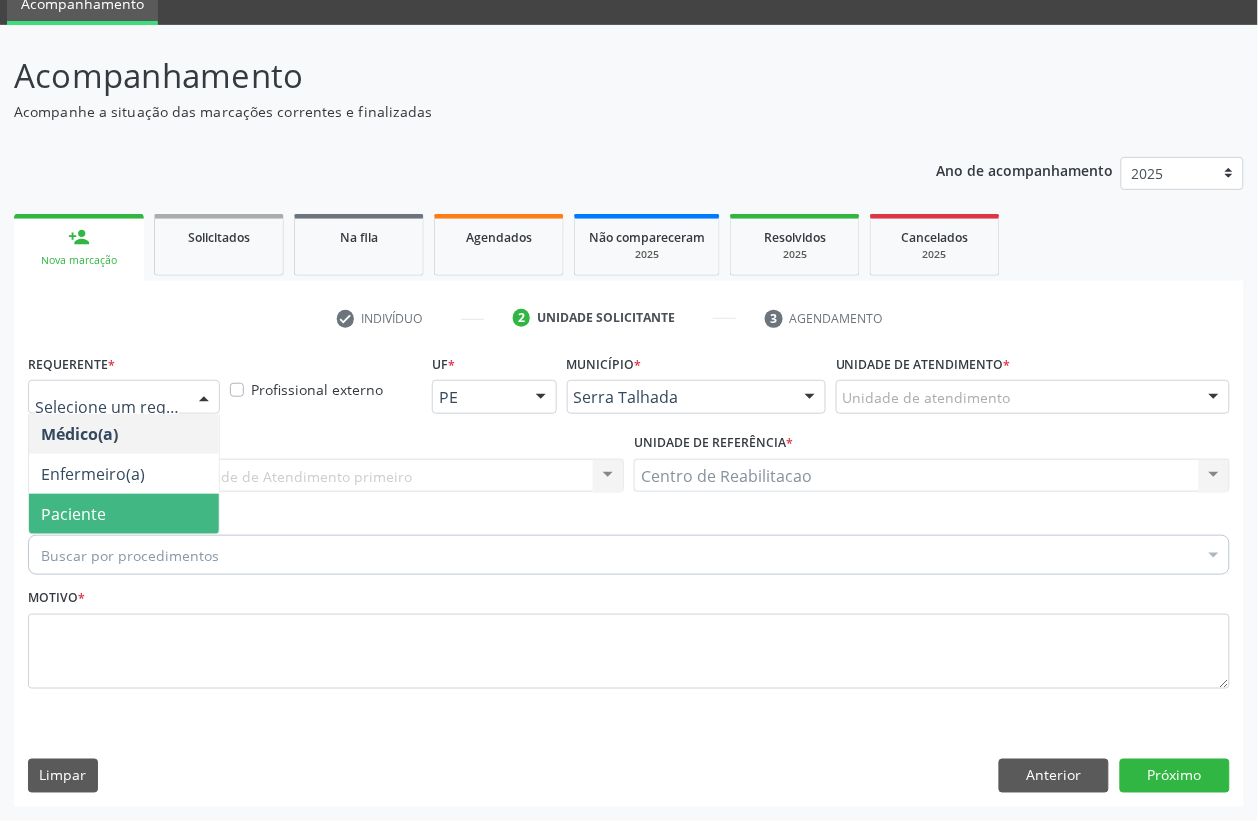 click on "Paciente" at bounding box center [124, 514] 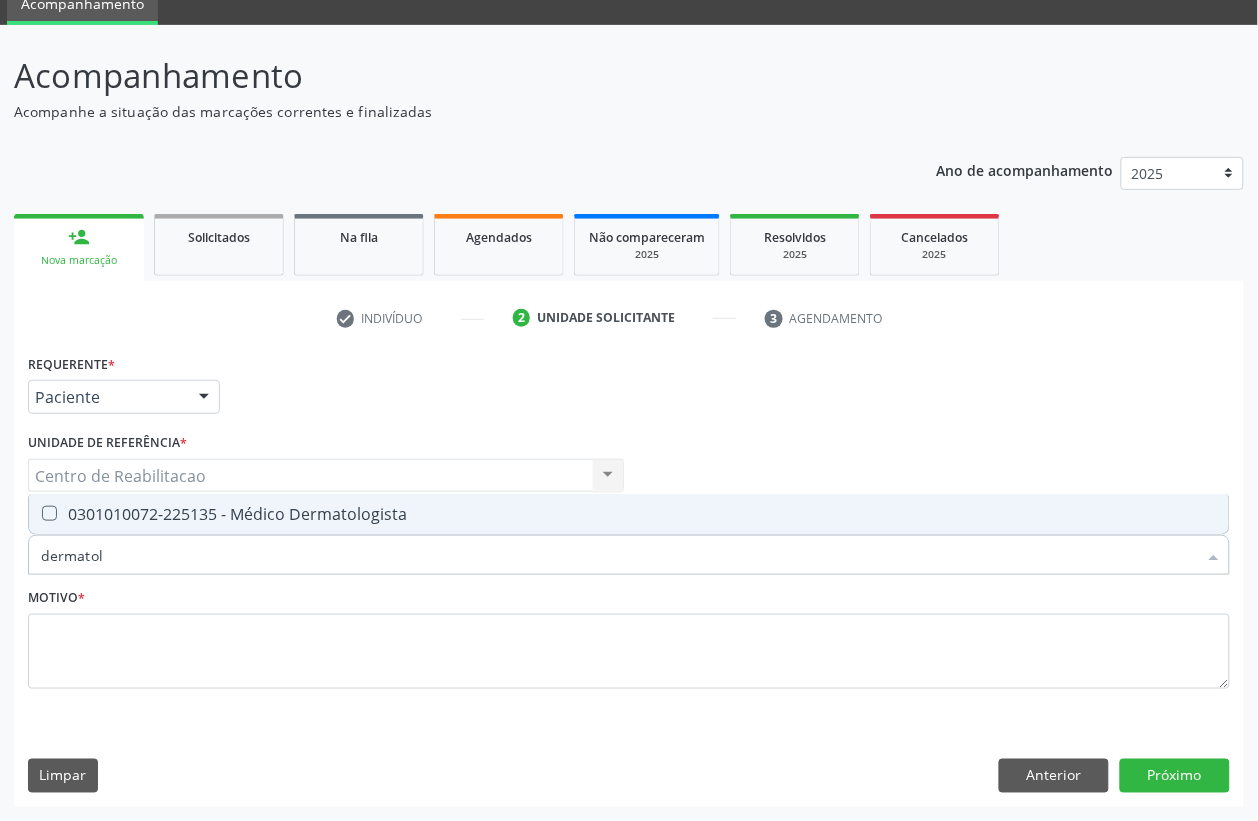 type on "dermatolo" 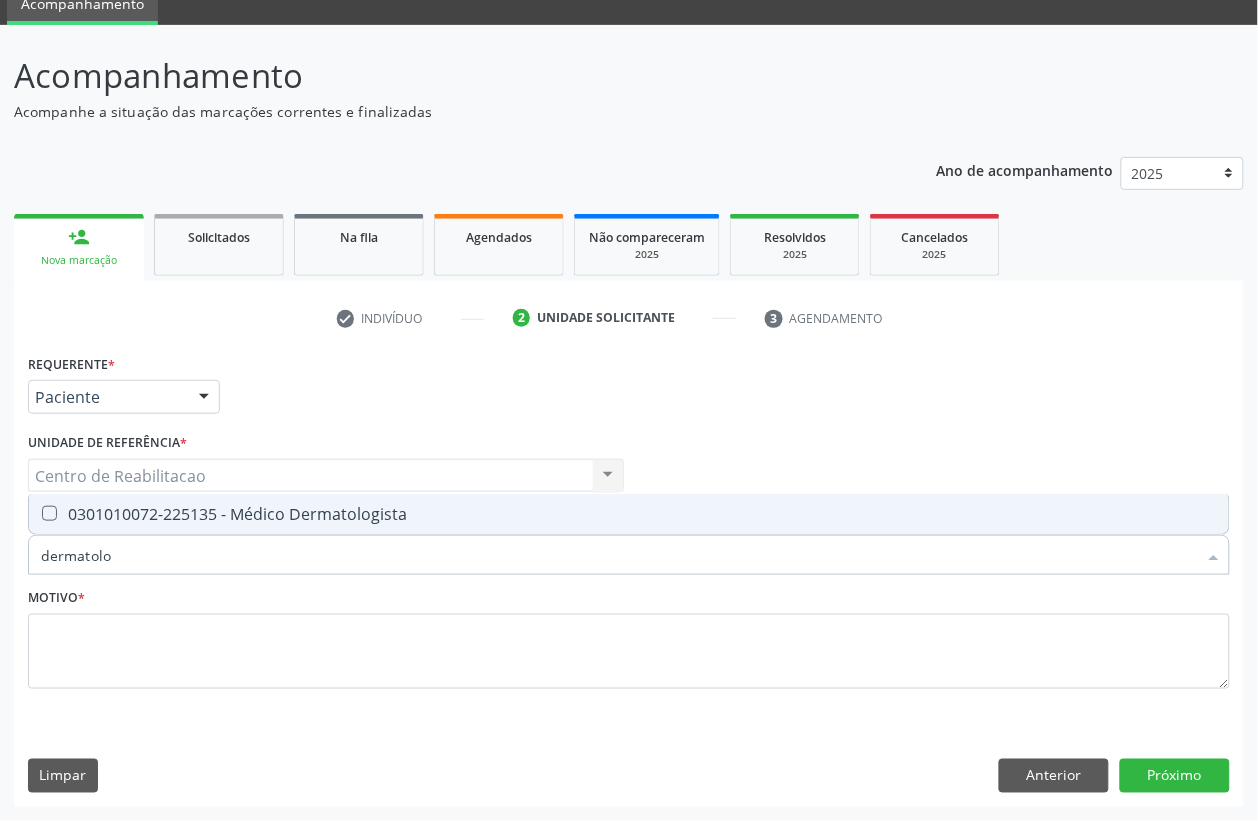 click on "0301010072-225135 - Médico Dermatologista" at bounding box center [629, 514] 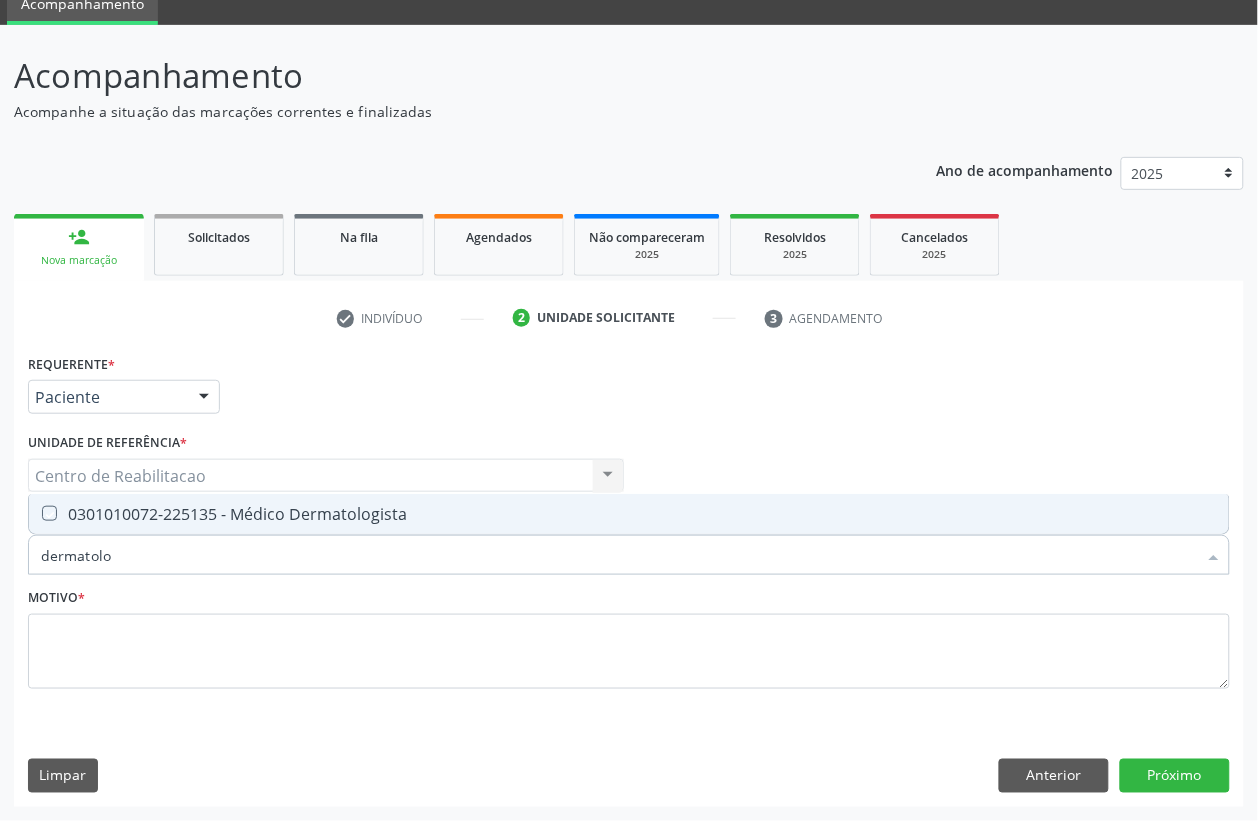 checkbox on "true" 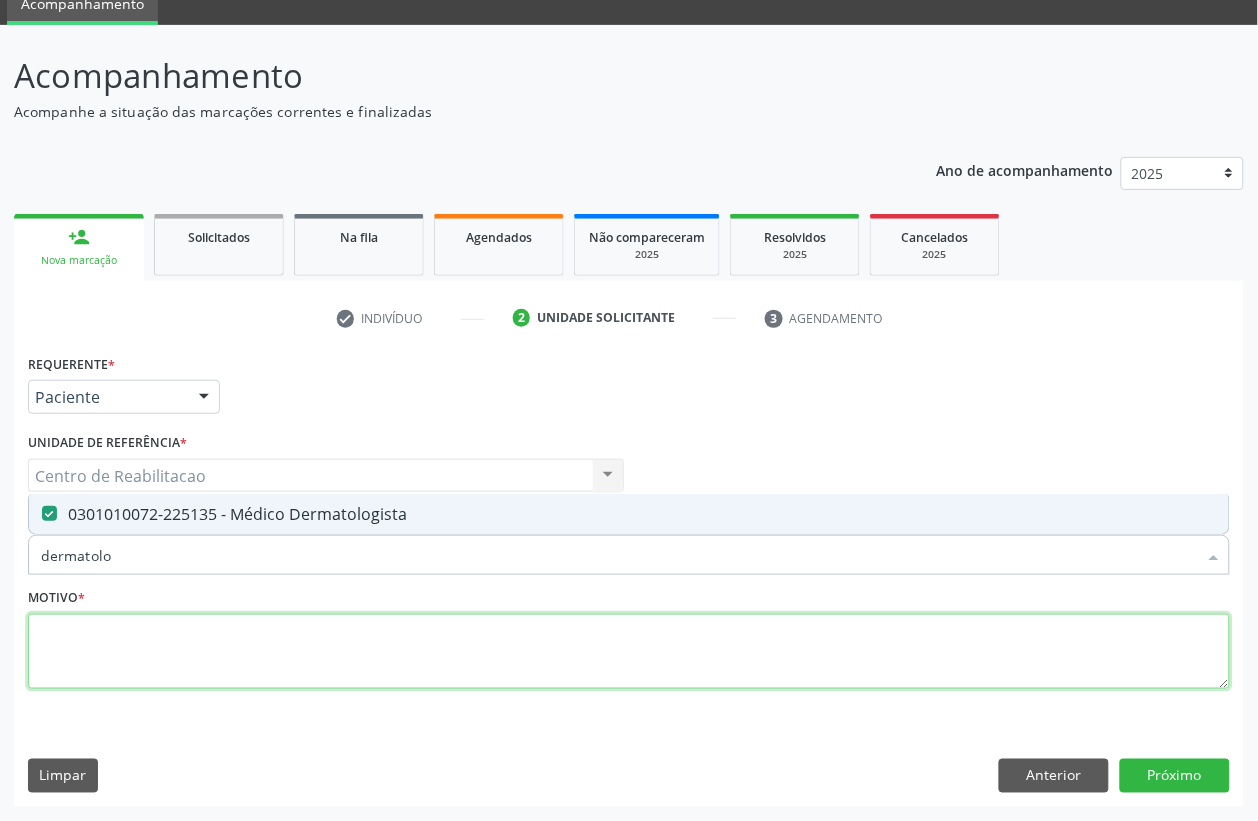 click at bounding box center (629, 652) 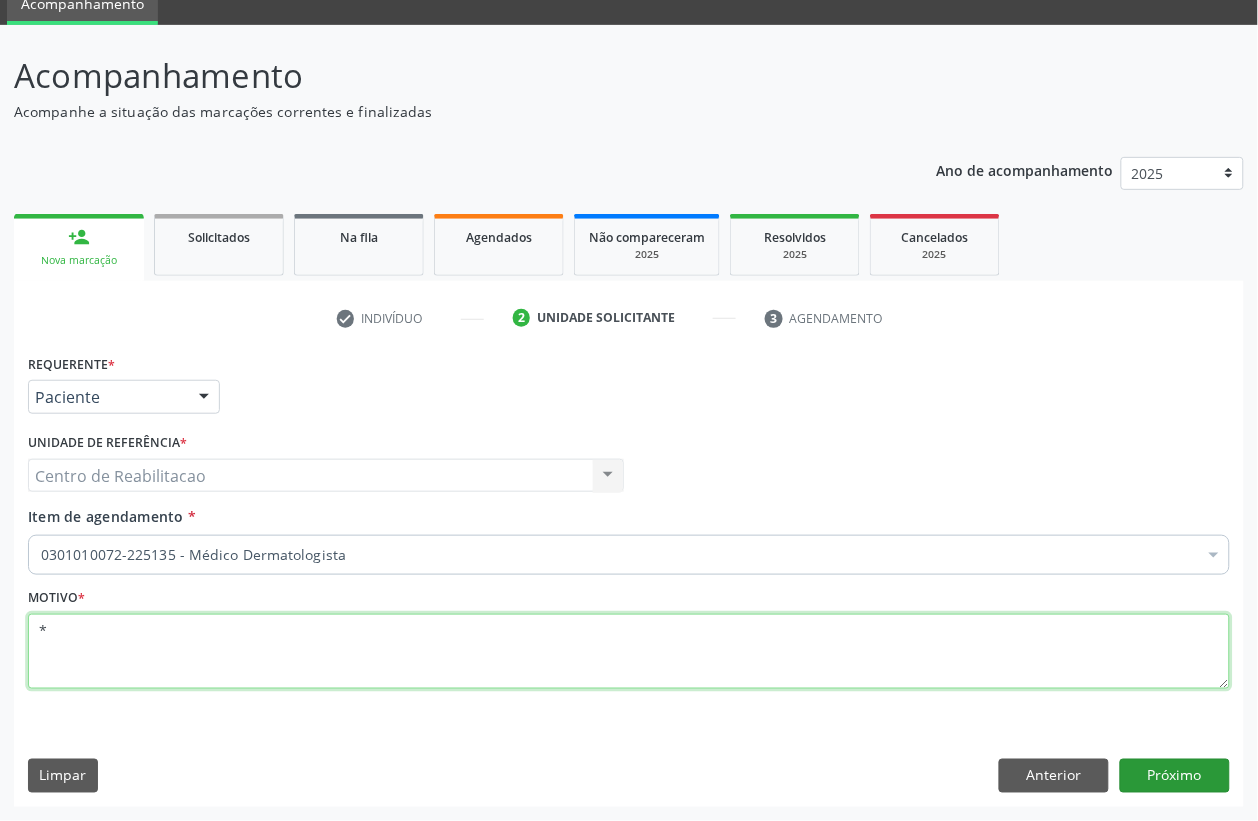 type on "*" 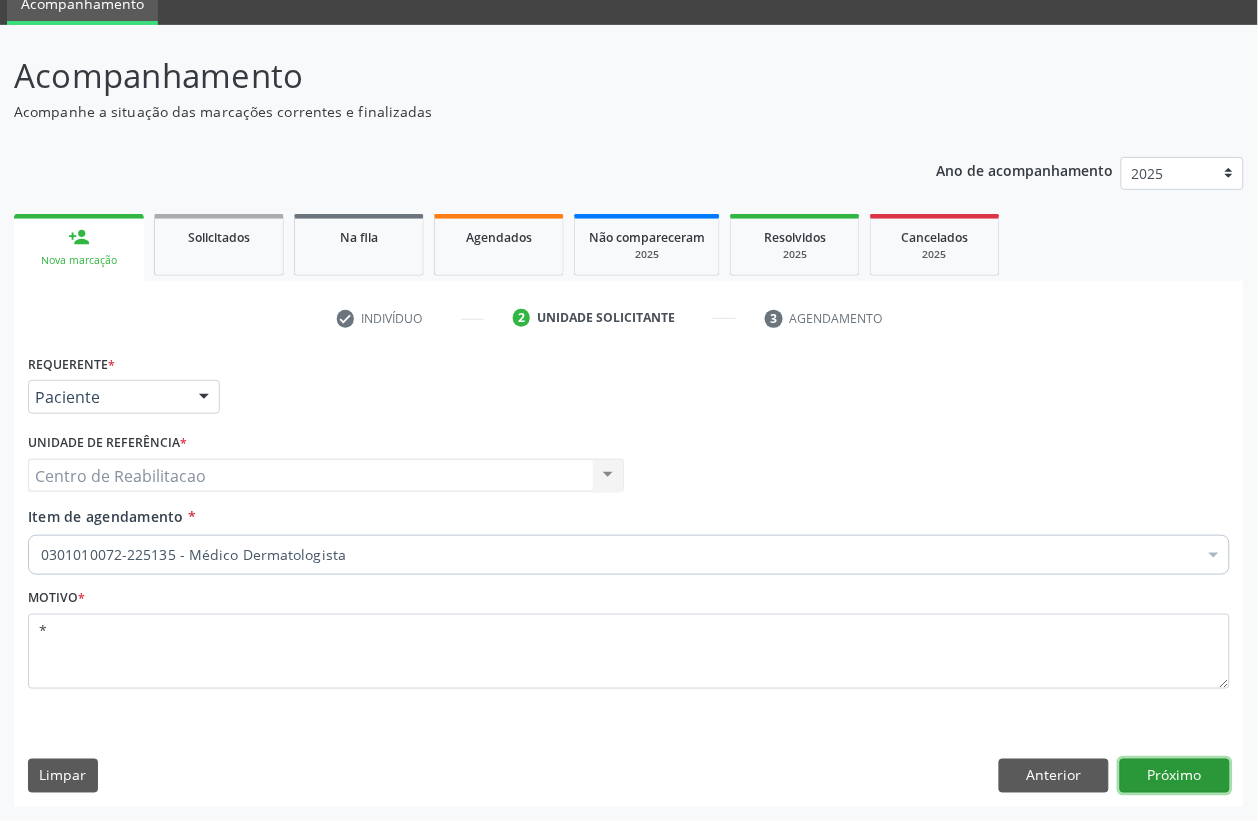 click on "Próximo" at bounding box center (1175, 776) 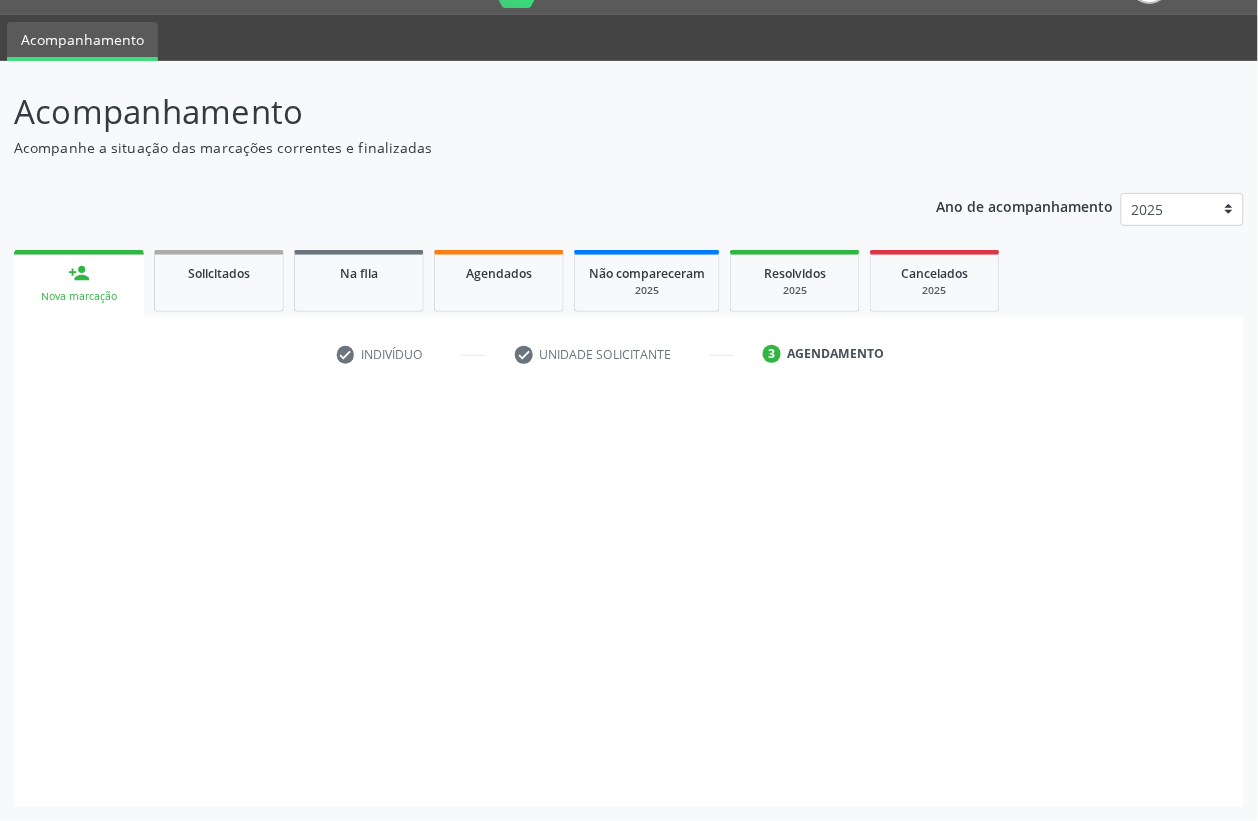 scroll, scrollTop: 50, scrollLeft: 0, axis: vertical 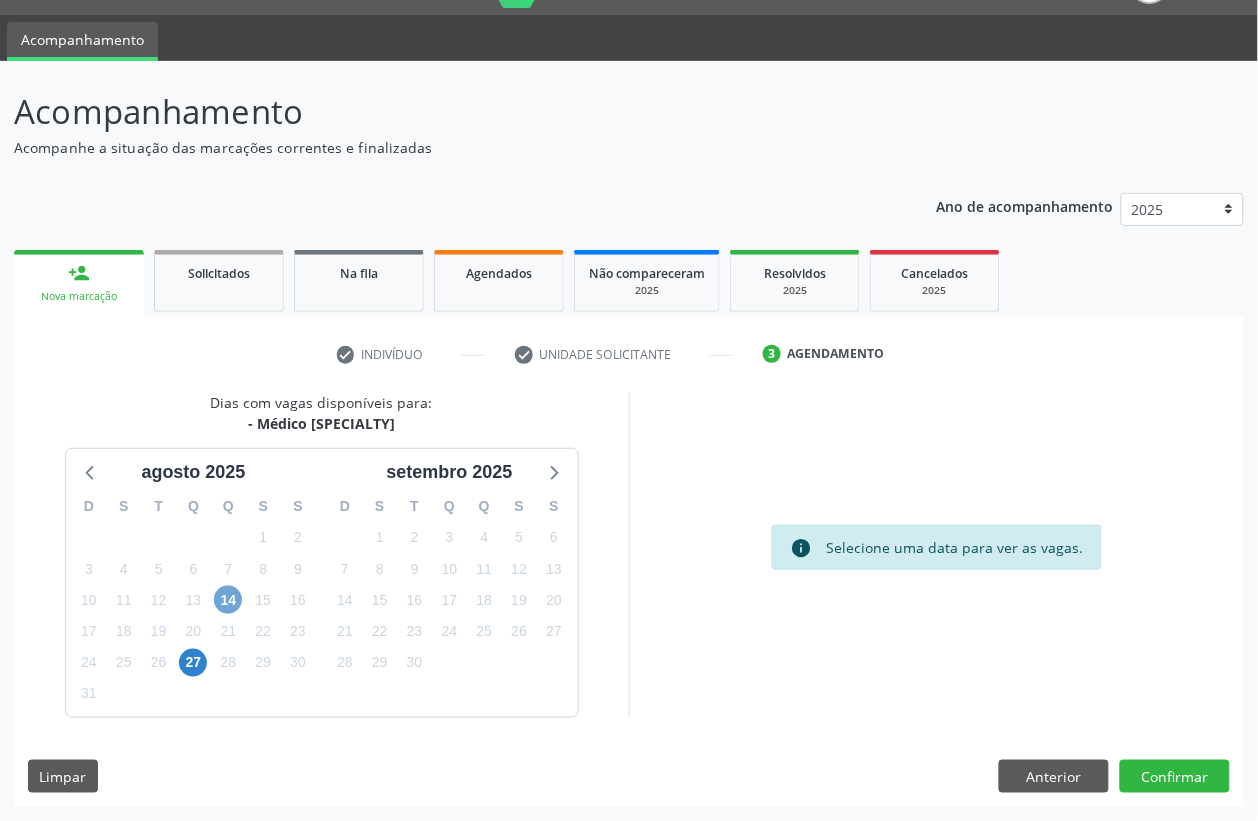 click on "14" at bounding box center [228, 600] 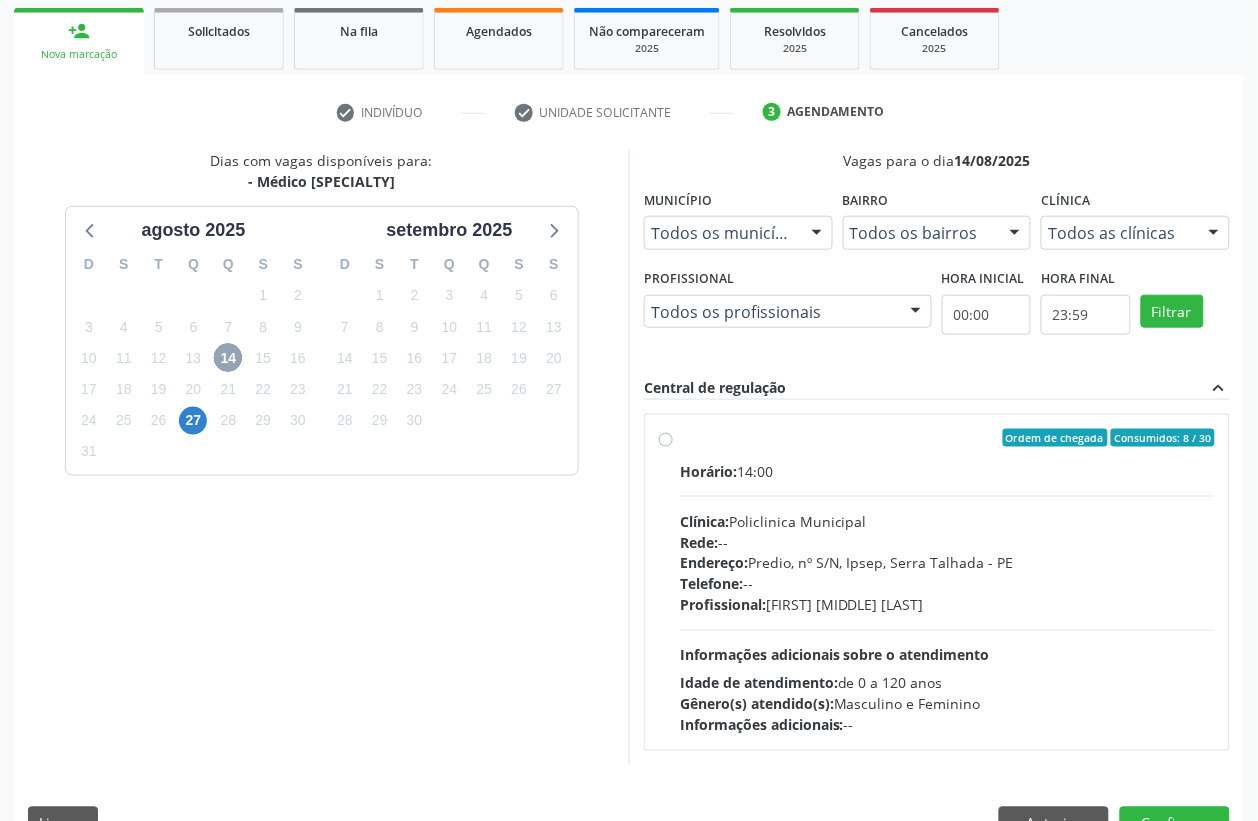 scroll, scrollTop: 338, scrollLeft: 0, axis: vertical 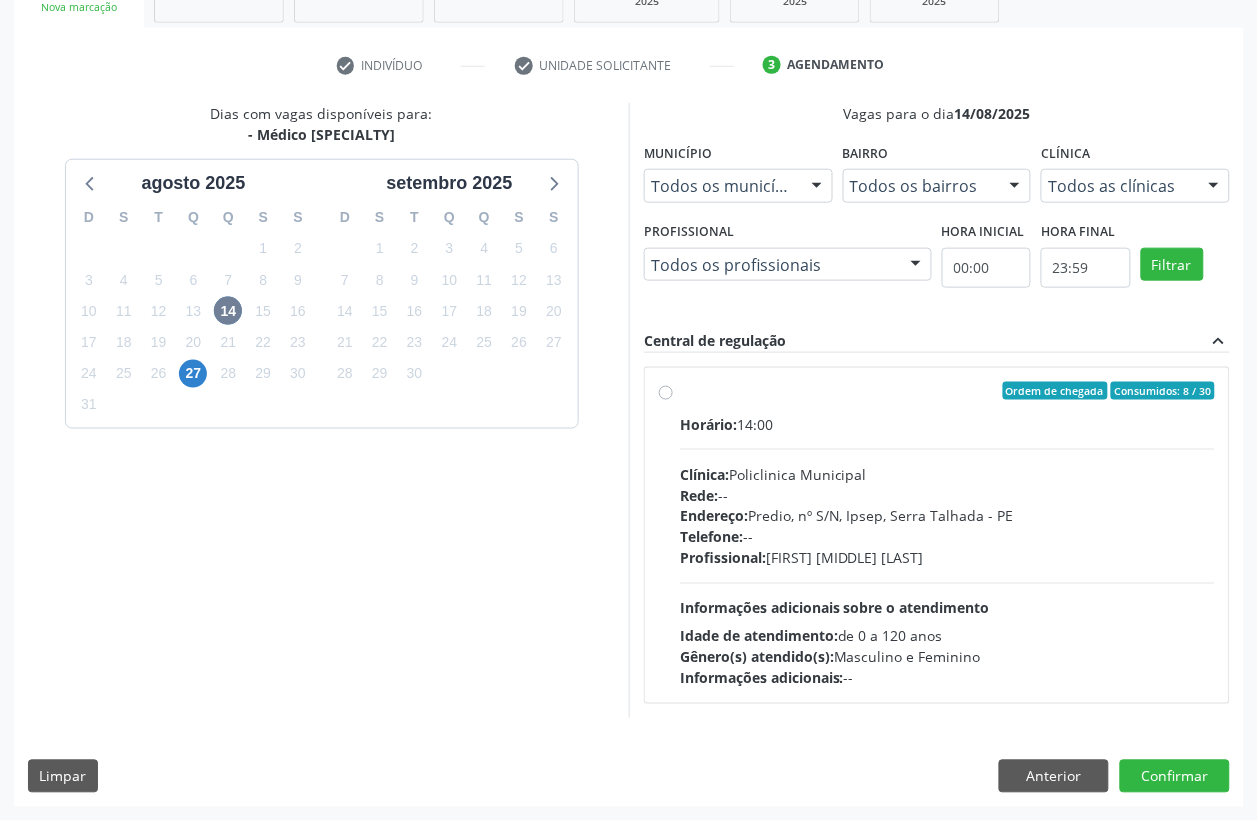 click on "Ordem de chegada
Consumidos: 8 / 30
Horário:   14:00
Clínica:  Policlinica Municipal
Rede:
--
Endereço:   Predio, nº S/N, Ipsep, Serra Talhada - PE
Telefone:   --
Profissional:
Ricardo Bruno Santana Souza e Silva
Informações adicionais sobre o atendimento
Idade de atendimento:
de 0 a 120 anos
Gênero(s) atendido(s):
Masculino e Feminino
Informações adicionais:
--" at bounding box center [947, 535] 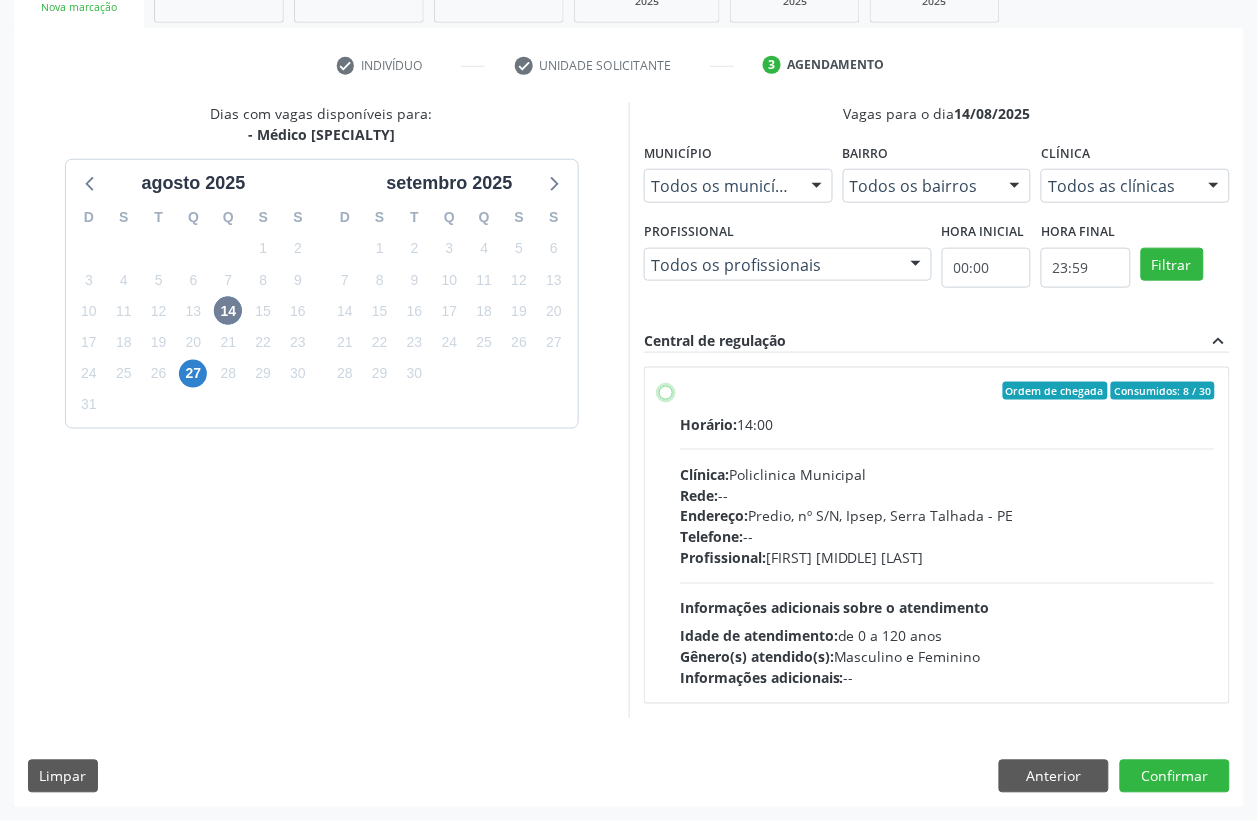 radio on "true" 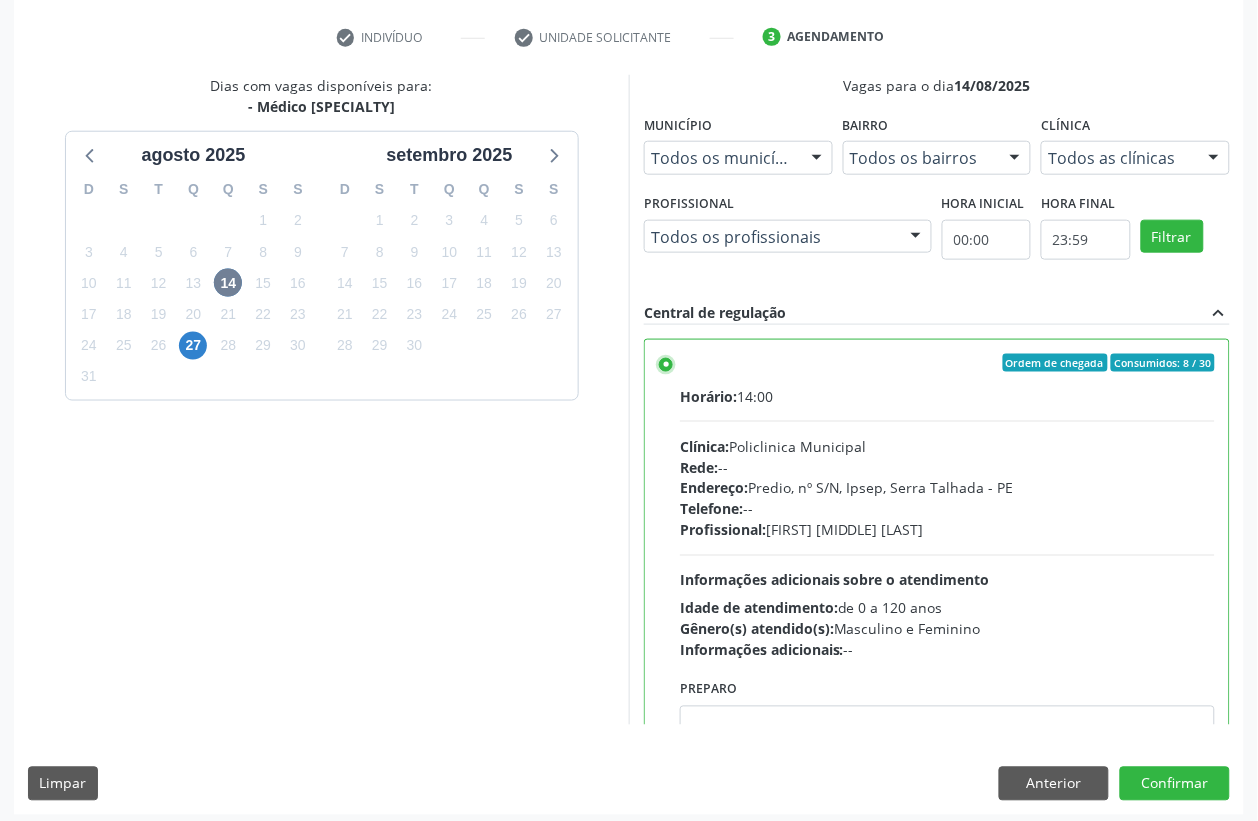 scroll, scrollTop: 373, scrollLeft: 0, axis: vertical 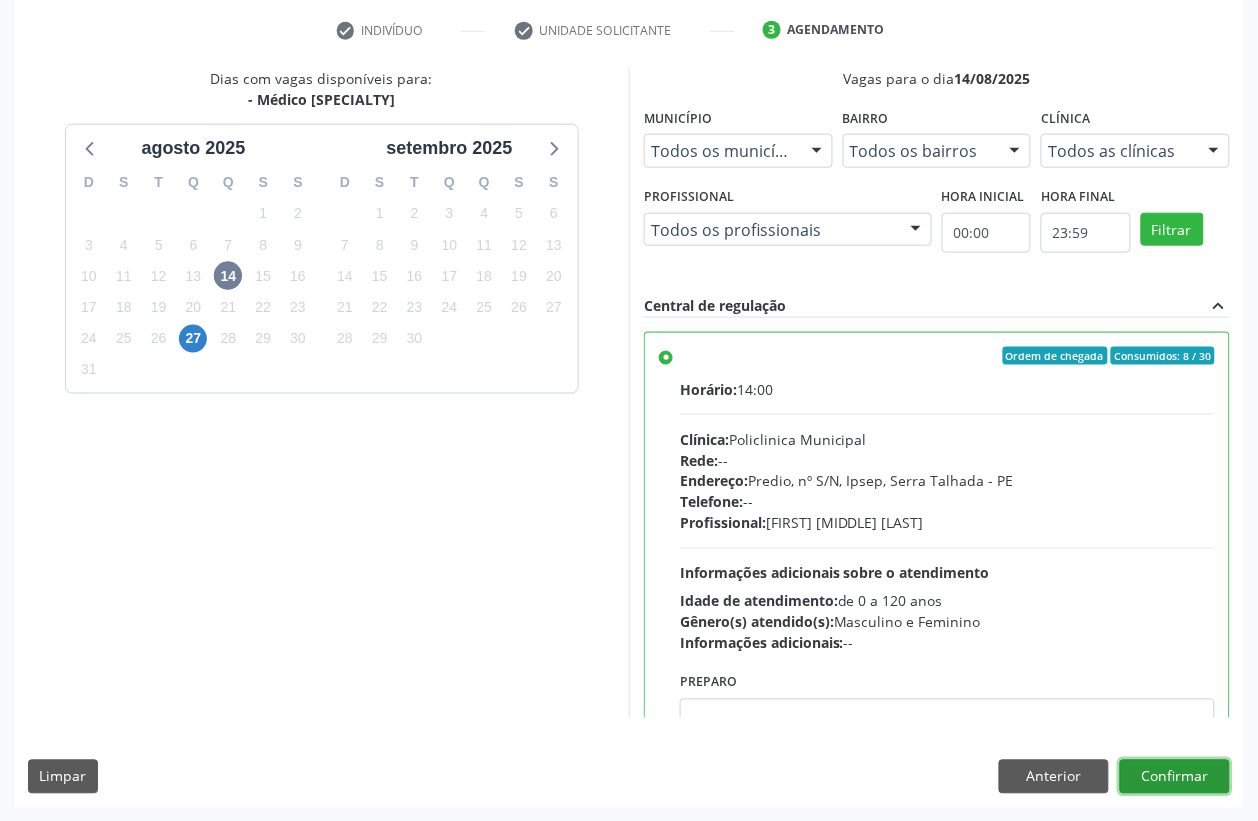 click on "Confirmar" at bounding box center [1175, 777] 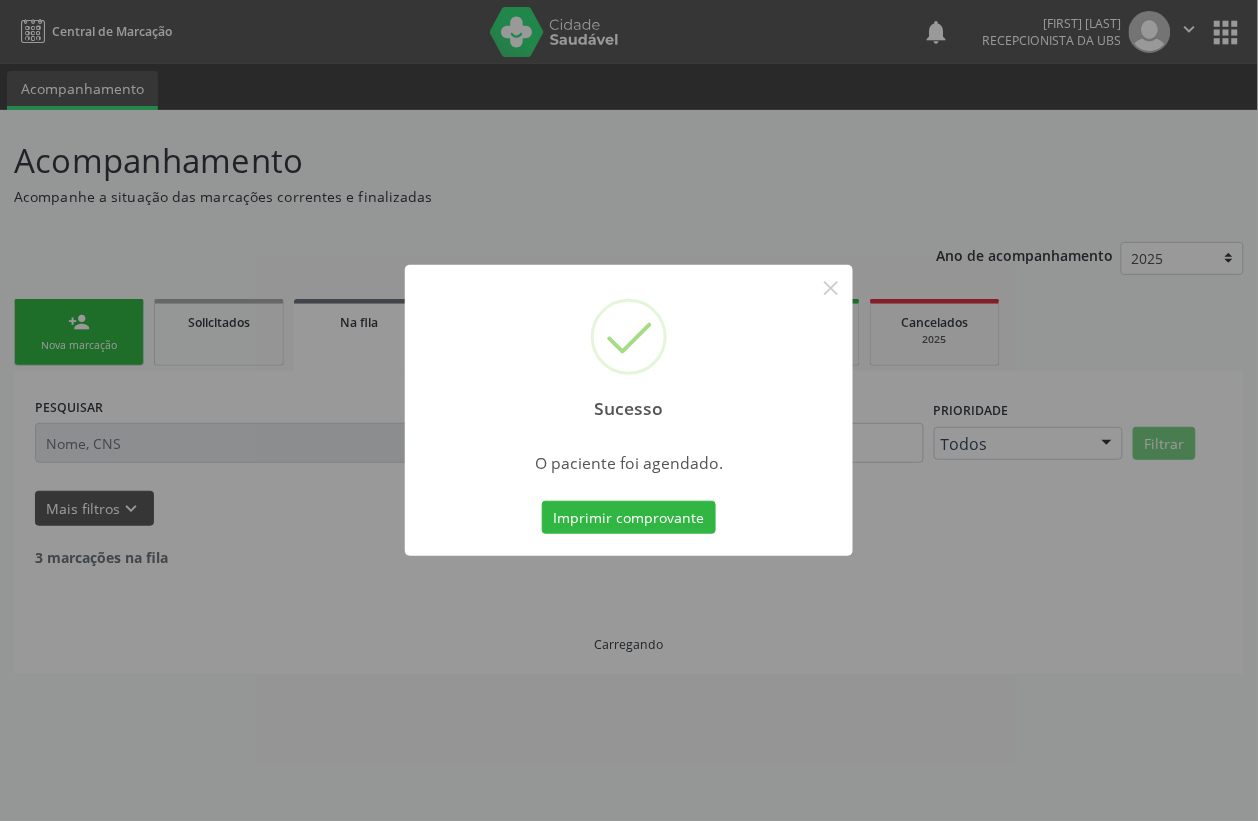 scroll, scrollTop: 0, scrollLeft: 0, axis: both 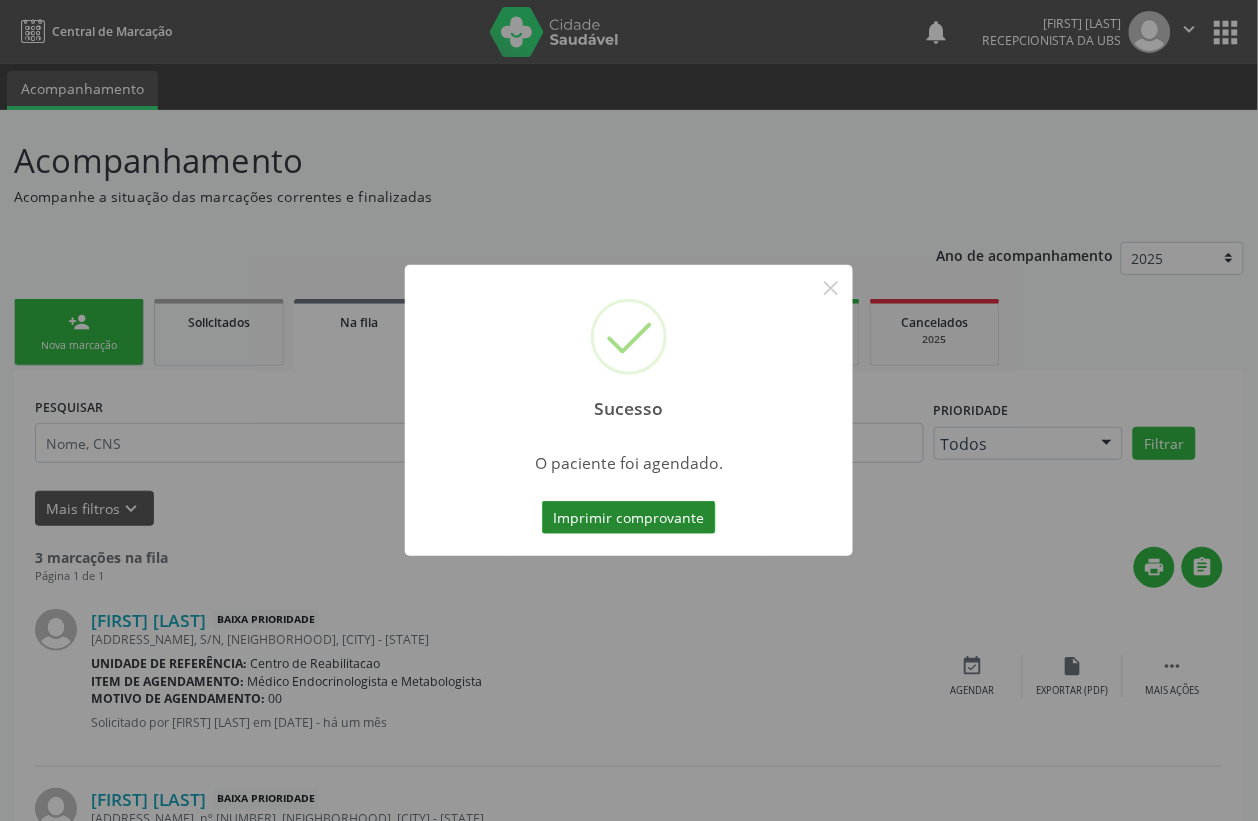 click on "Imprimir comprovante" at bounding box center (629, 518) 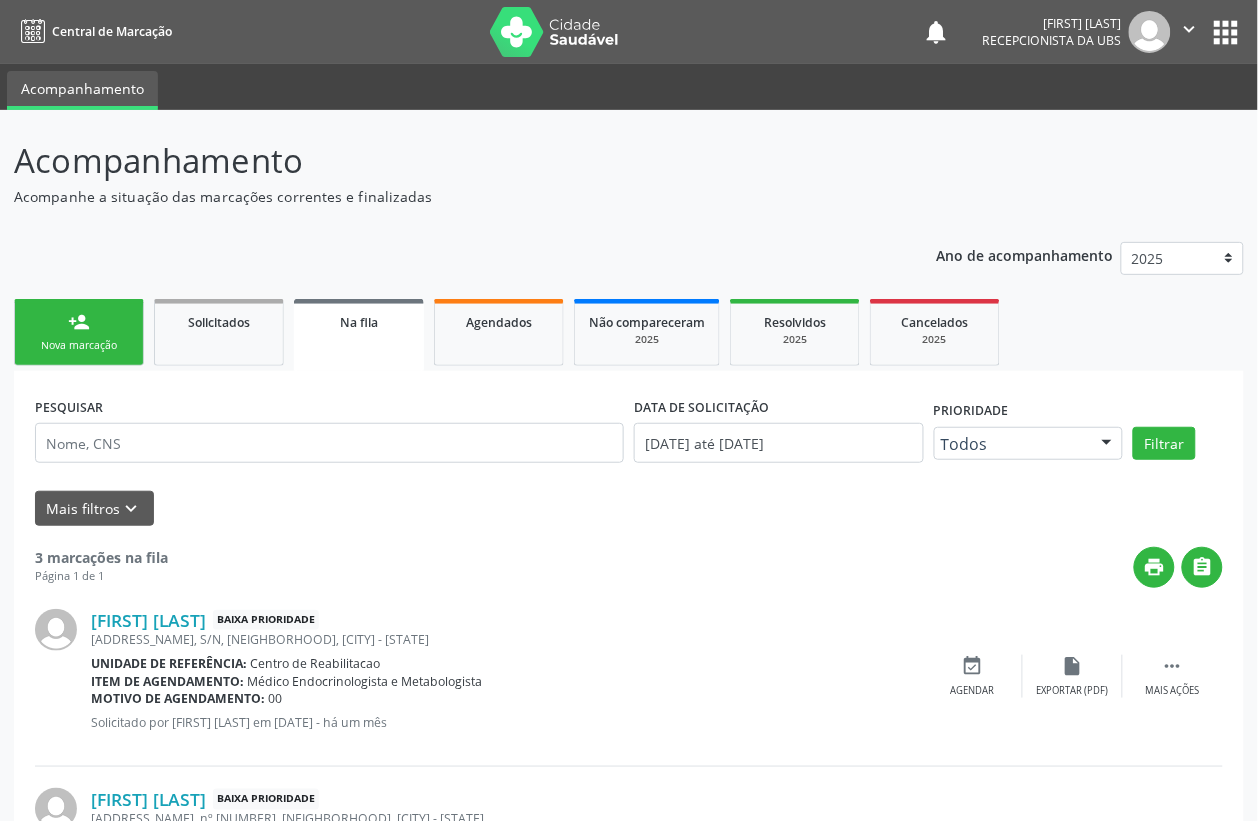click on "person_add" at bounding box center [79, 322] 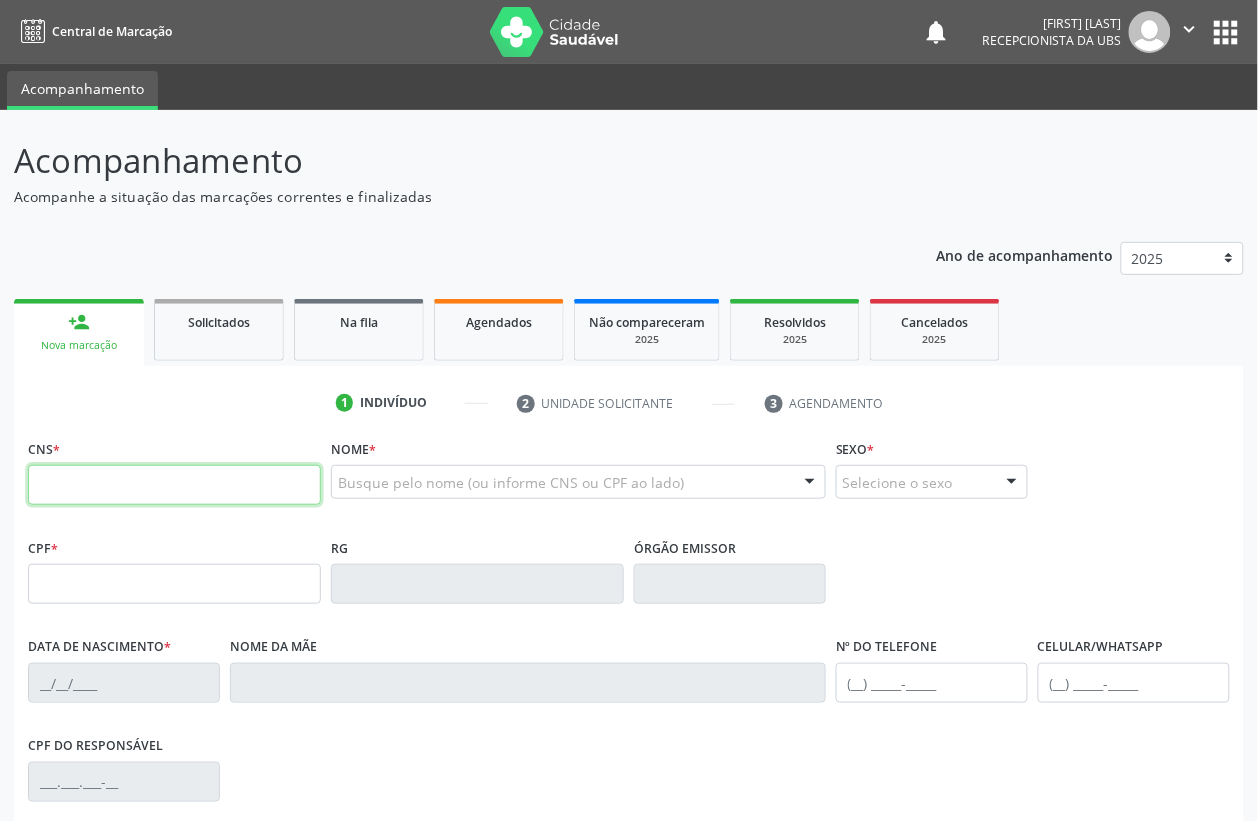click at bounding box center (174, 485) 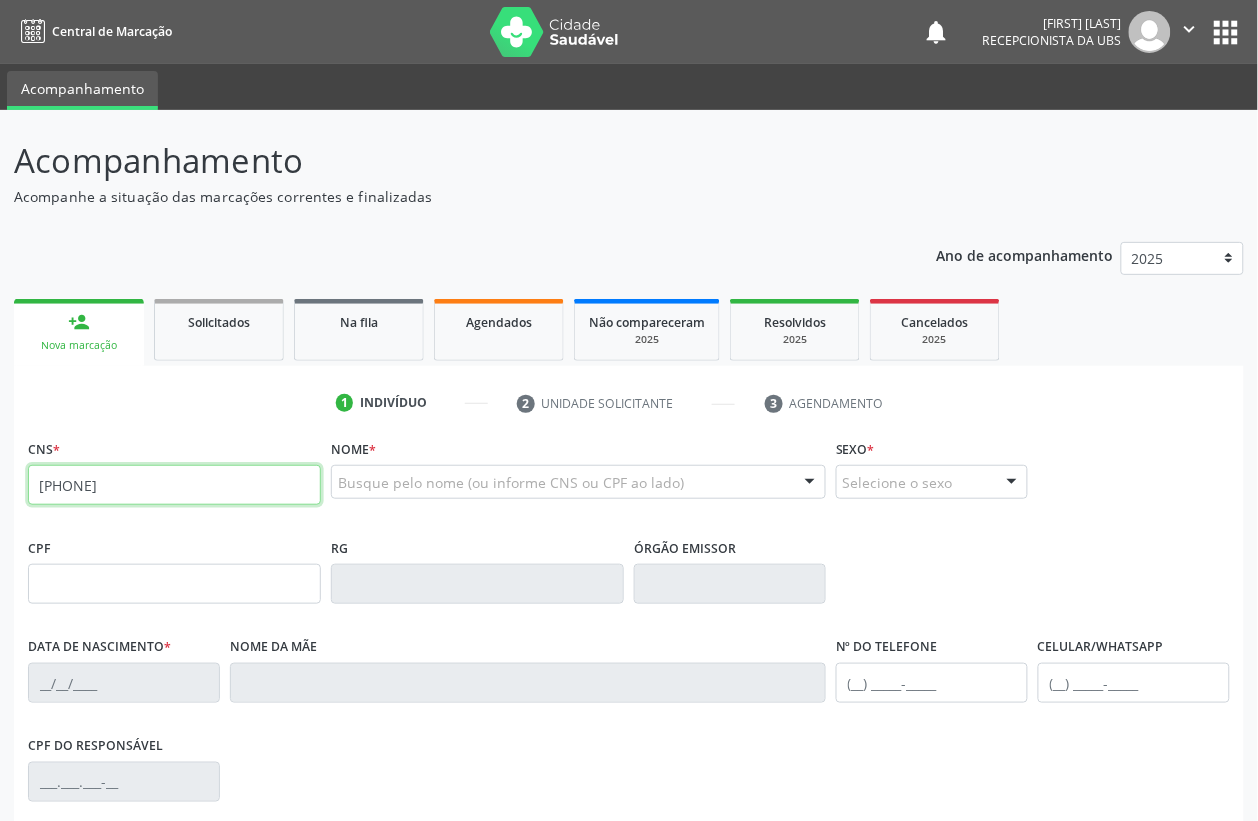 type on "707 4050 6544 8971" 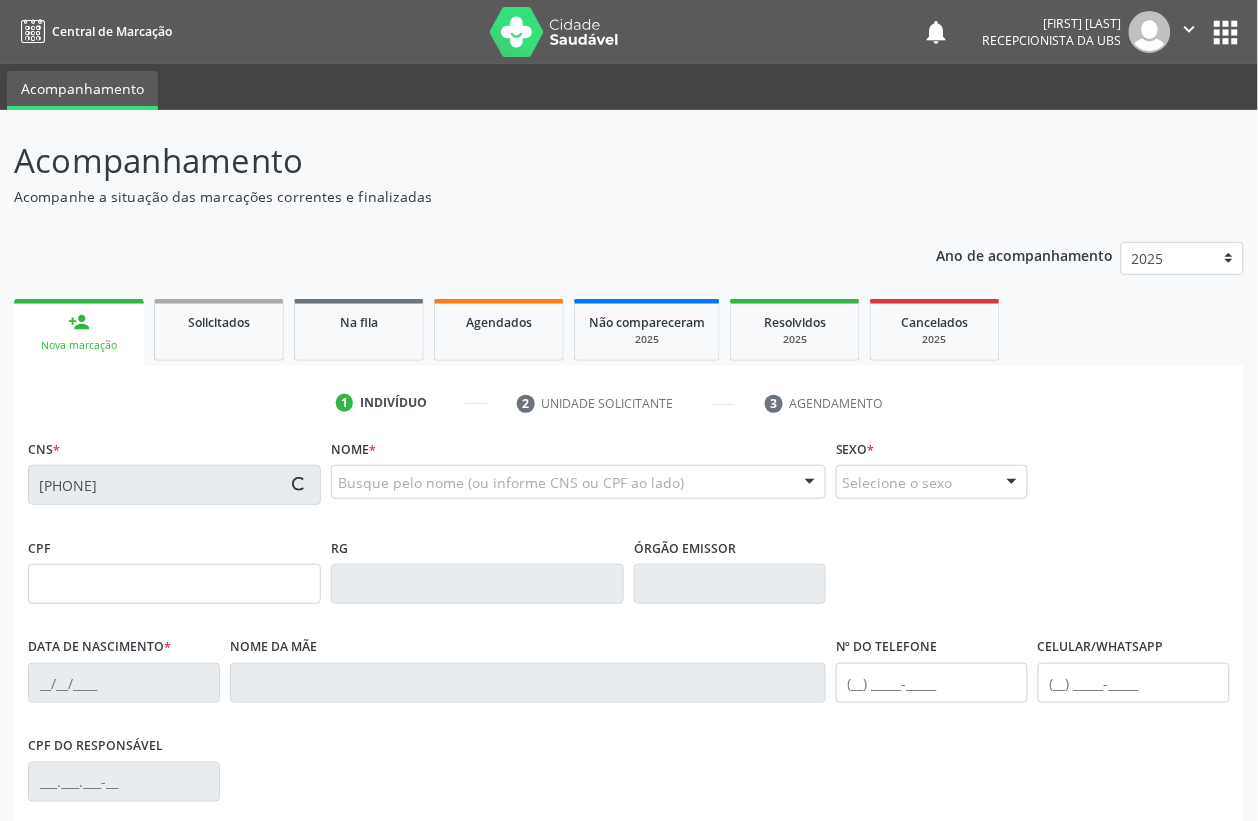 type on "02/04/1982" 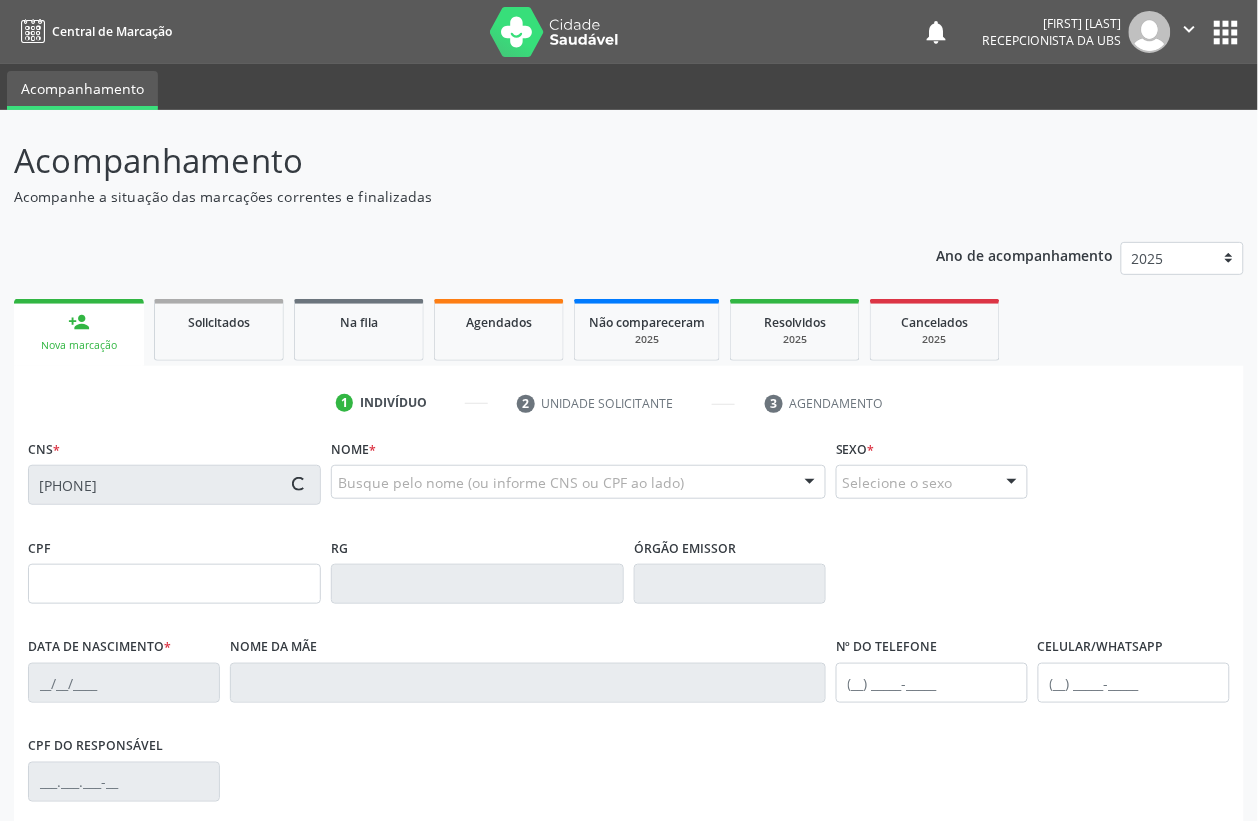 type on "Maria Bezerra de Lima" 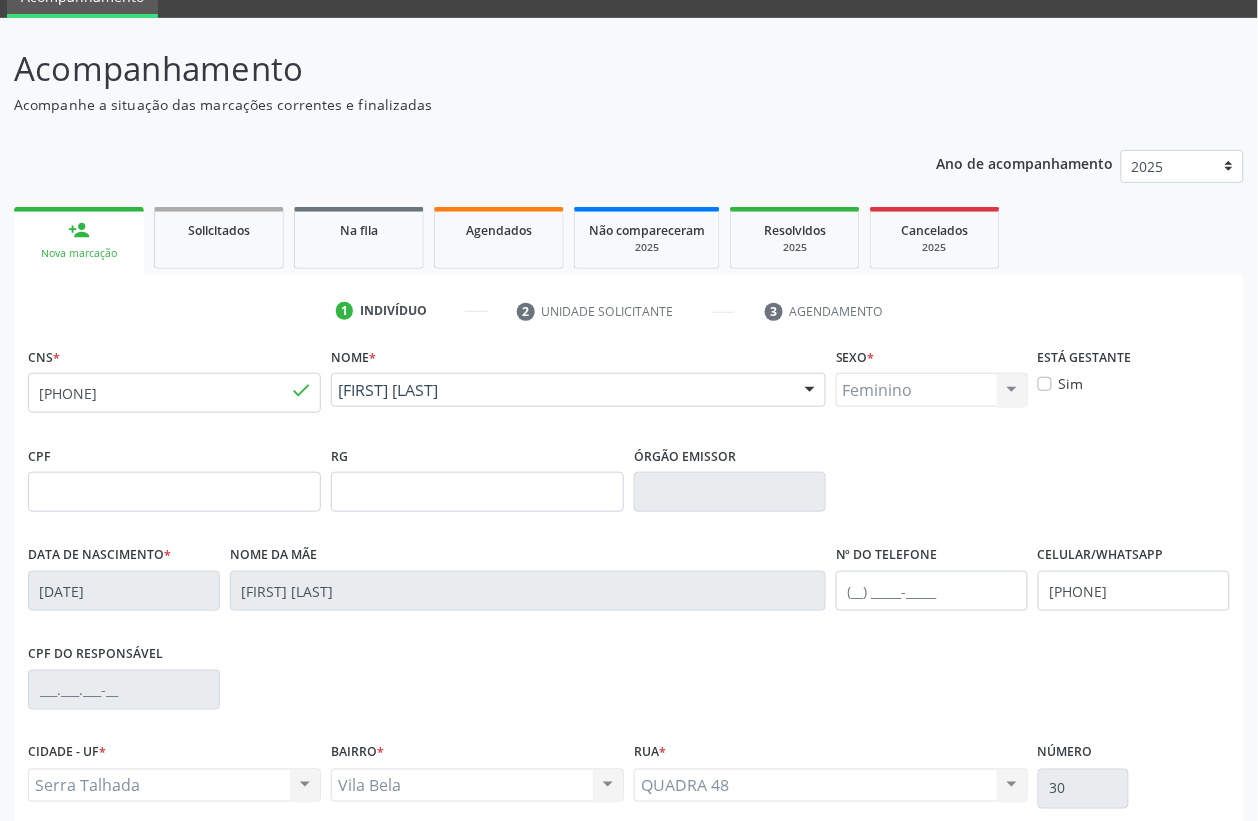 scroll, scrollTop: 263, scrollLeft: 0, axis: vertical 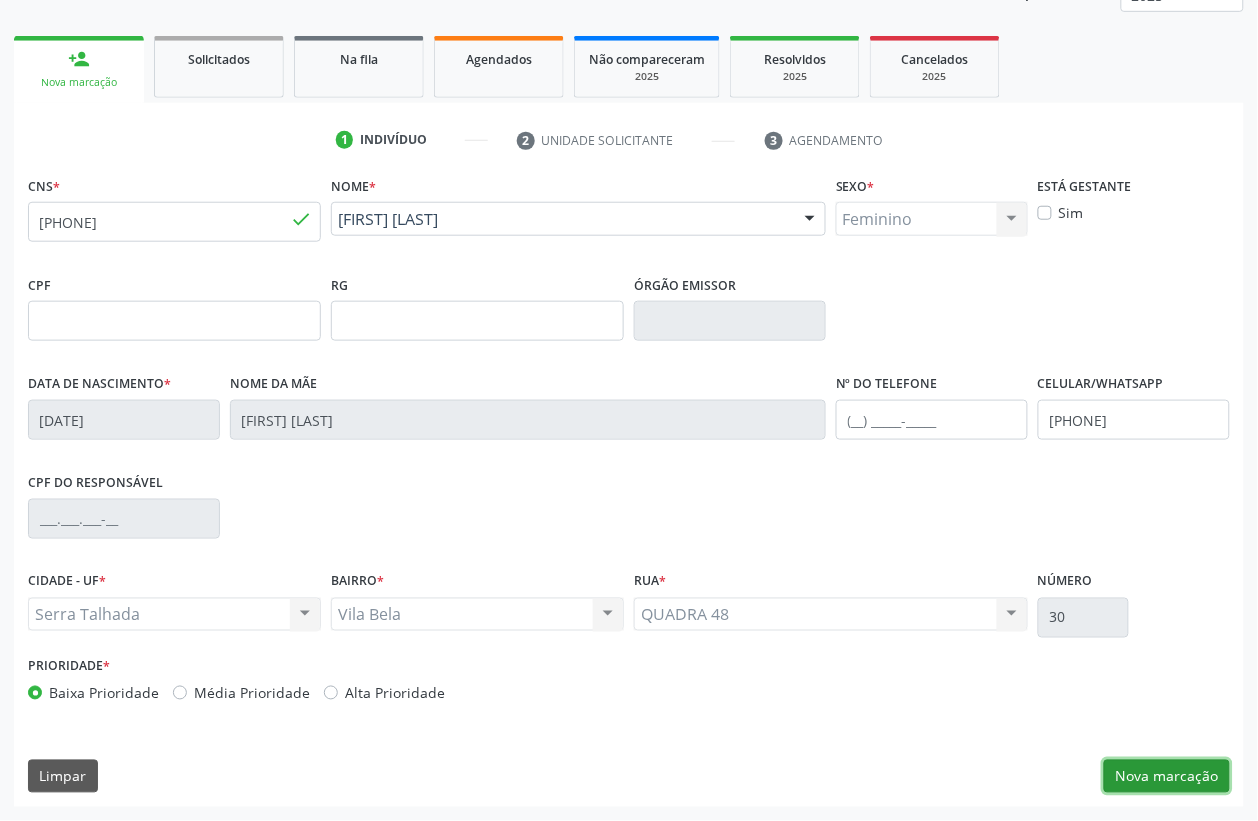 click on "Nova marcação" at bounding box center [1167, 777] 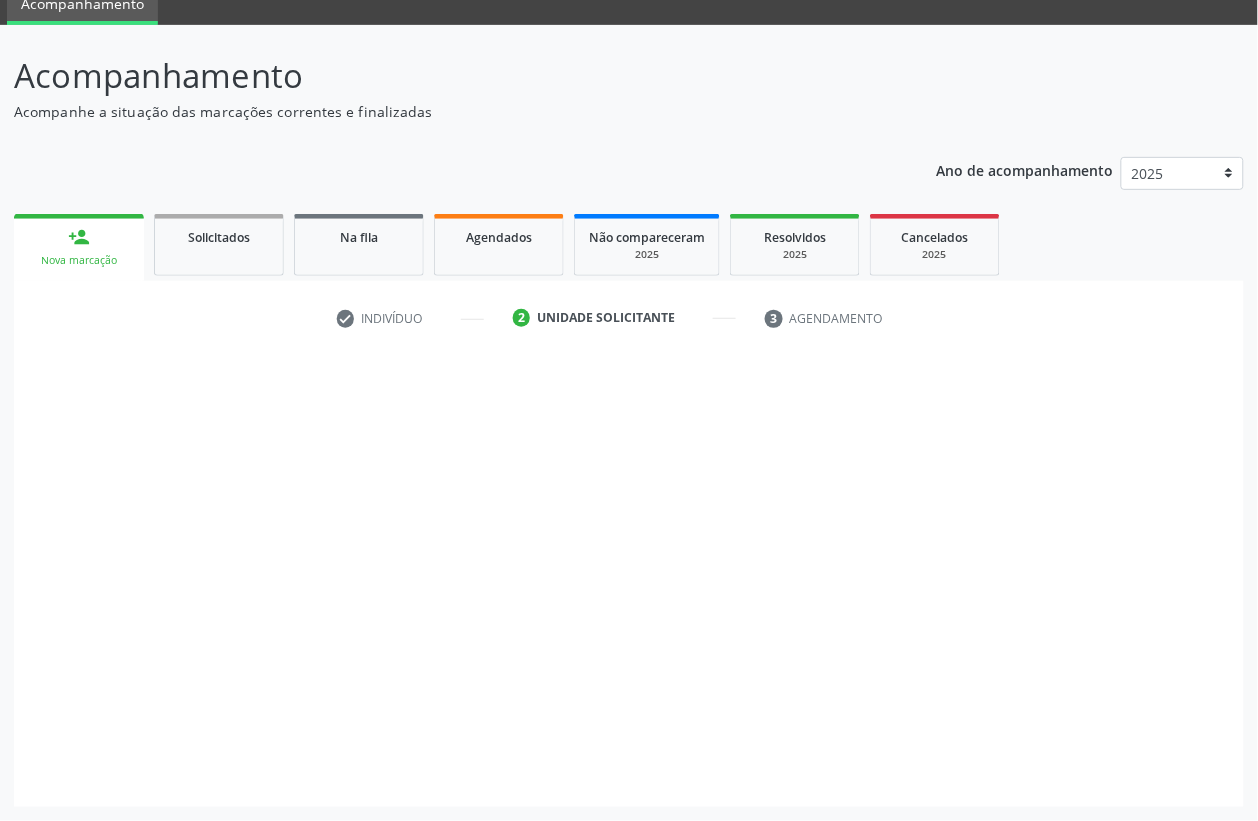 scroll, scrollTop: 85, scrollLeft: 0, axis: vertical 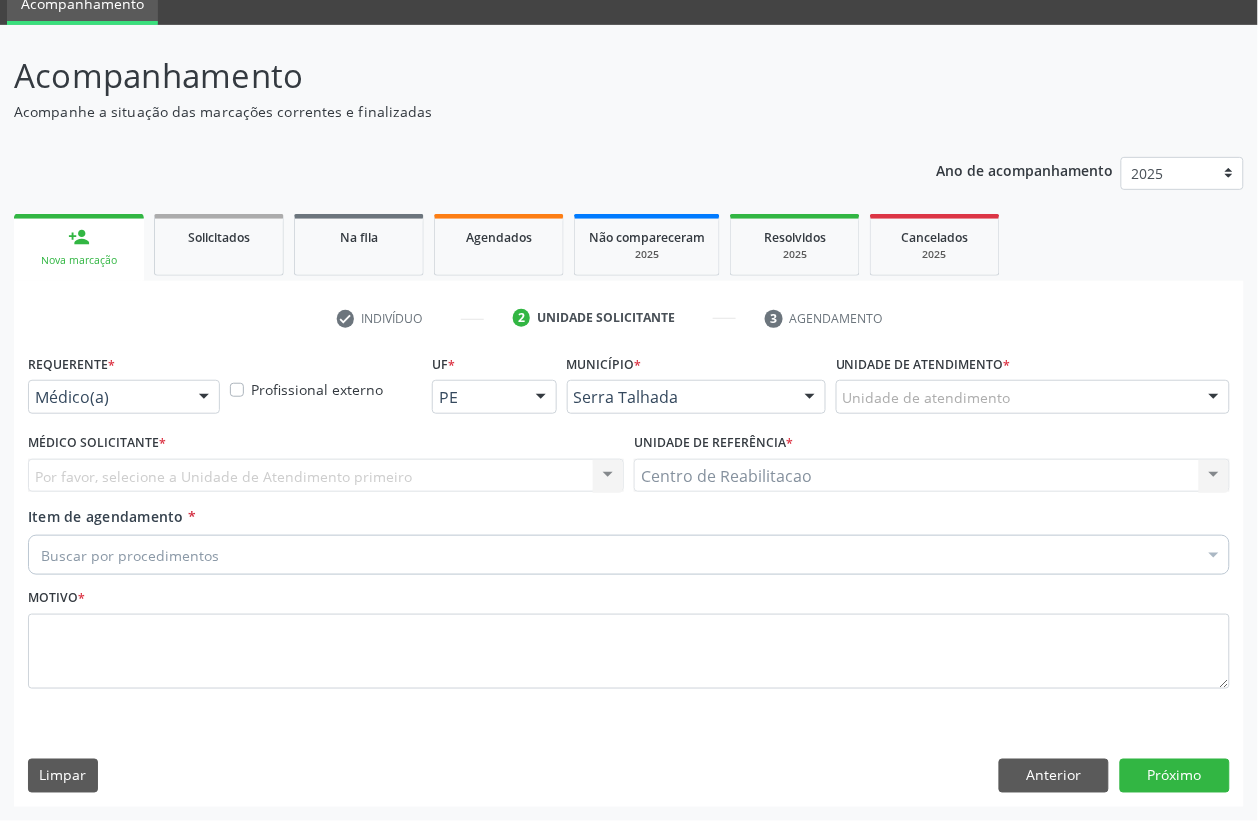 click at bounding box center (204, 398) 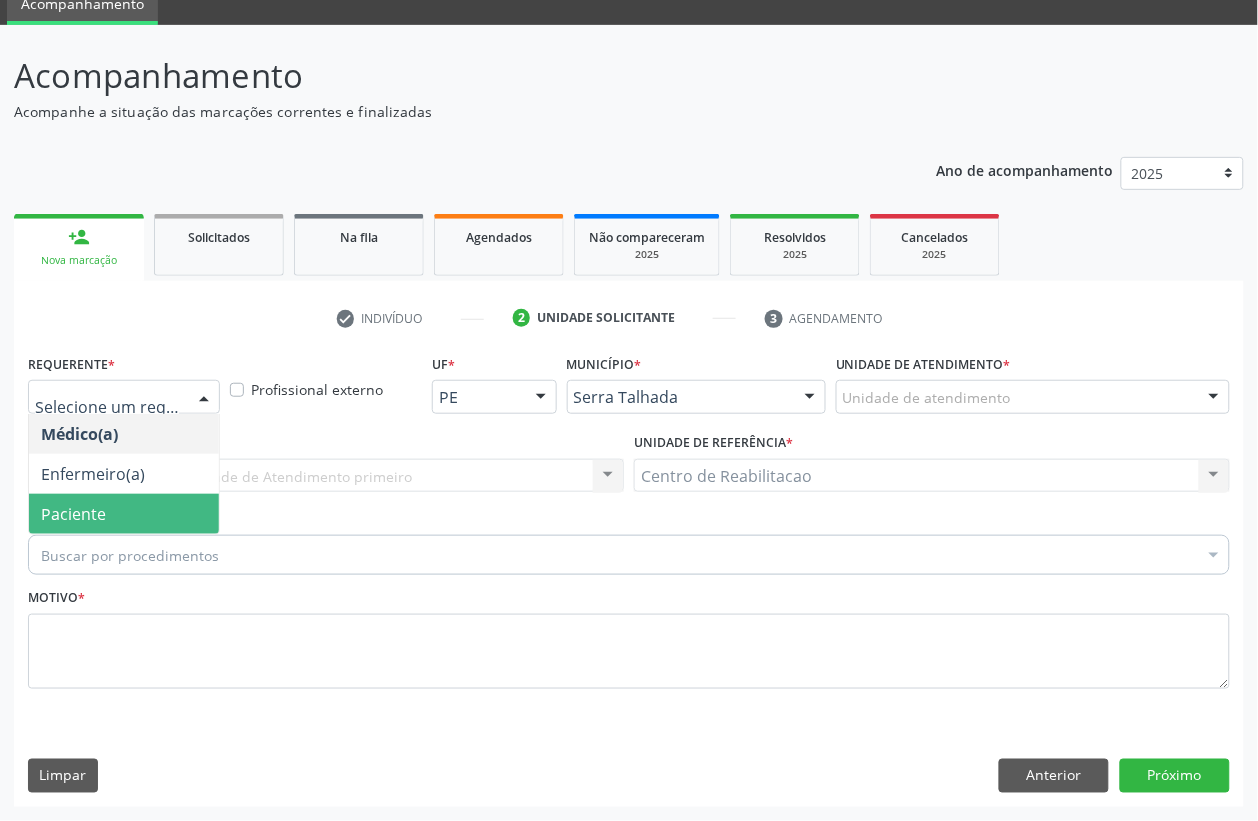 click on "Paciente" at bounding box center [124, 514] 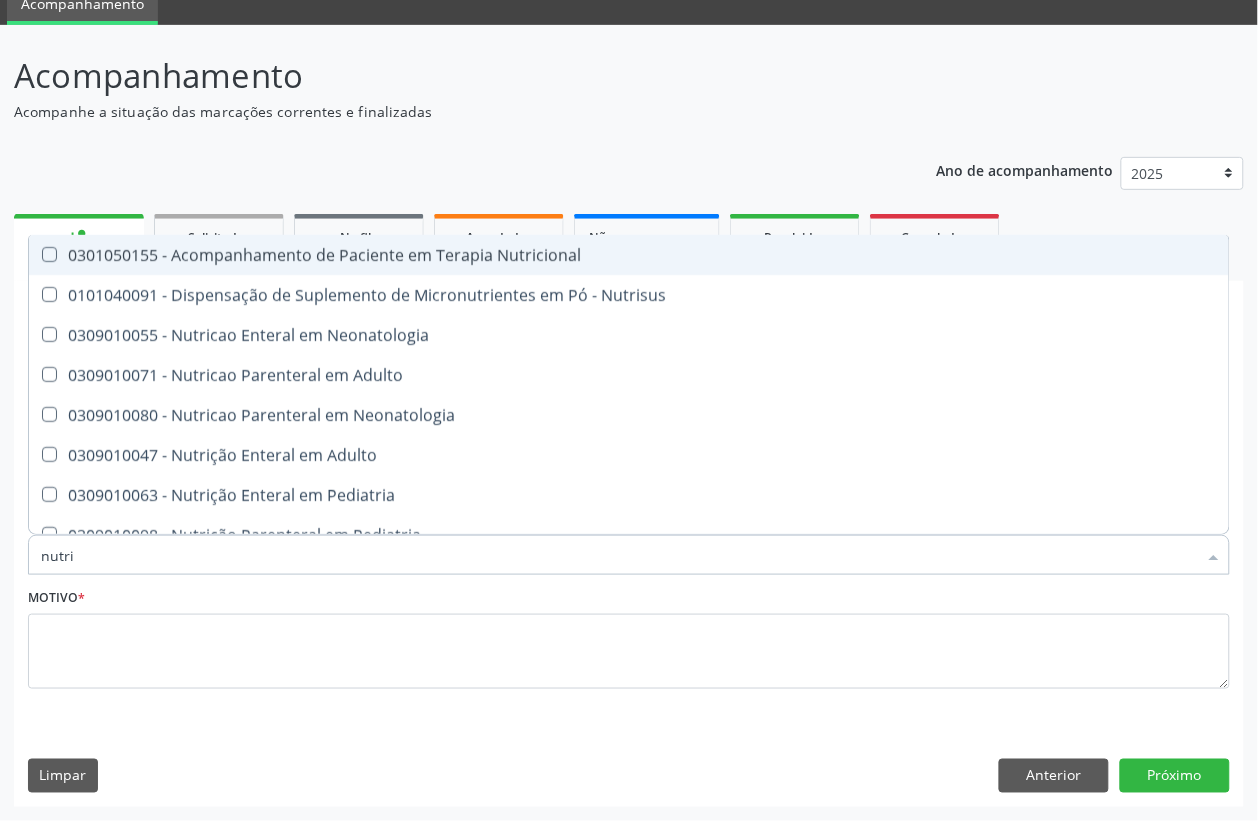 type on "nutric" 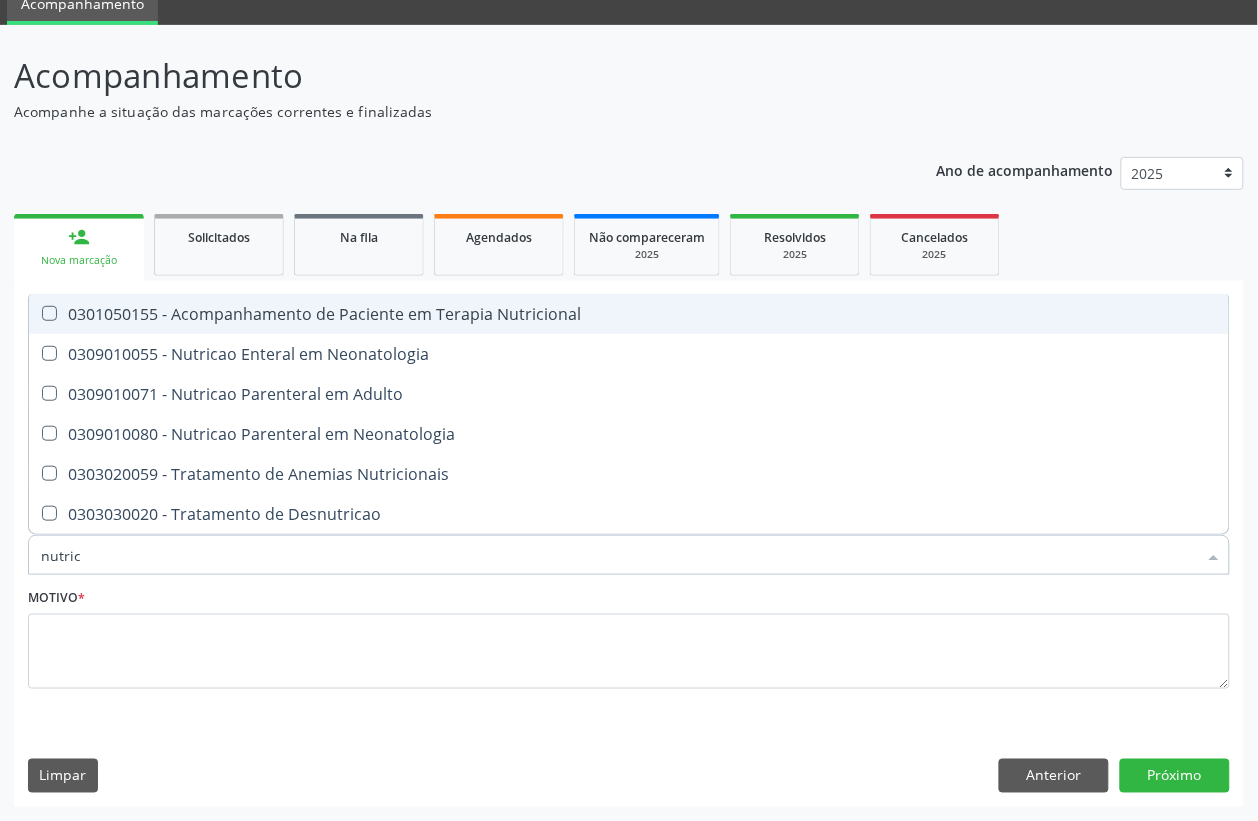 click on "0301050155 - Acompanhamento de Paciente em Terapia Nutricional" at bounding box center (629, 314) 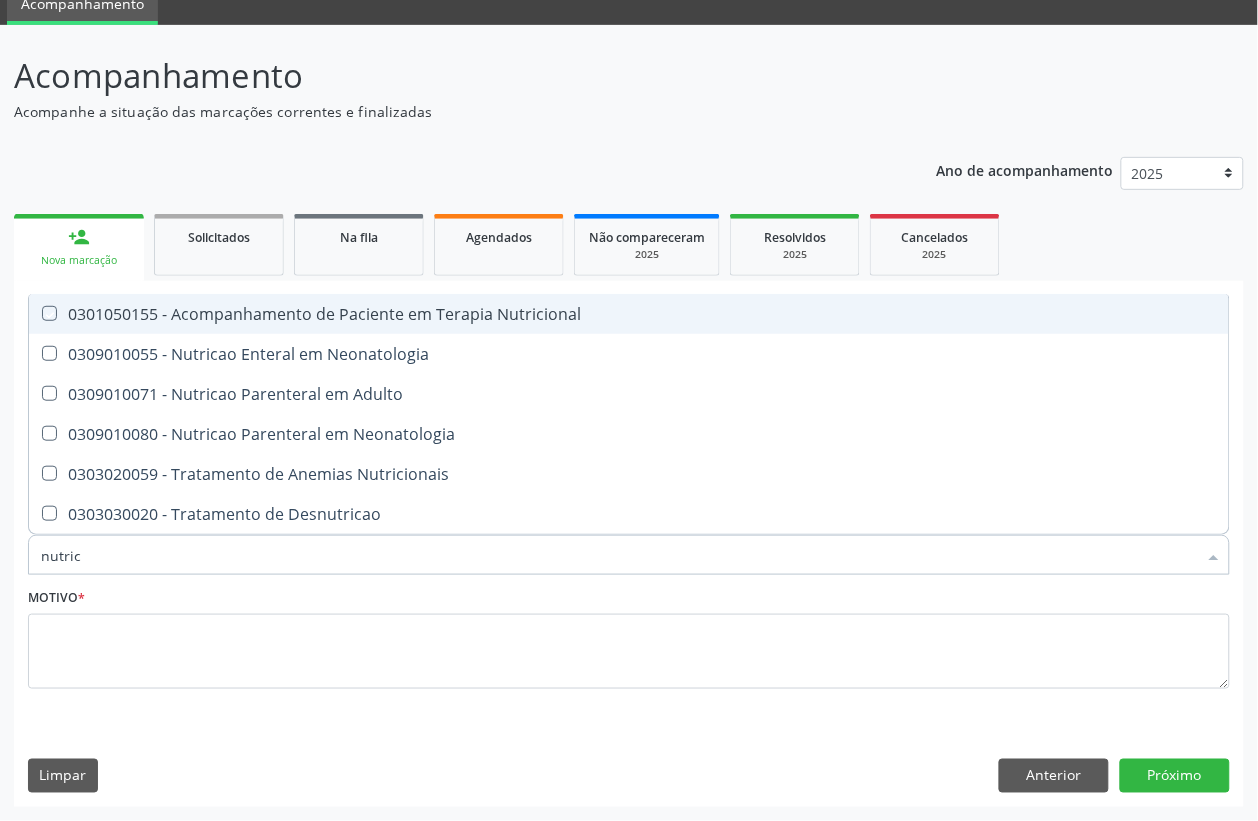 checkbox on "true" 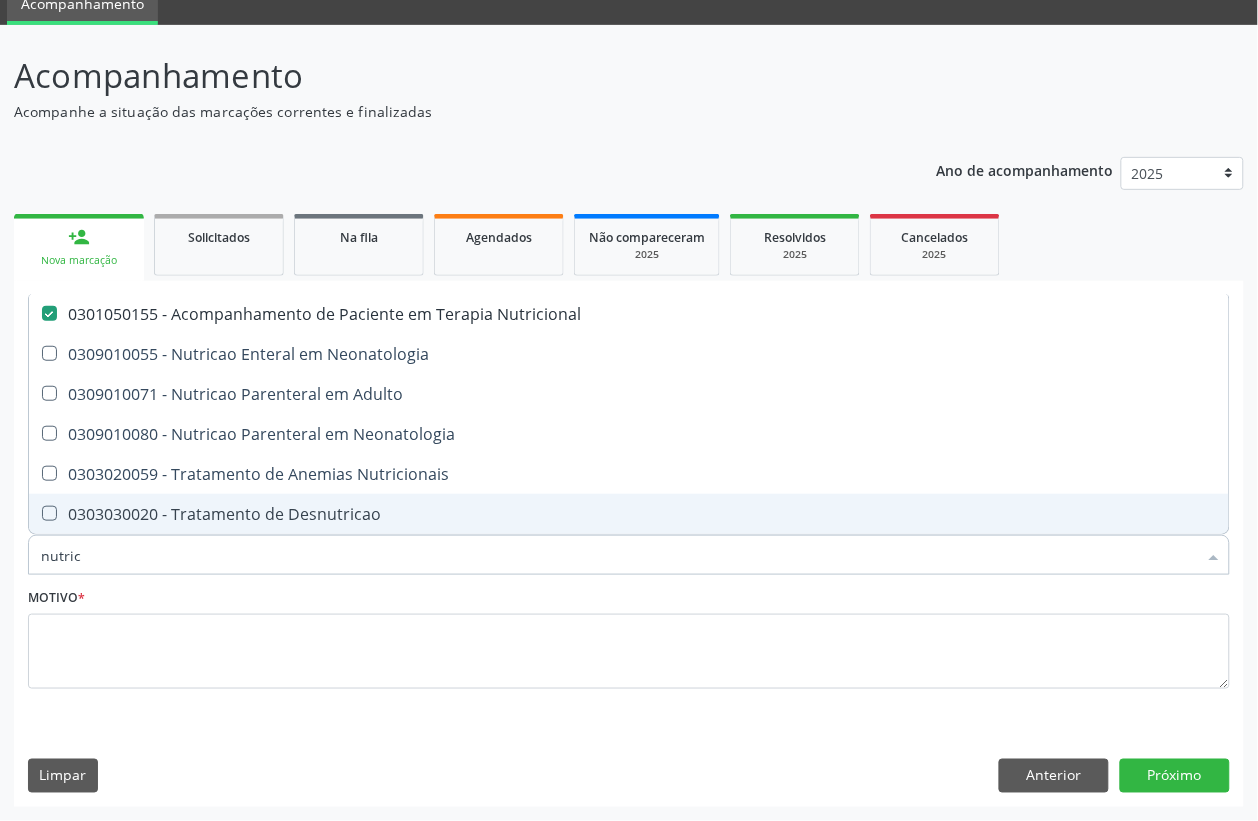 click on "Motivo
*" at bounding box center [629, 636] 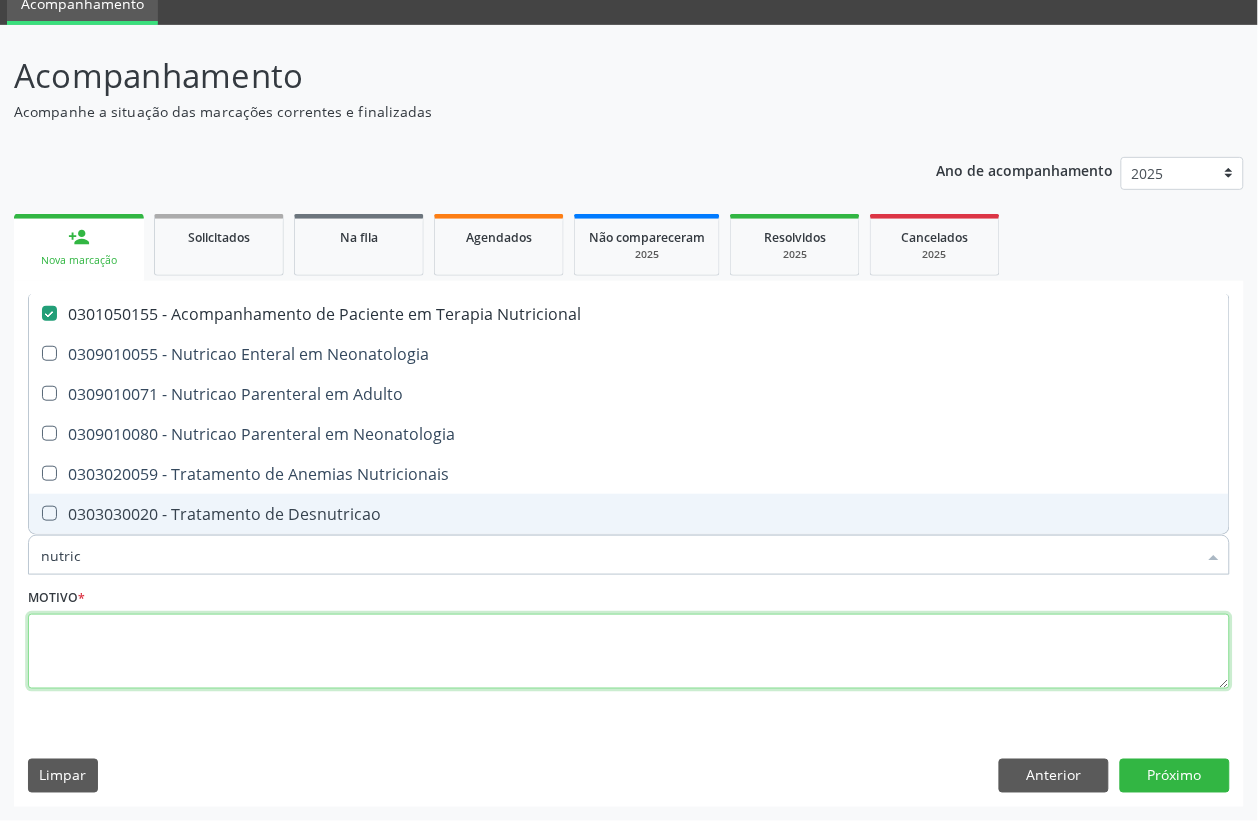 click at bounding box center [629, 652] 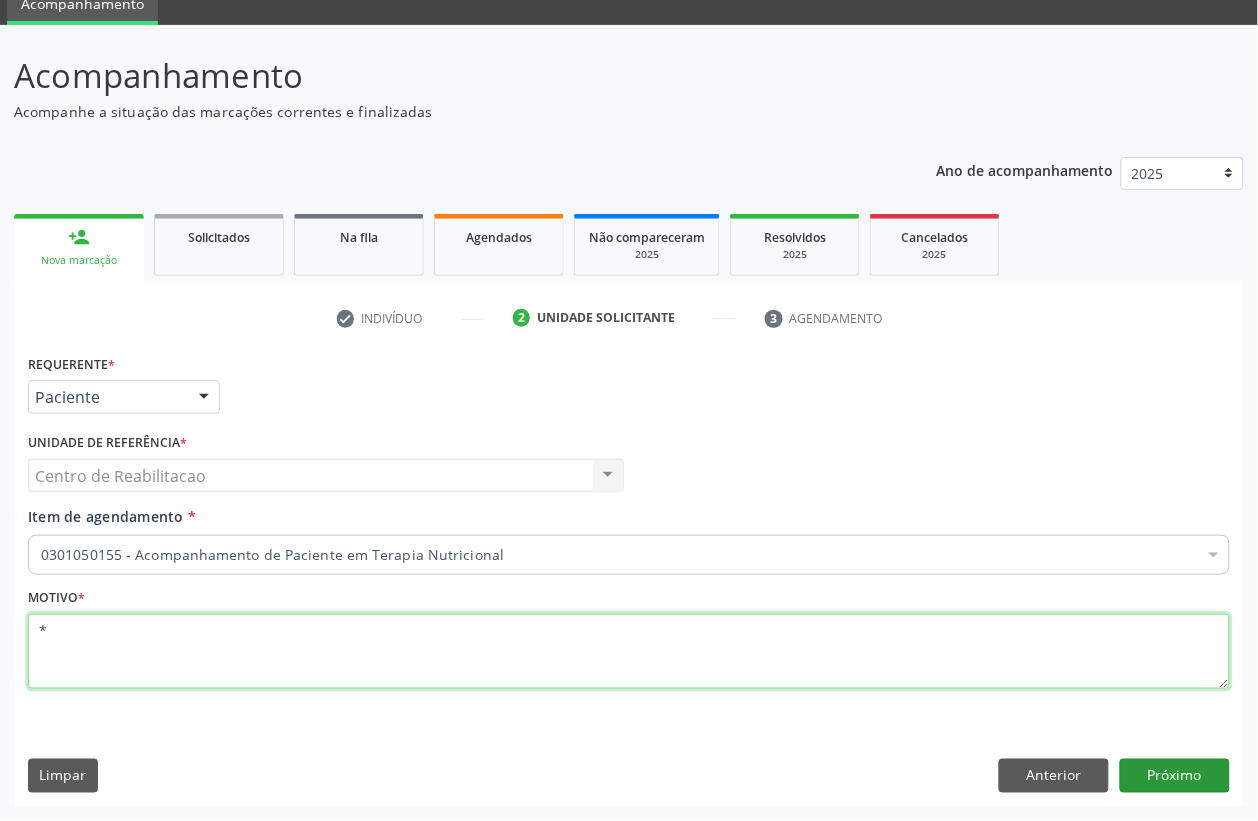 type on "*" 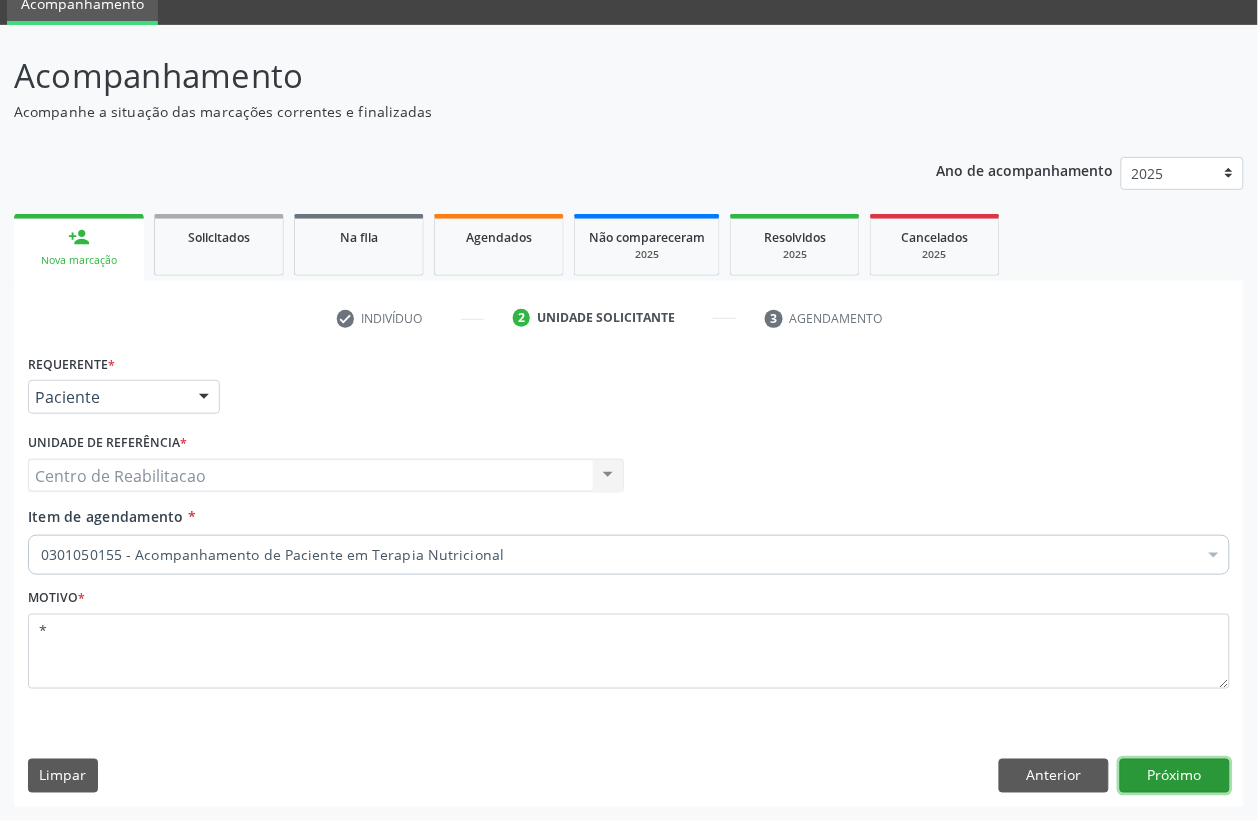 click on "Próximo" at bounding box center [1175, 776] 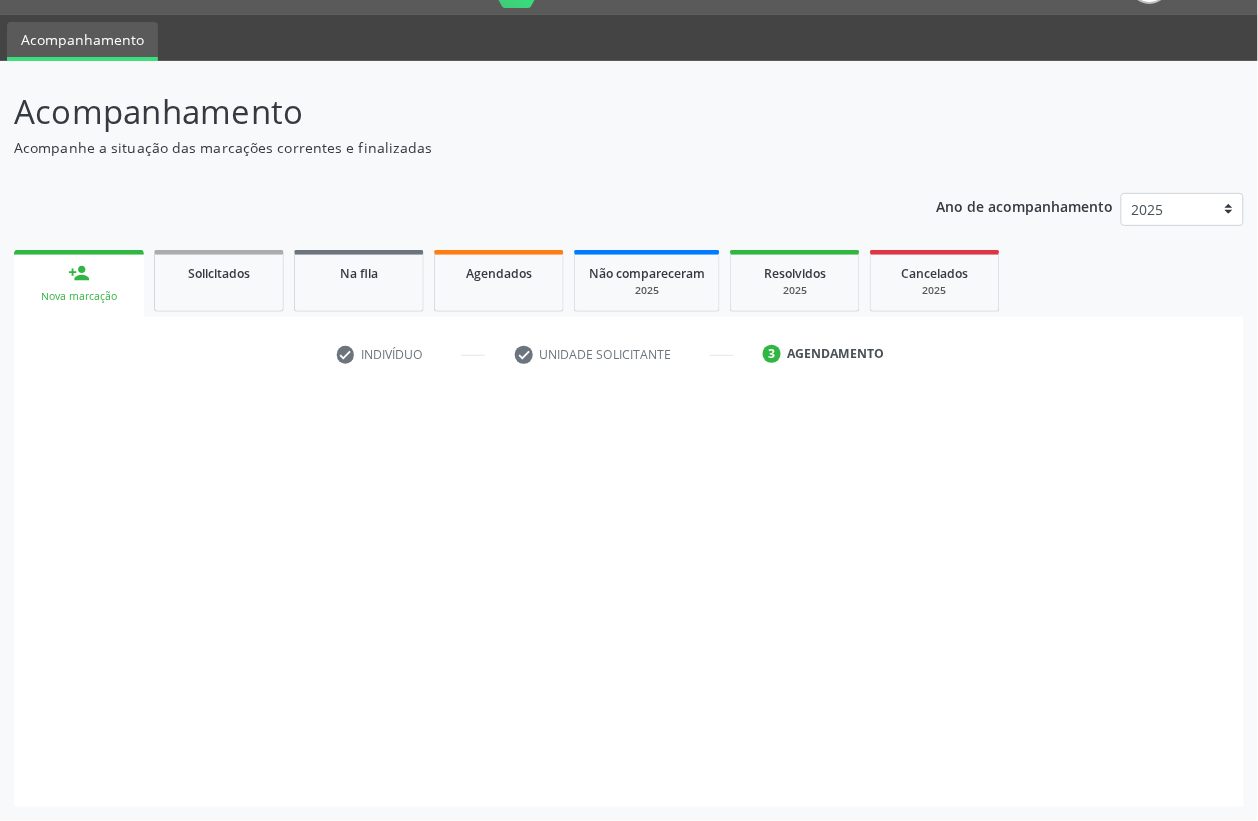 scroll, scrollTop: 50, scrollLeft: 0, axis: vertical 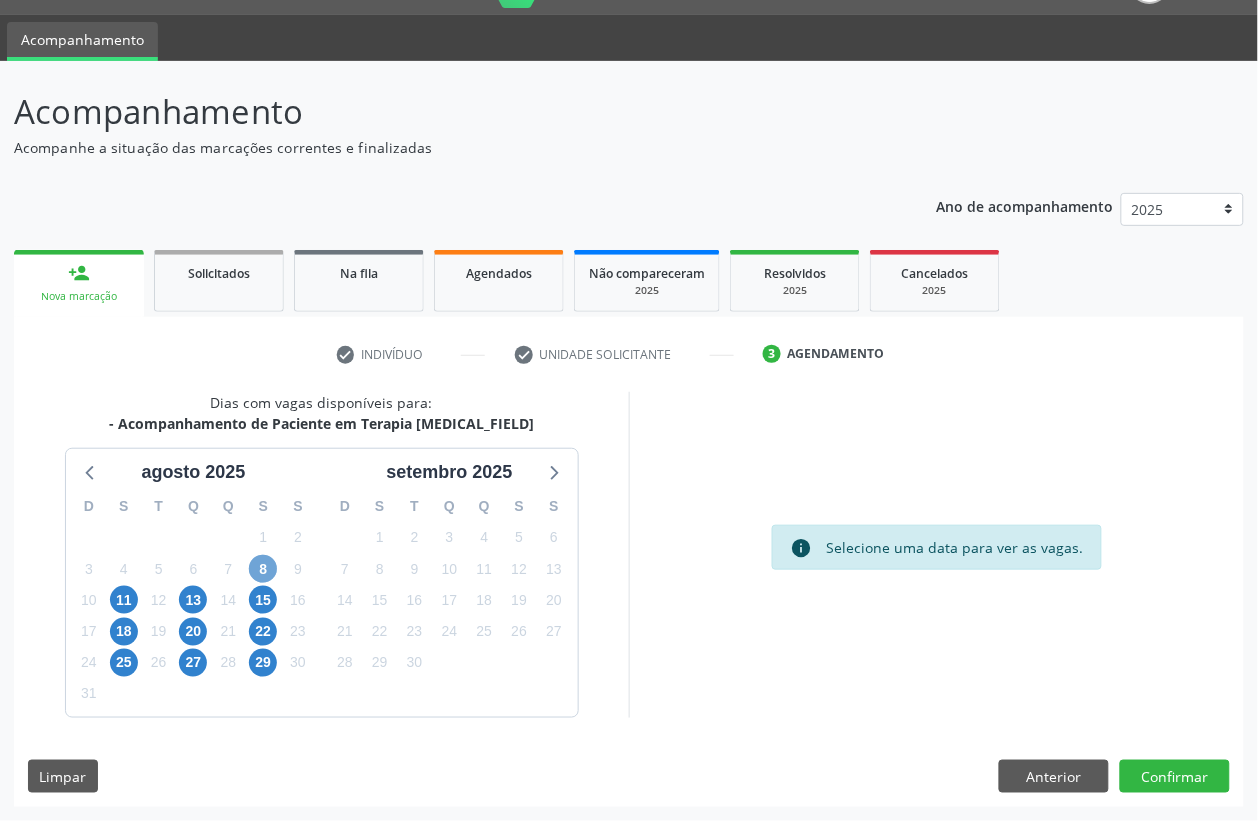 click on "8" at bounding box center (263, 569) 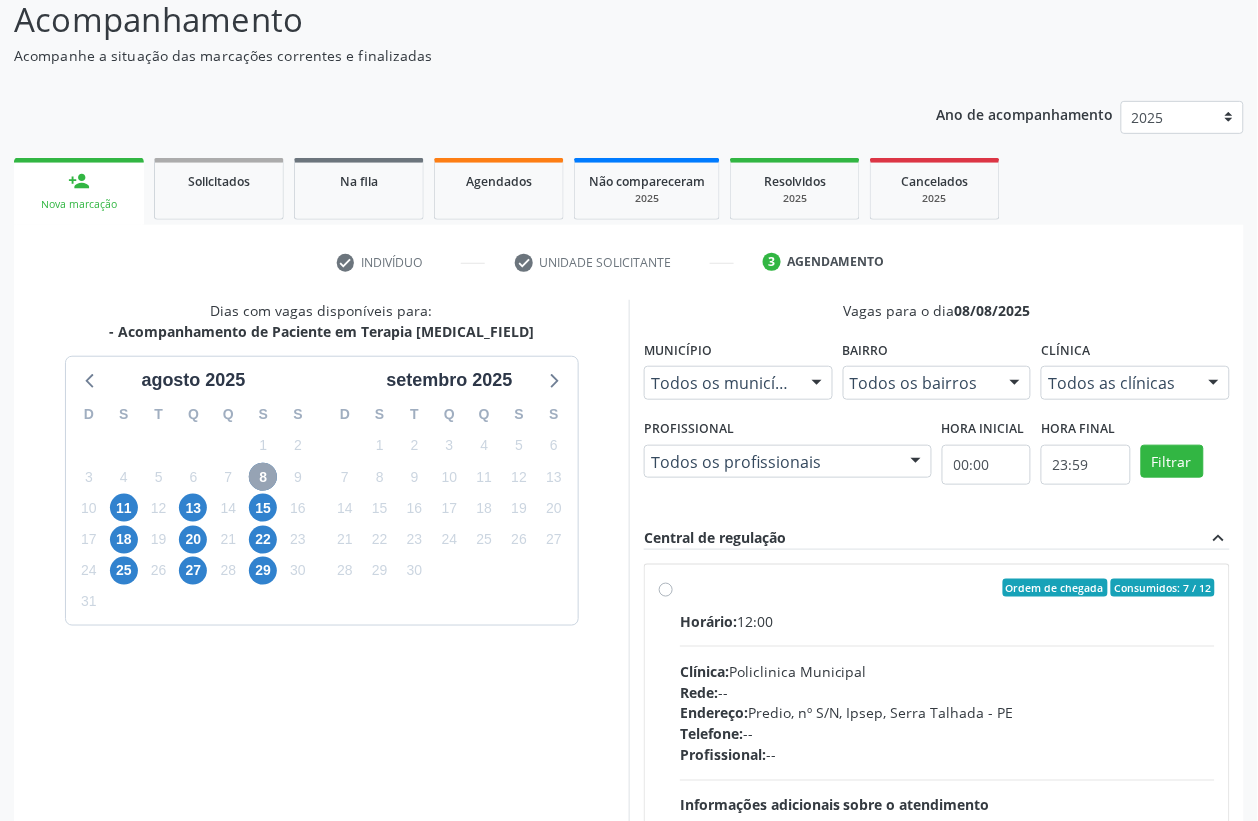scroll, scrollTop: 300, scrollLeft: 0, axis: vertical 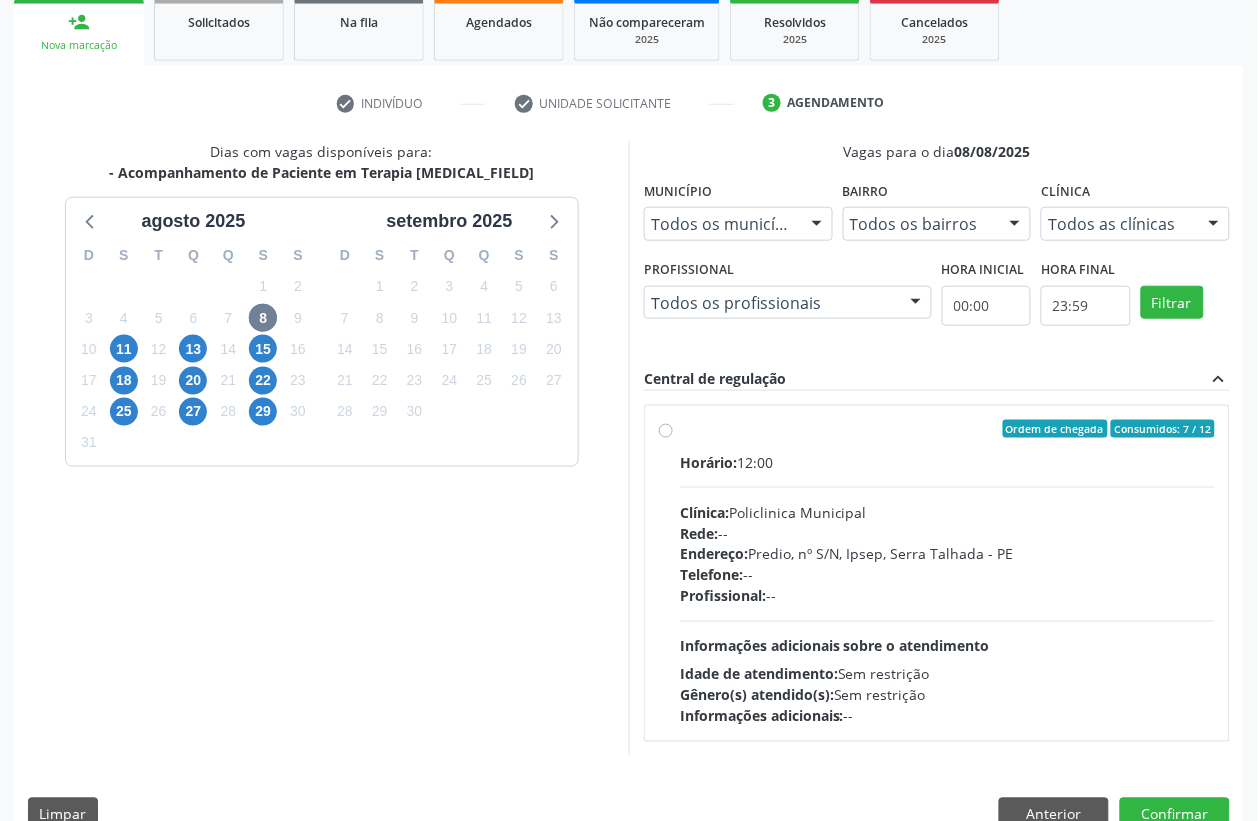 click on "Ordem de chegada
Consumidos: 7 / 12
Horário:   12:00
Clínica:  Policlinica Municipal
Rede:
--
Endereço:   Predio, nº S/N, Ipsep, Serra Talhada - PE
Telefone:   --
Profissional:
--
Informações adicionais sobre o atendimento
Idade de atendimento:
Sem restrição
Gênero(s) atendido(s):
Sem restrição
Informações adicionais:
--" at bounding box center [947, 573] 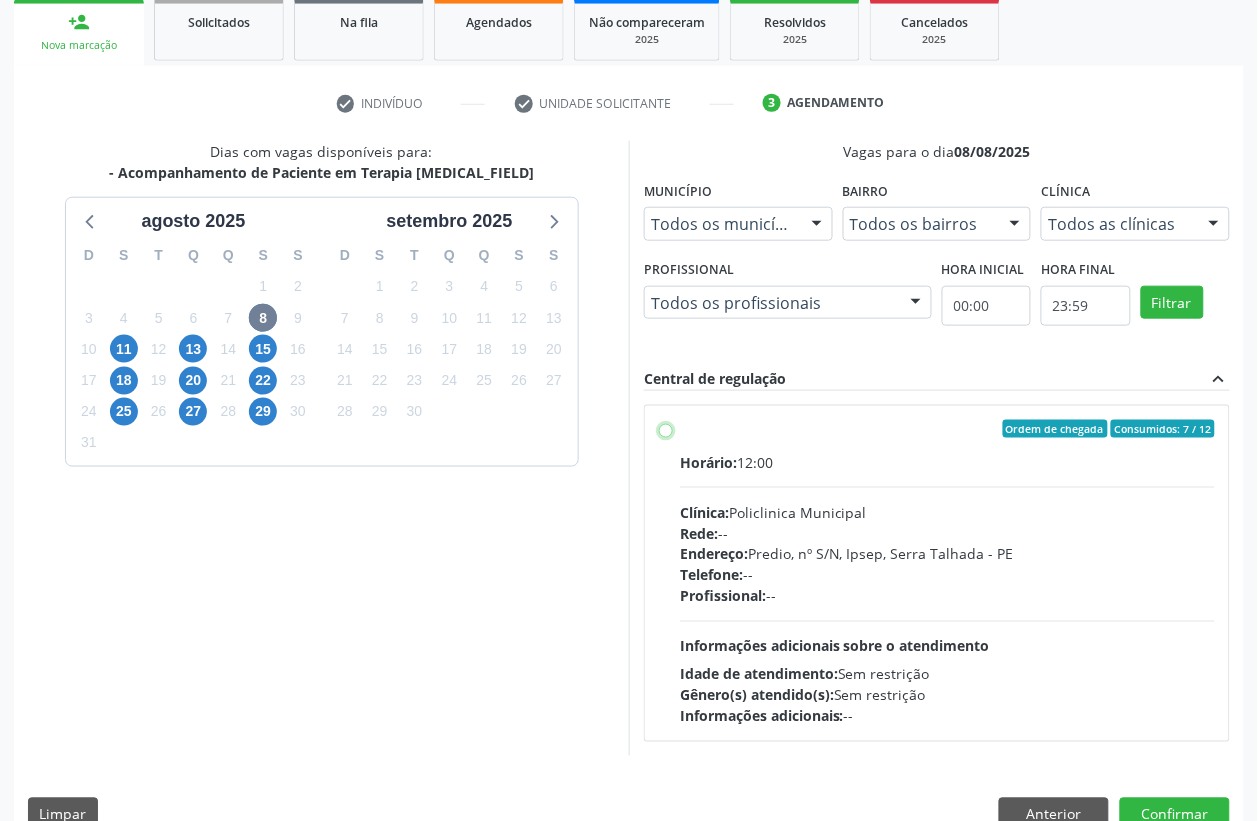 click on "Ordem de chegada
Consumidos: 7 / 12
Horário:   12:00
Clínica:  Policlinica Municipal
Rede:
--
Endereço:   Predio, nº S/N, Ipsep, Serra Talhada - PE
Telefone:   --
Profissional:
--
Informações adicionais sobre o atendimento
Idade de atendimento:
Sem restrição
Gênero(s) atendido(s):
Sem restrição
Informações adicionais:
--" at bounding box center (666, 429) 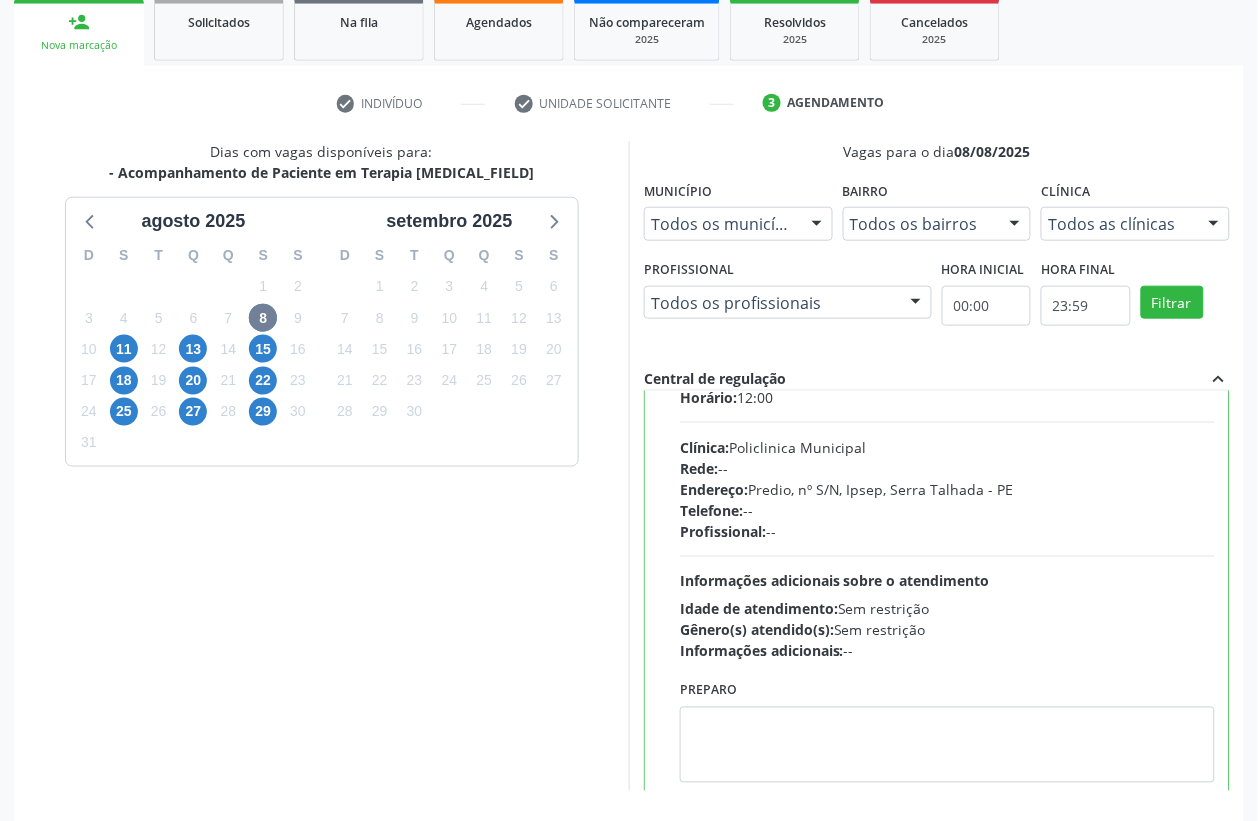 scroll, scrollTop: 100, scrollLeft: 0, axis: vertical 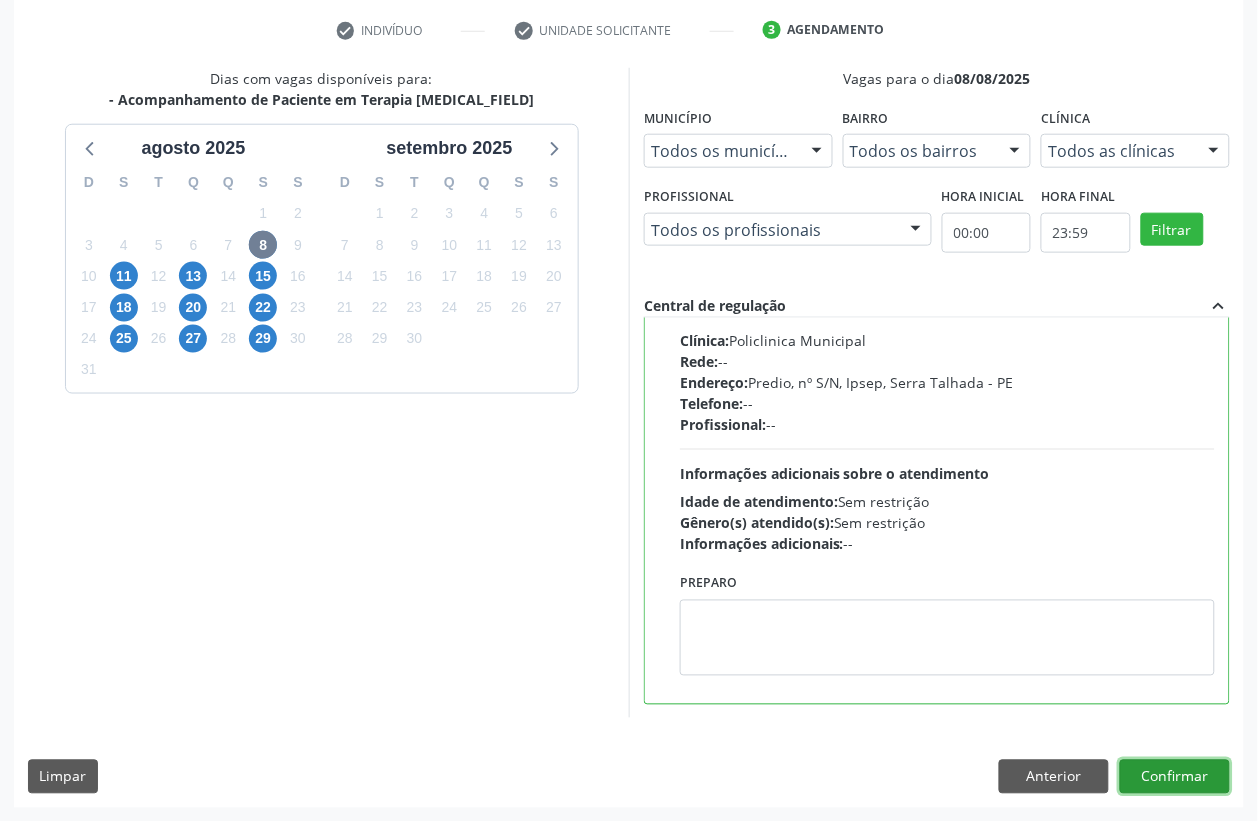 click on "Confirmar" at bounding box center (1175, 777) 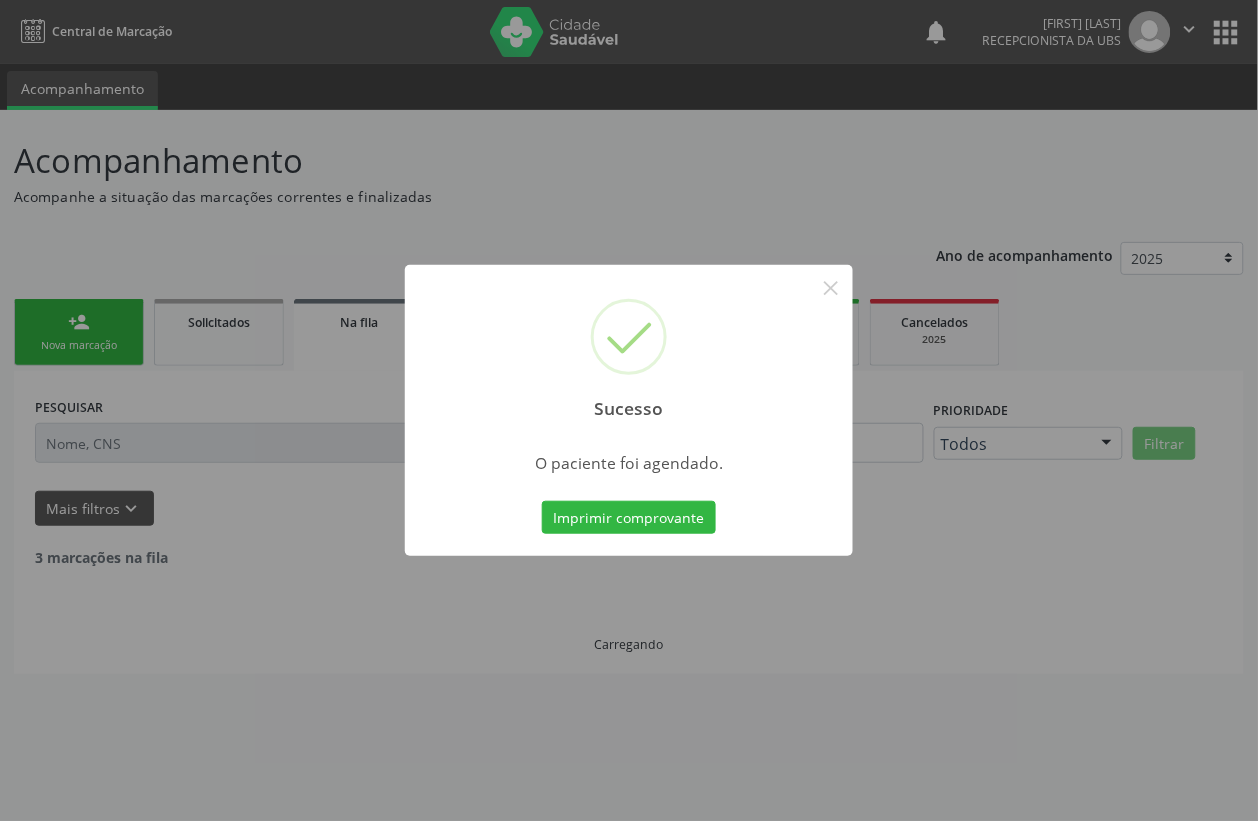 scroll, scrollTop: 0, scrollLeft: 0, axis: both 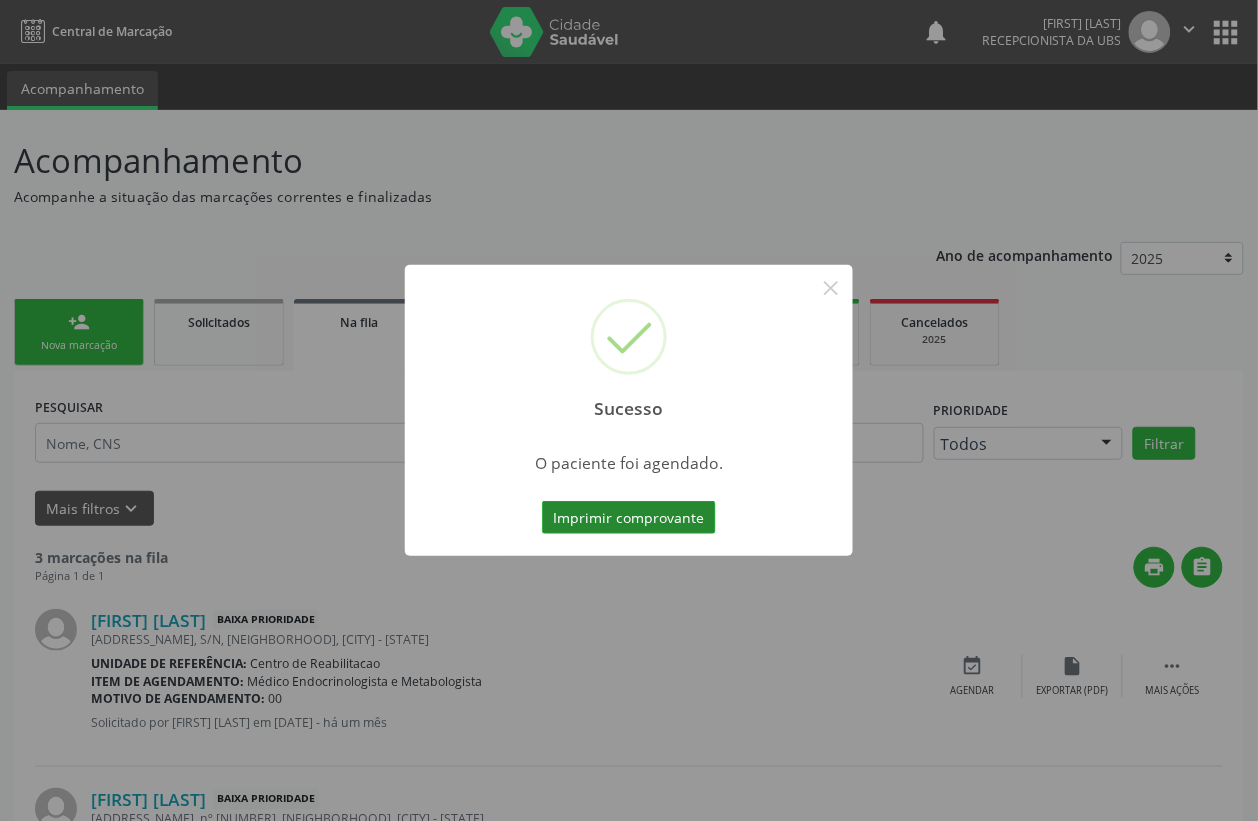 click on "Imprimir comprovante" at bounding box center [629, 518] 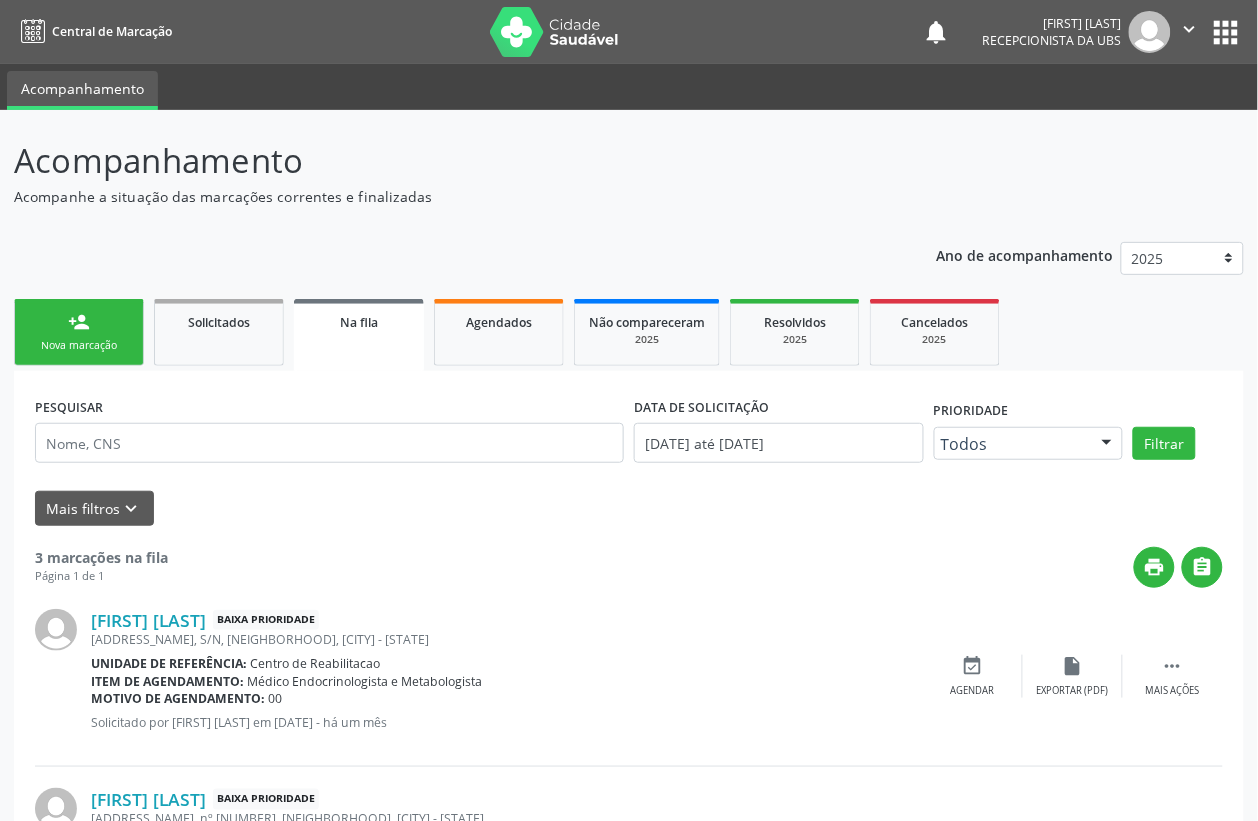click on "Nova marcação" at bounding box center [79, 345] 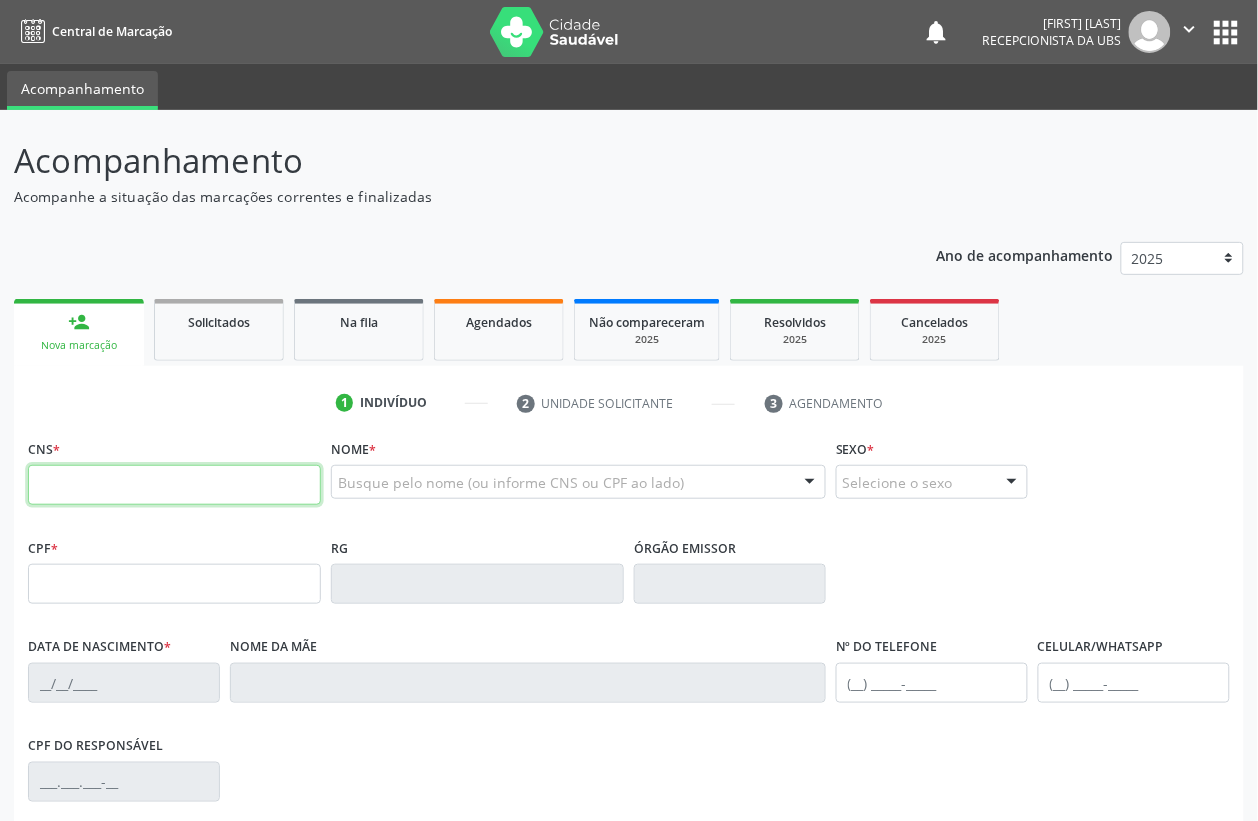 click at bounding box center (174, 485) 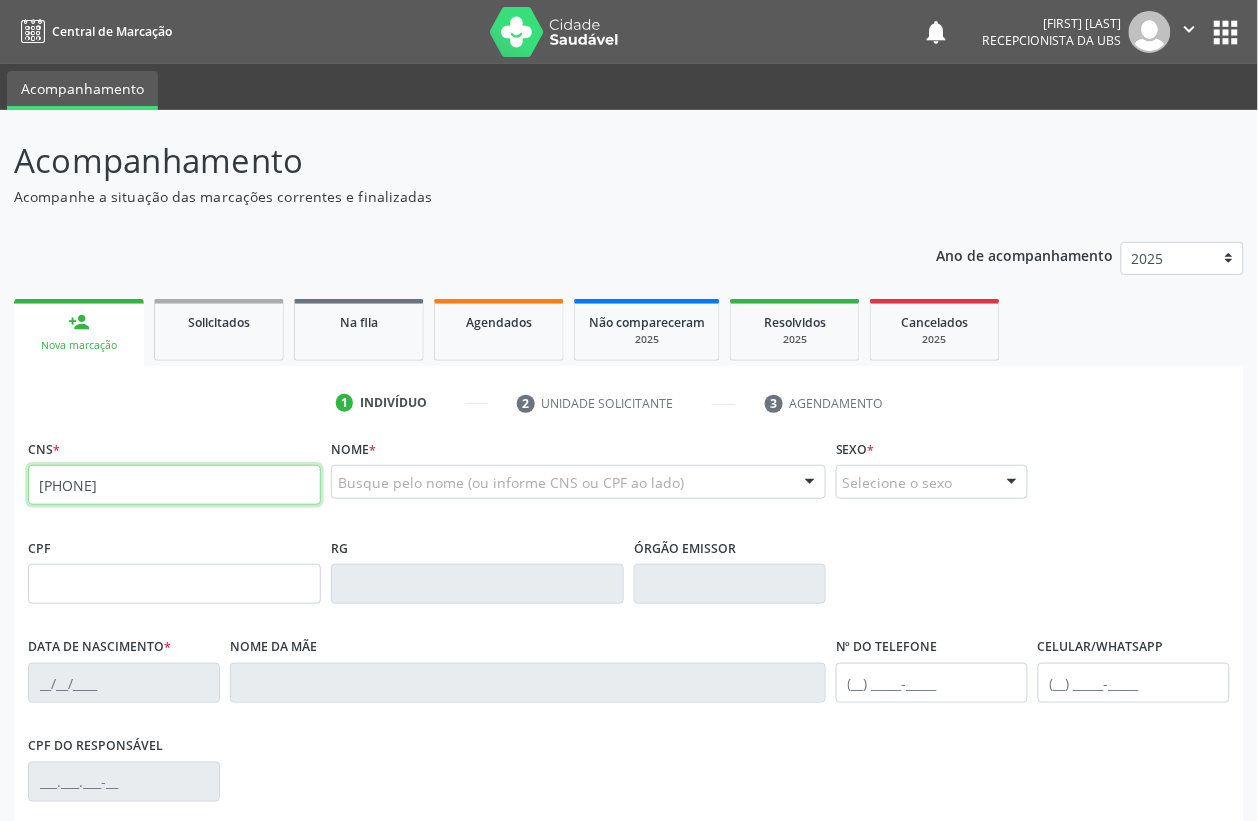 type on "707 4050 6544 8971" 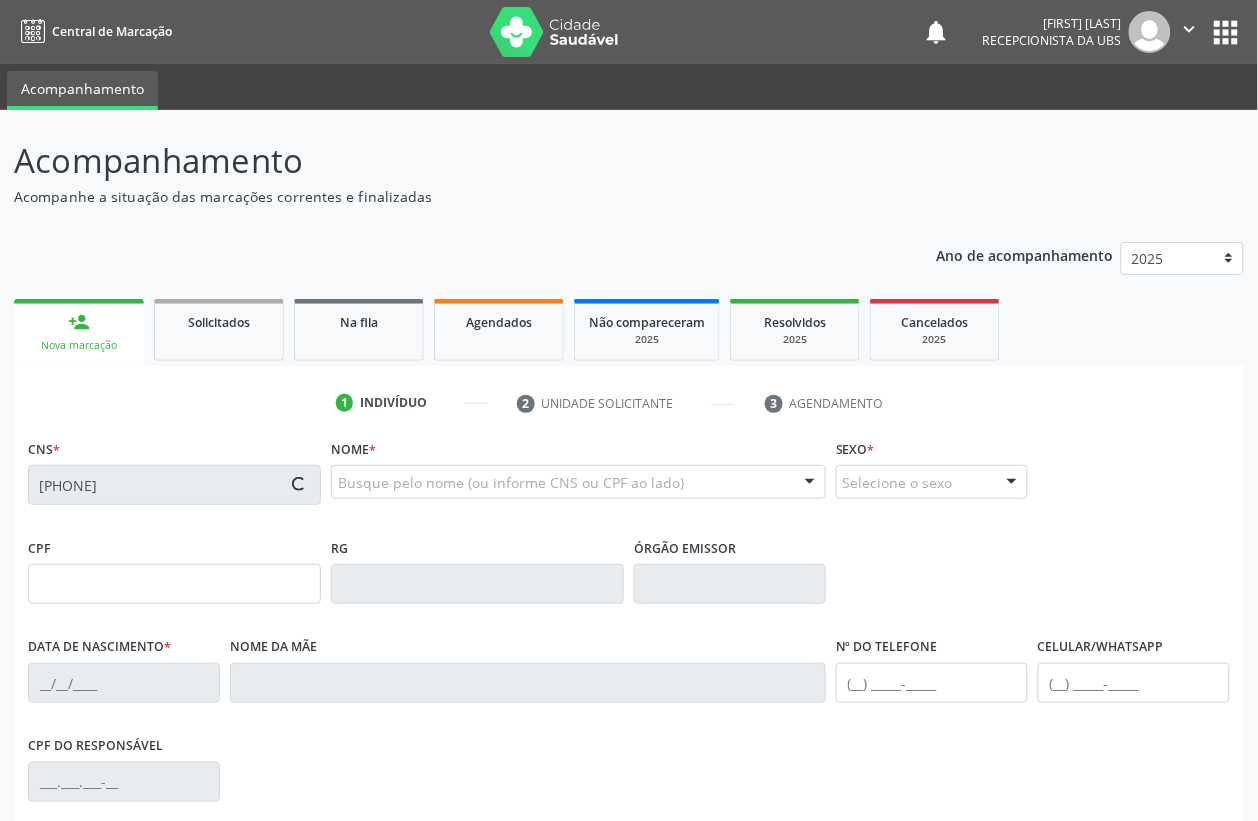 type on "02/04/1982" 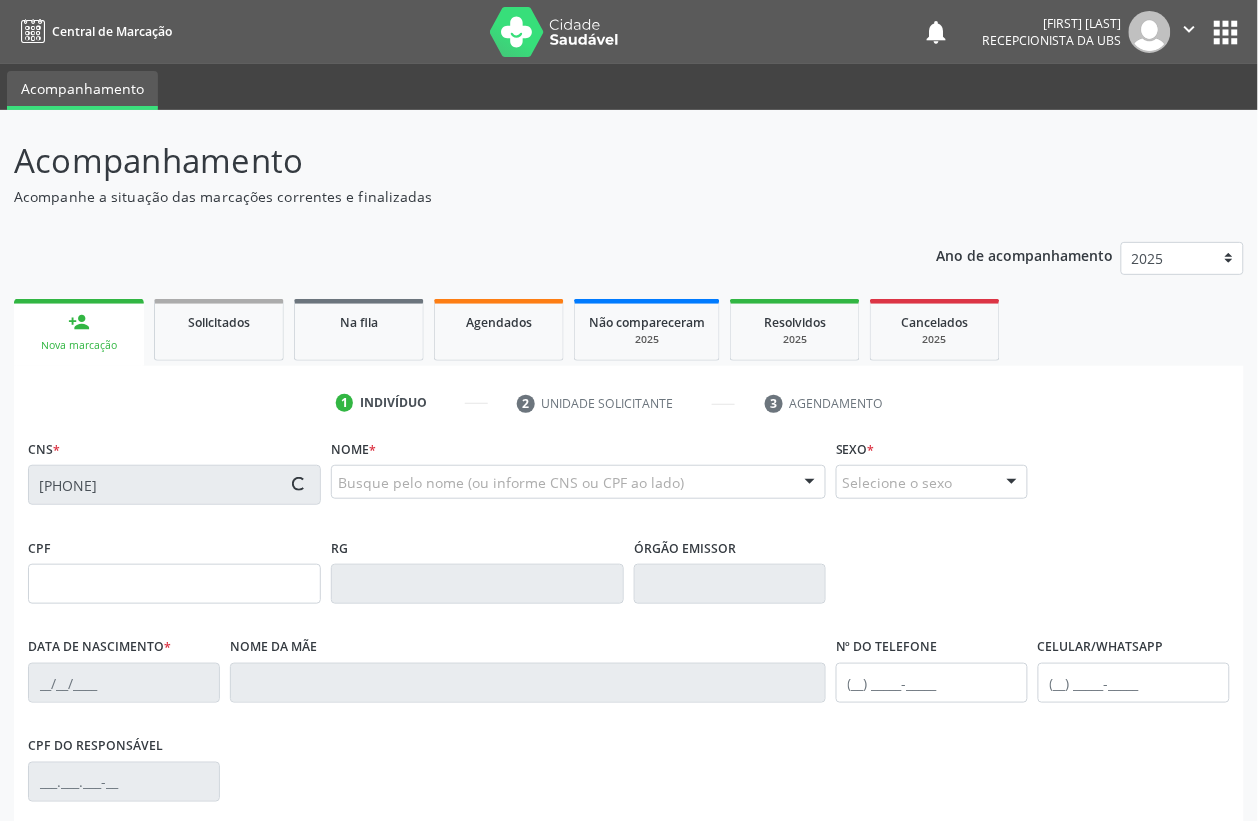 type on "Maria Bezerra de Lima" 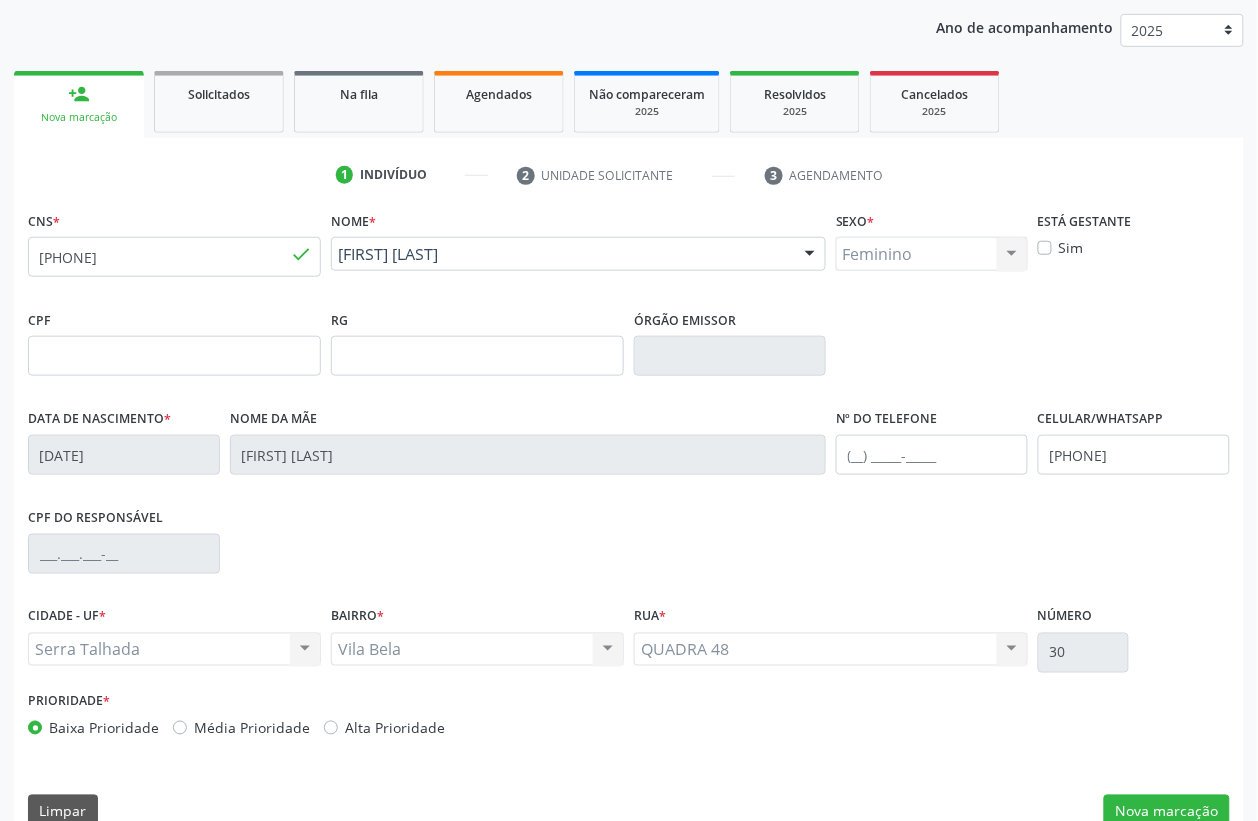 scroll, scrollTop: 263, scrollLeft: 0, axis: vertical 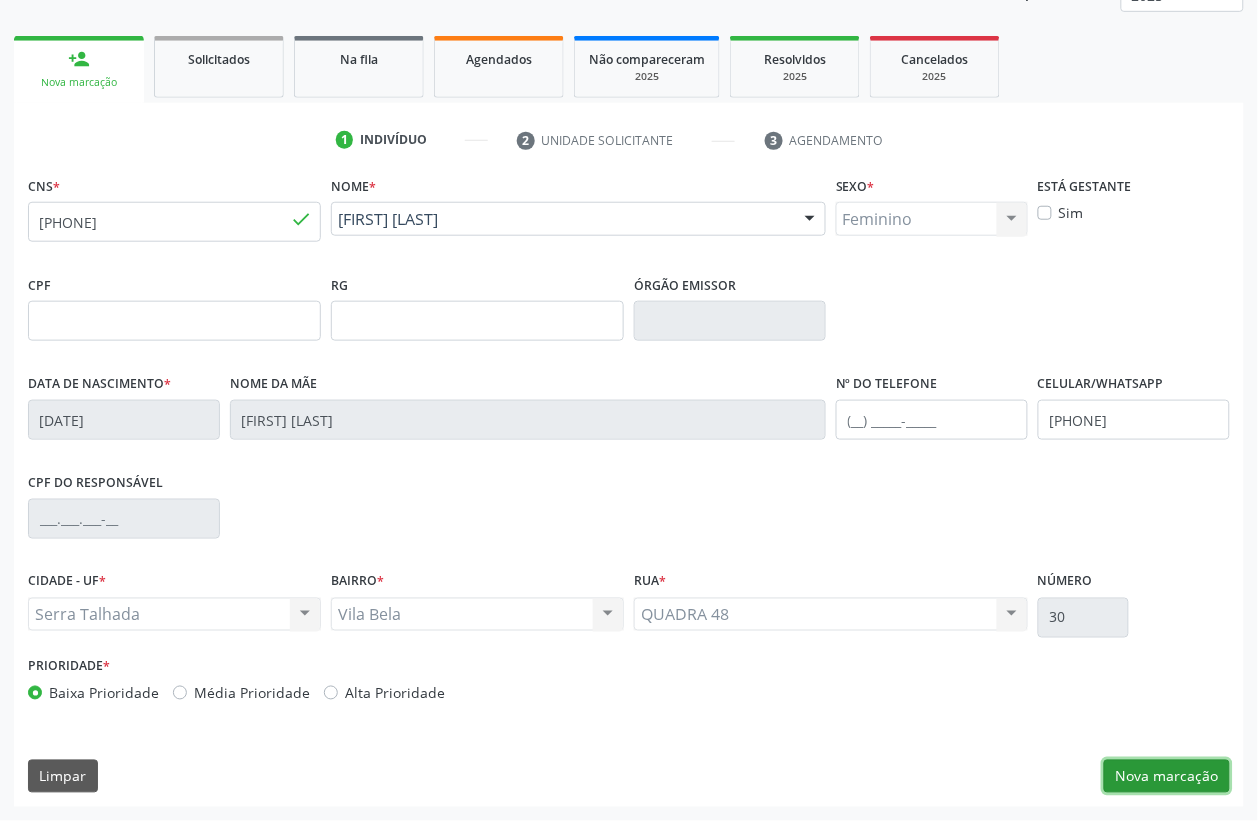 click on "Nova marcação" at bounding box center (1167, 777) 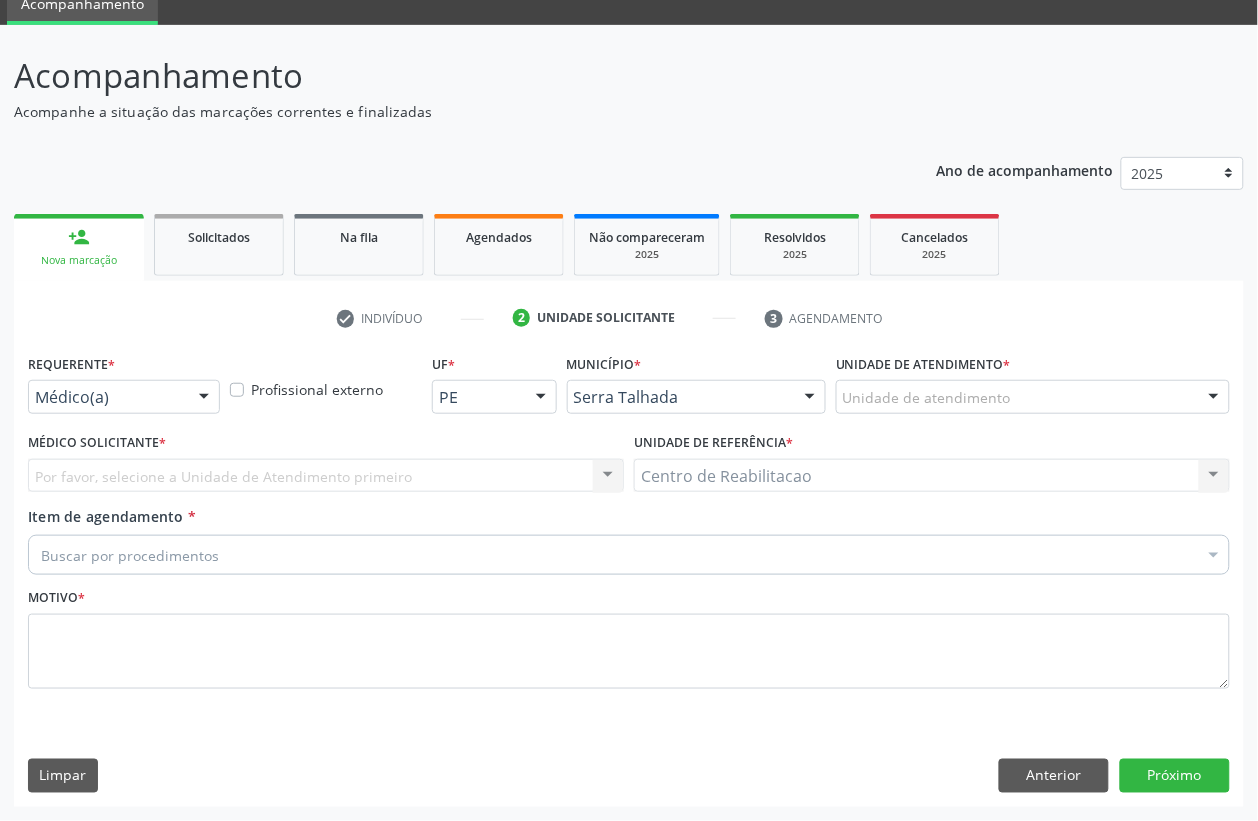 scroll, scrollTop: 85, scrollLeft: 0, axis: vertical 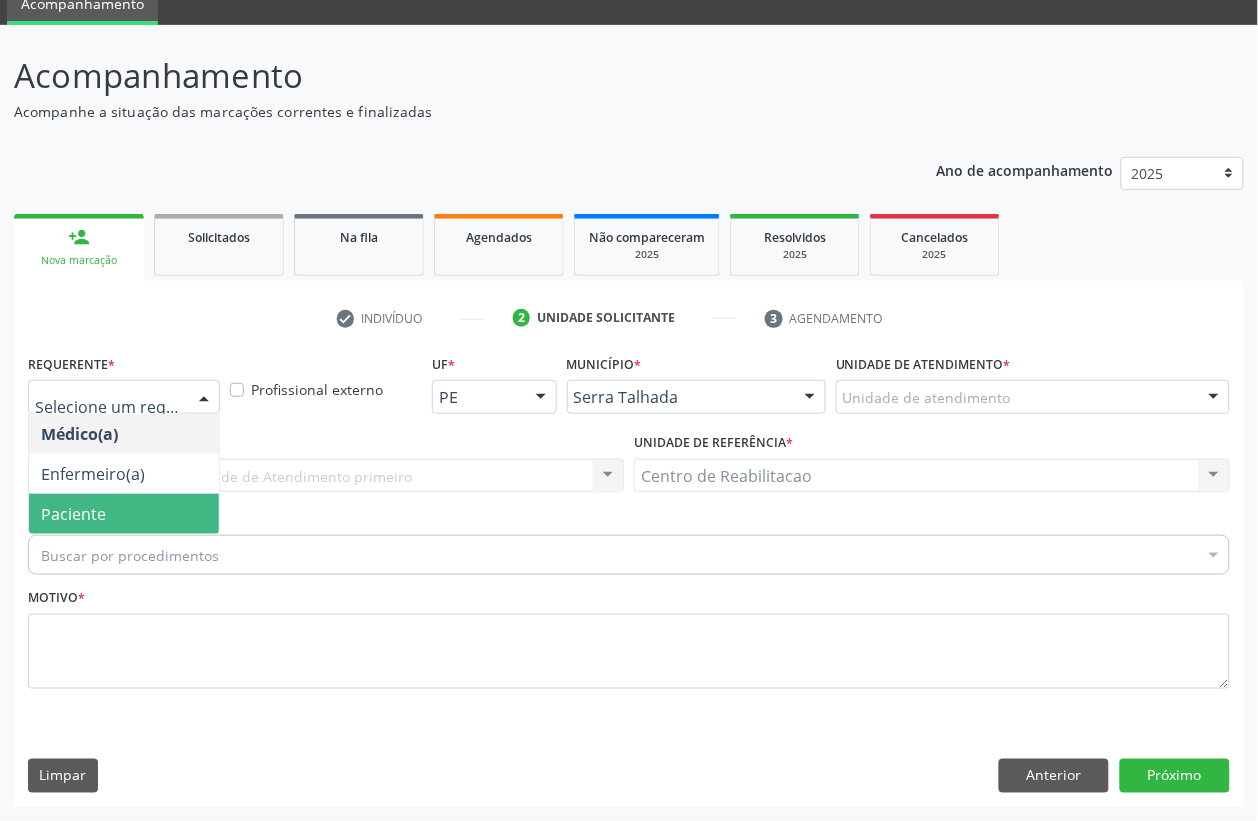 click on "Paciente" at bounding box center [124, 514] 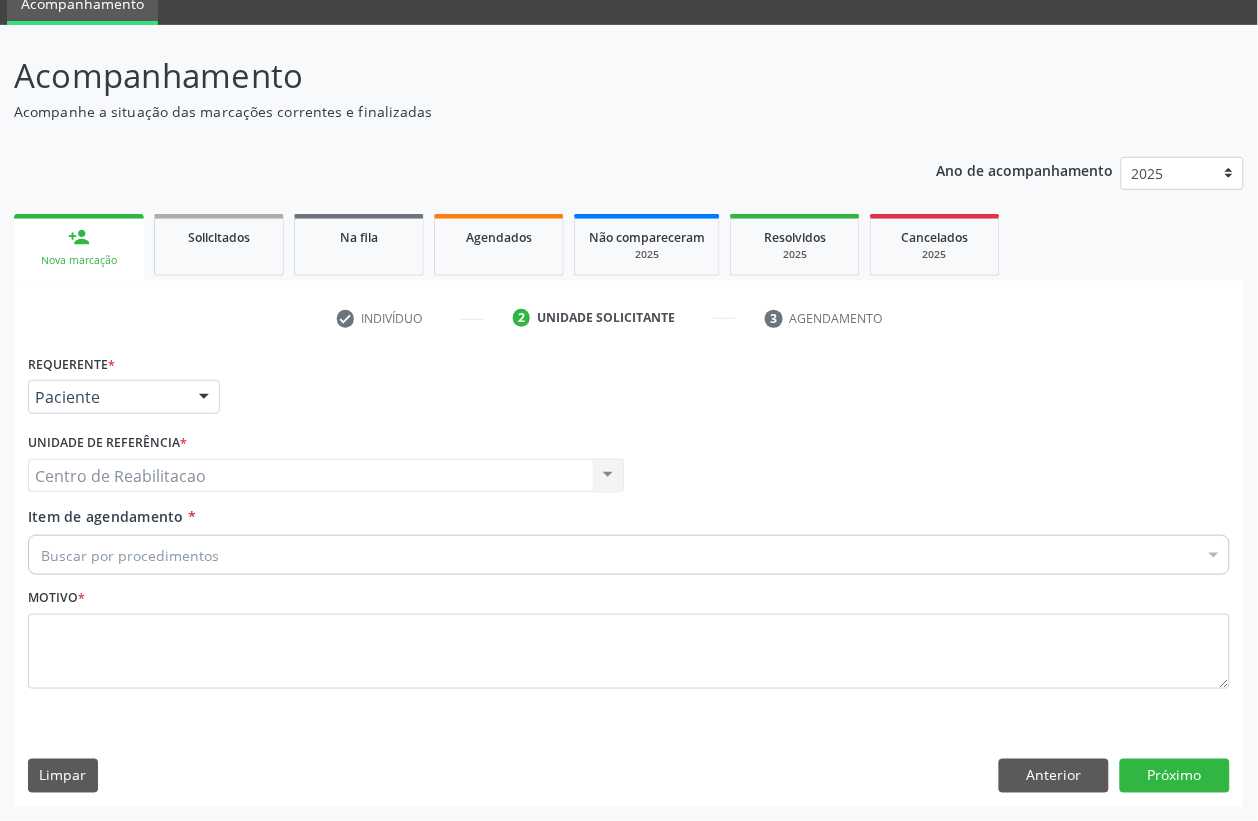 click on "Requerente
*
Paciente         Médico(a)   Enfermeiro(a)   Paciente
Nenhum resultado encontrado para: "   "
Não há nenhuma opção para ser exibida.
UF
PE         PE
Nenhum resultado encontrado para: "   "
Não há nenhuma opção para ser exibida.
Município
Serra Talhada         Serra Talhada
Nenhum resultado encontrado para: "   "
Não há nenhuma opção para ser exibida.
Médico Solicitante
Por favor, selecione a Unidade de Atendimento primeiro
Nenhum resultado encontrado para: "   "
Não há nenhuma opção para ser exibida.
Unidade de referência
*
Centro de Reabilitacao         Centro de Reabilitacao
Nenhum resultado encontrado para: "   "
Não há nenhuma opção para ser exibida.
Item de agendamento" at bounding box center [629, 577] 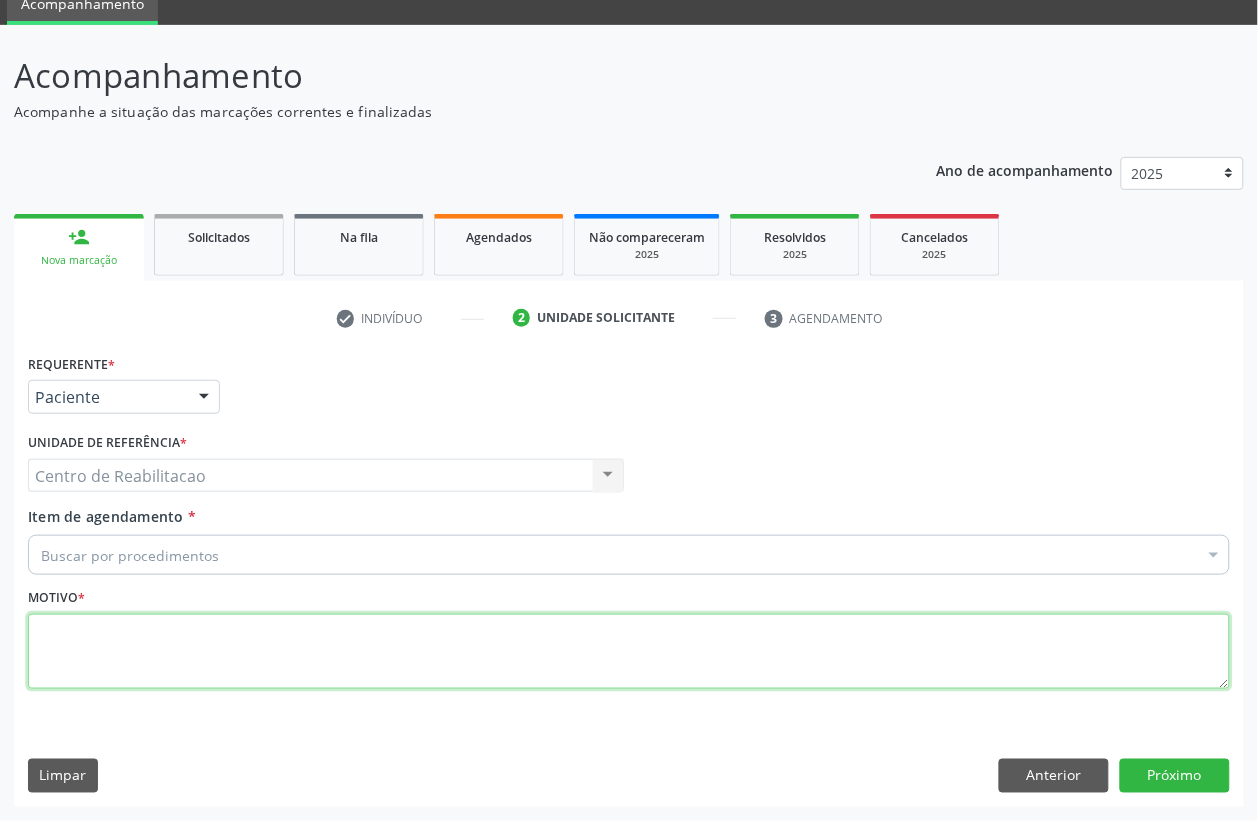 click at bounding box center (629, 652) 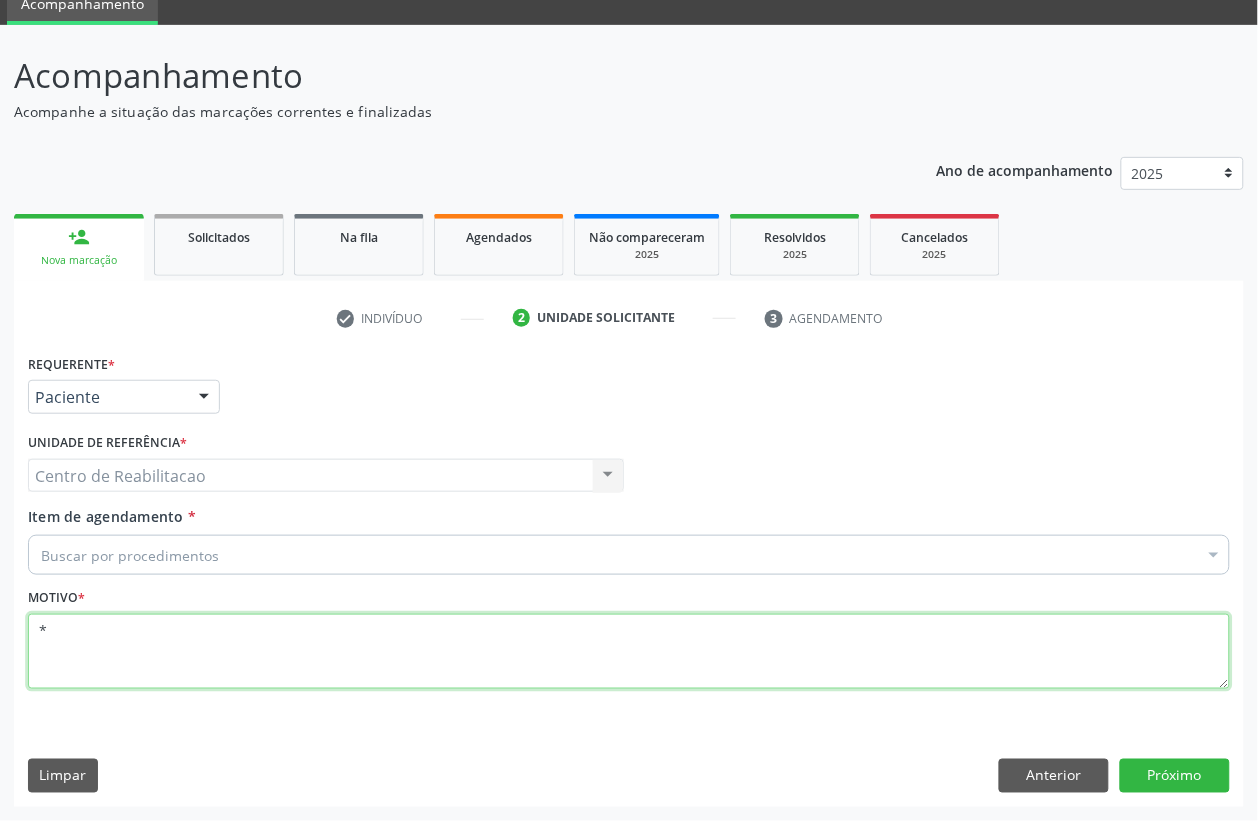 type on "*" 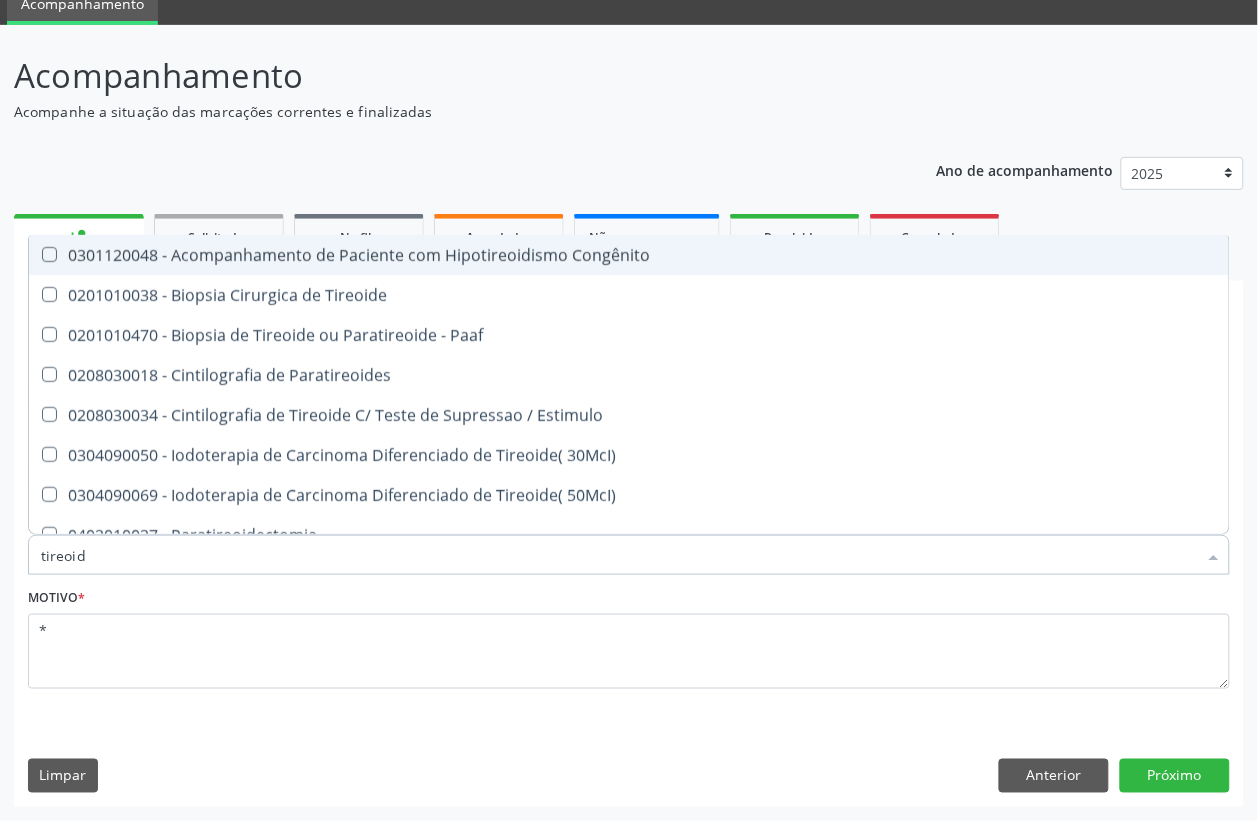 type on "tireoide" 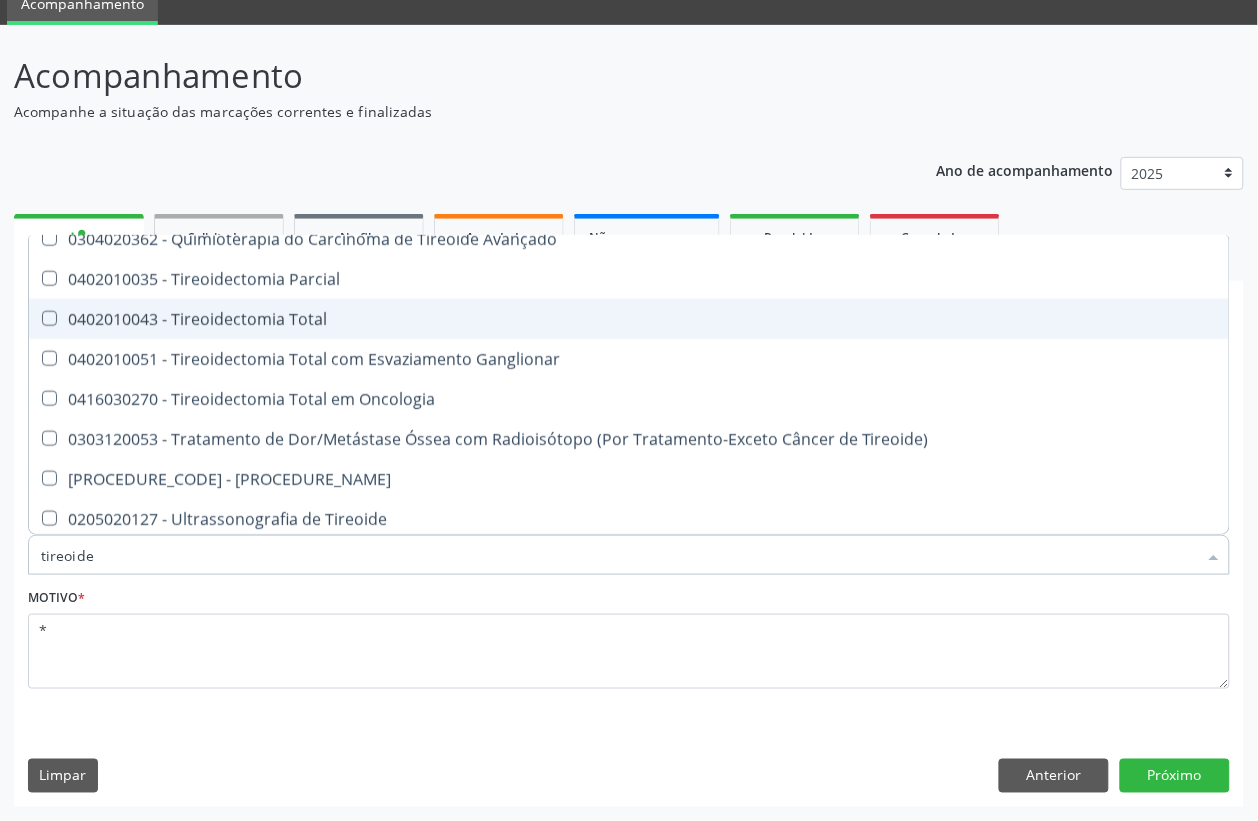 scroll, scrollTop: 341, scrollLeft: 0, axis: vertical 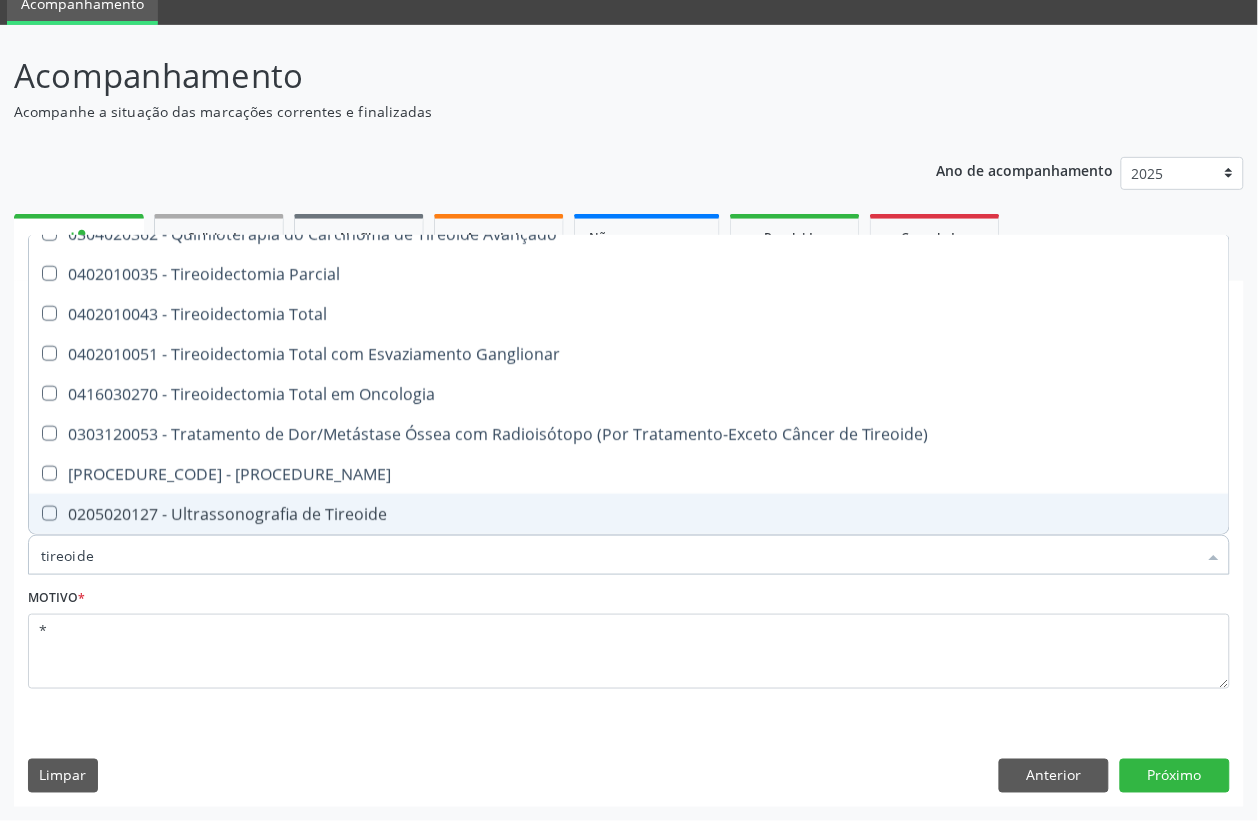 click on "0205020127 - Ultrassonografia de Tireoide" at bounding box center [629, 514] 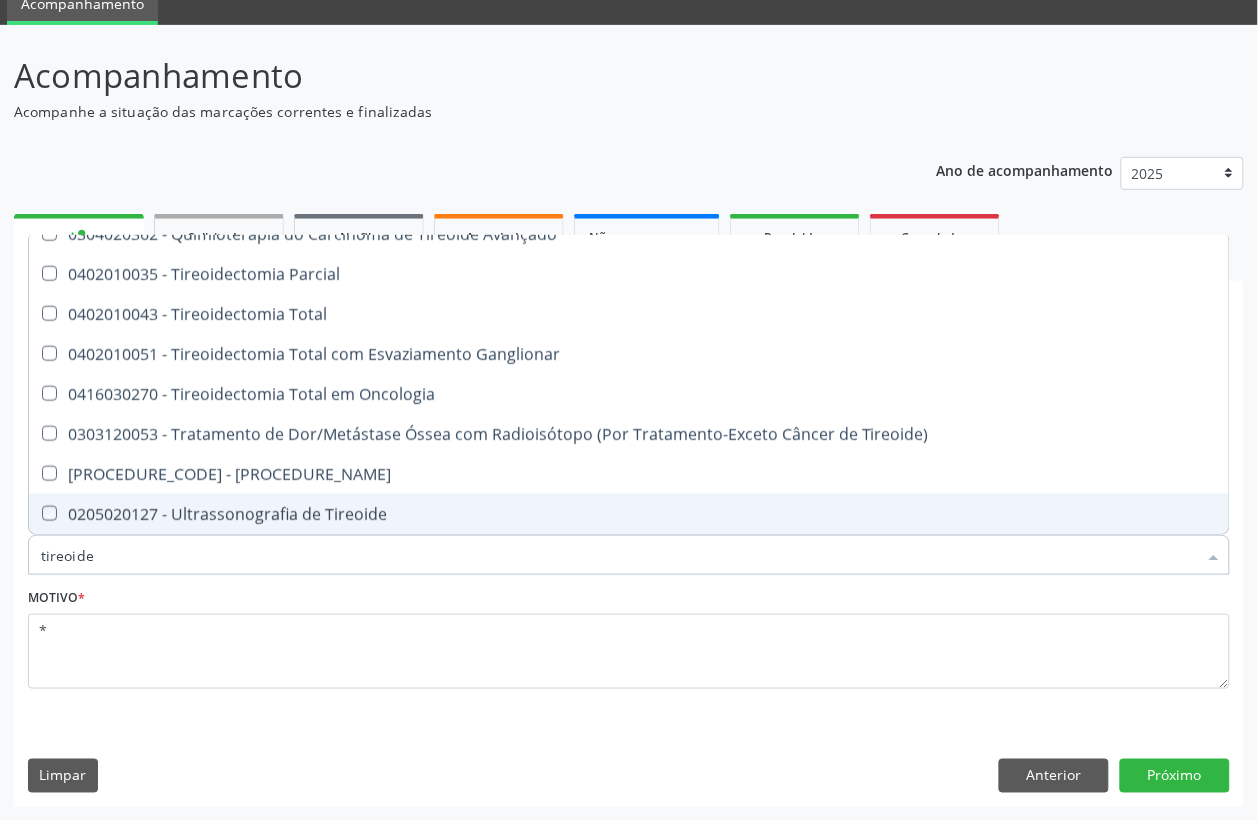 checkbox on "true" 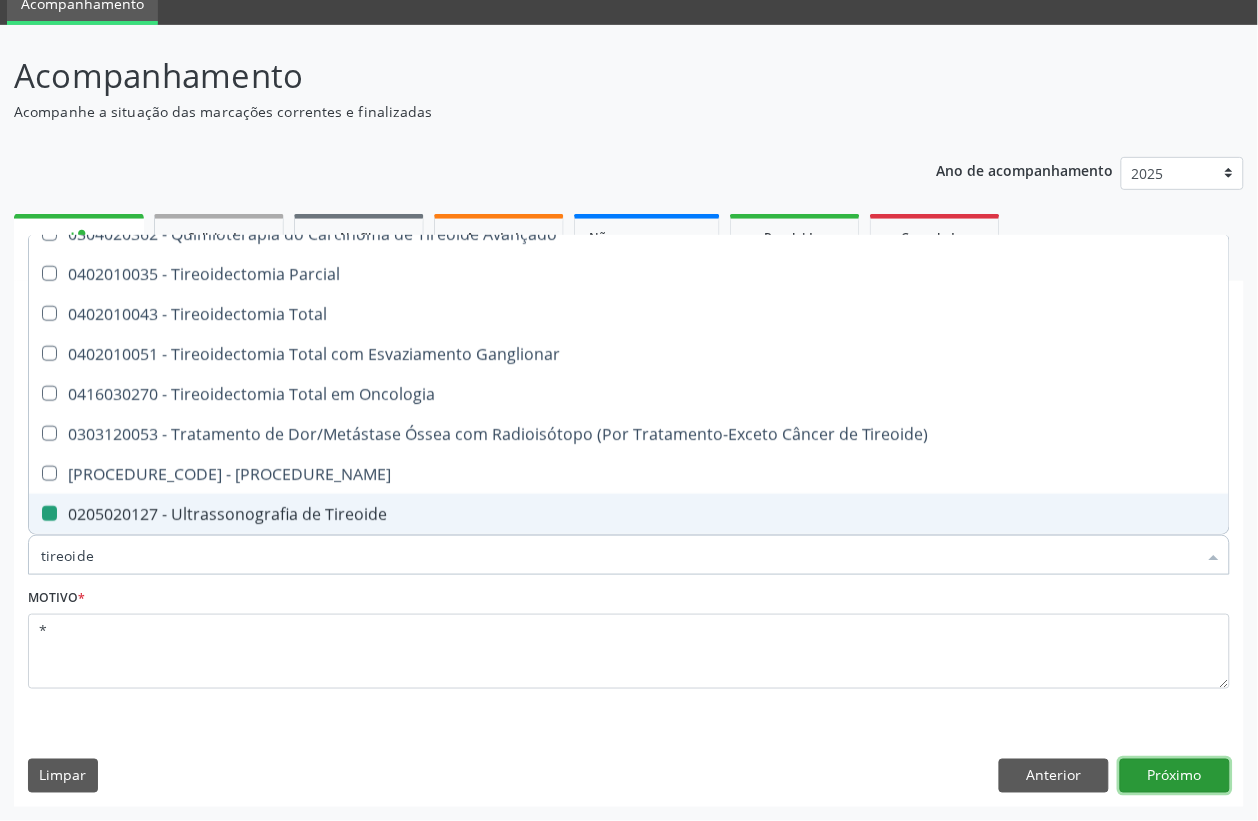click on "Próximo" at bounding box center [1175, 776] 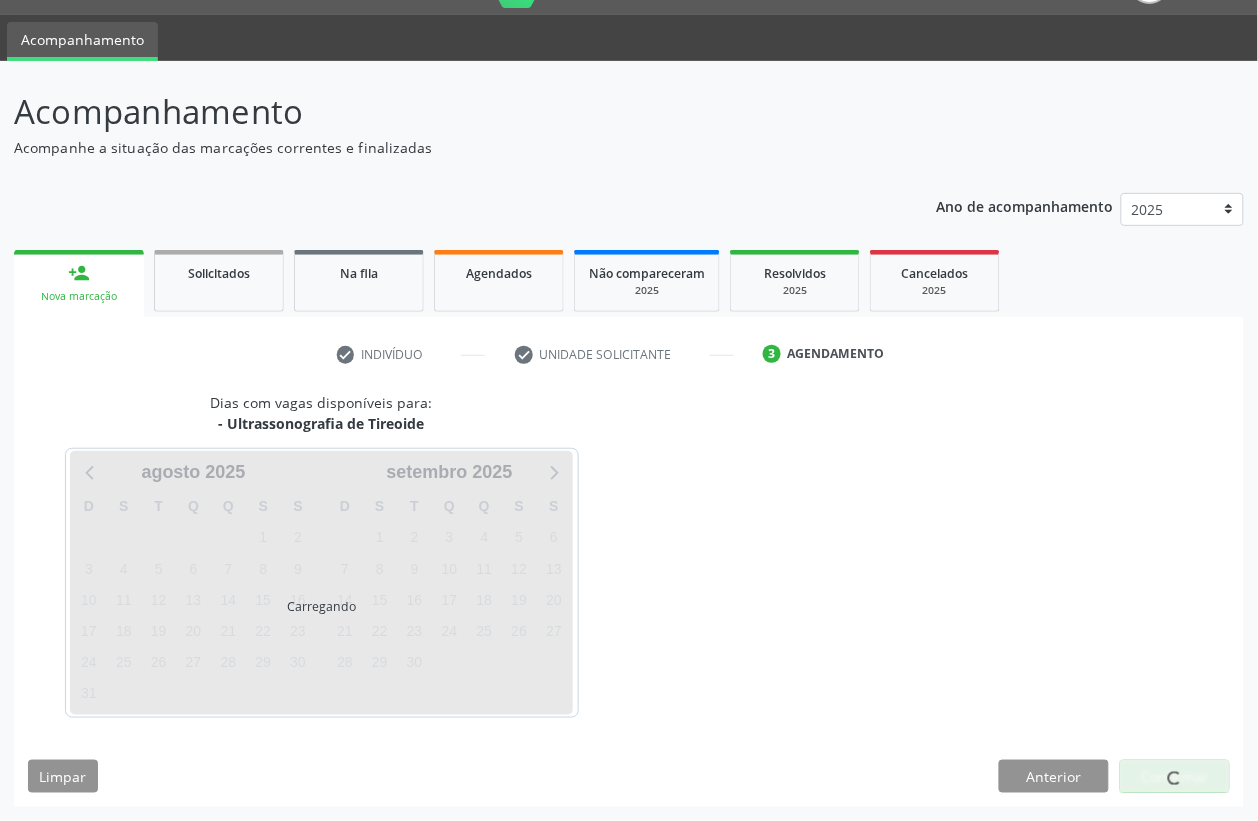 scroll, scrollTop: 50, scrollLeft: 0, axis: vertical 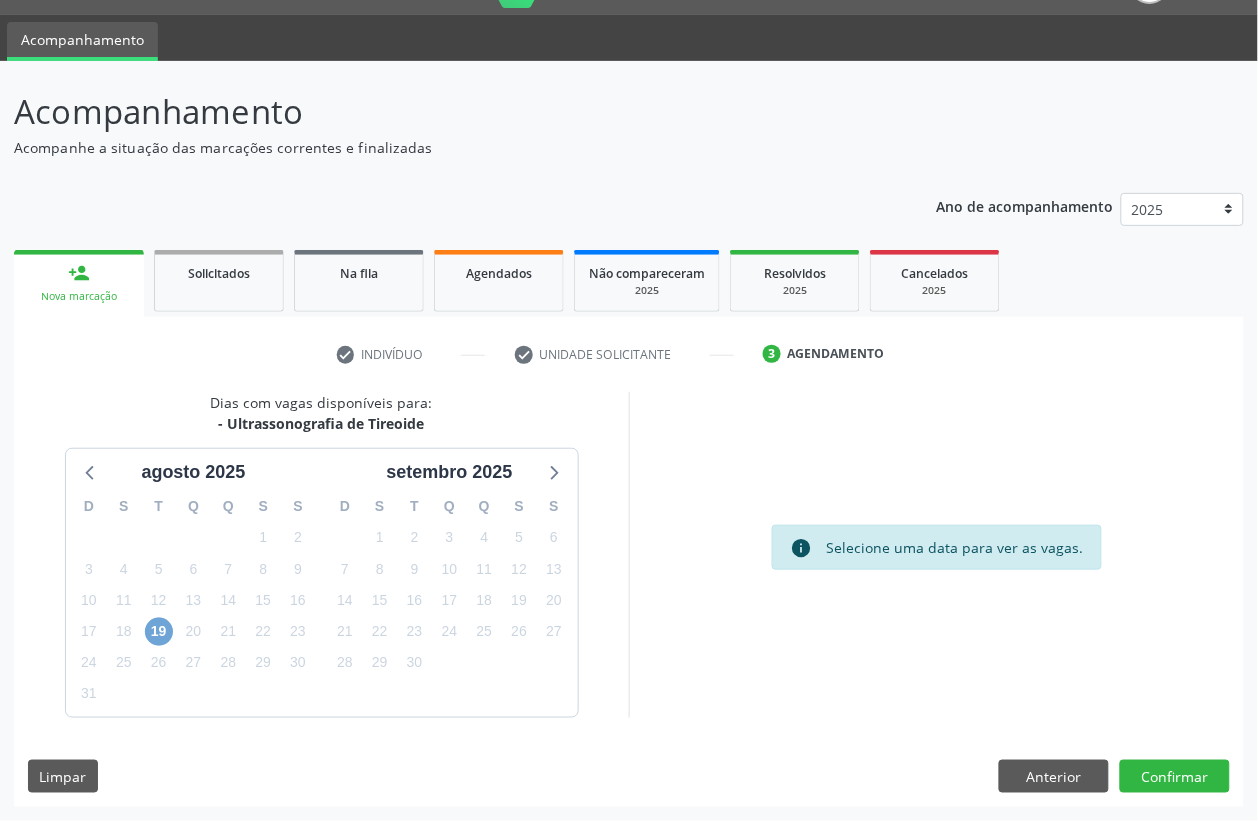 click on "19" at bounding box center [159, 632] 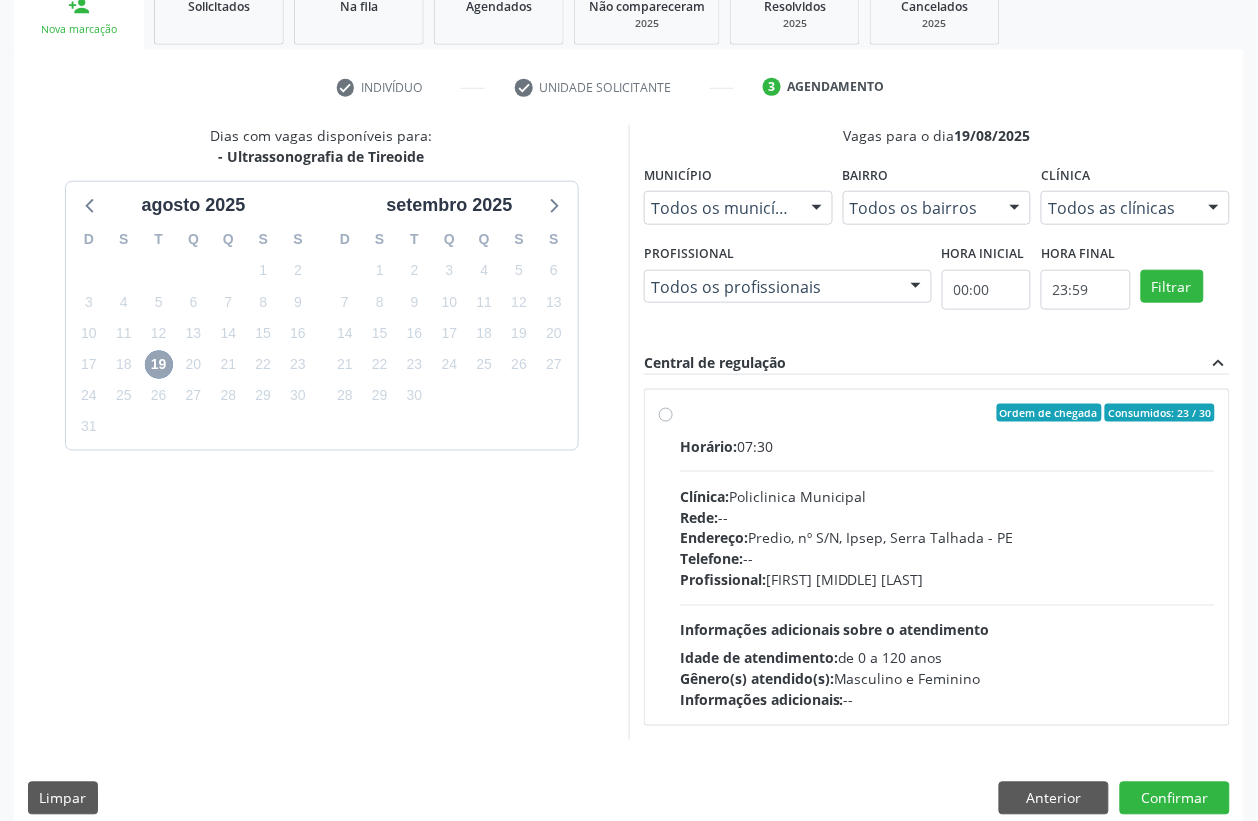 scroll, scrollTop: 338, scrollLeft: 0, axis: vertical 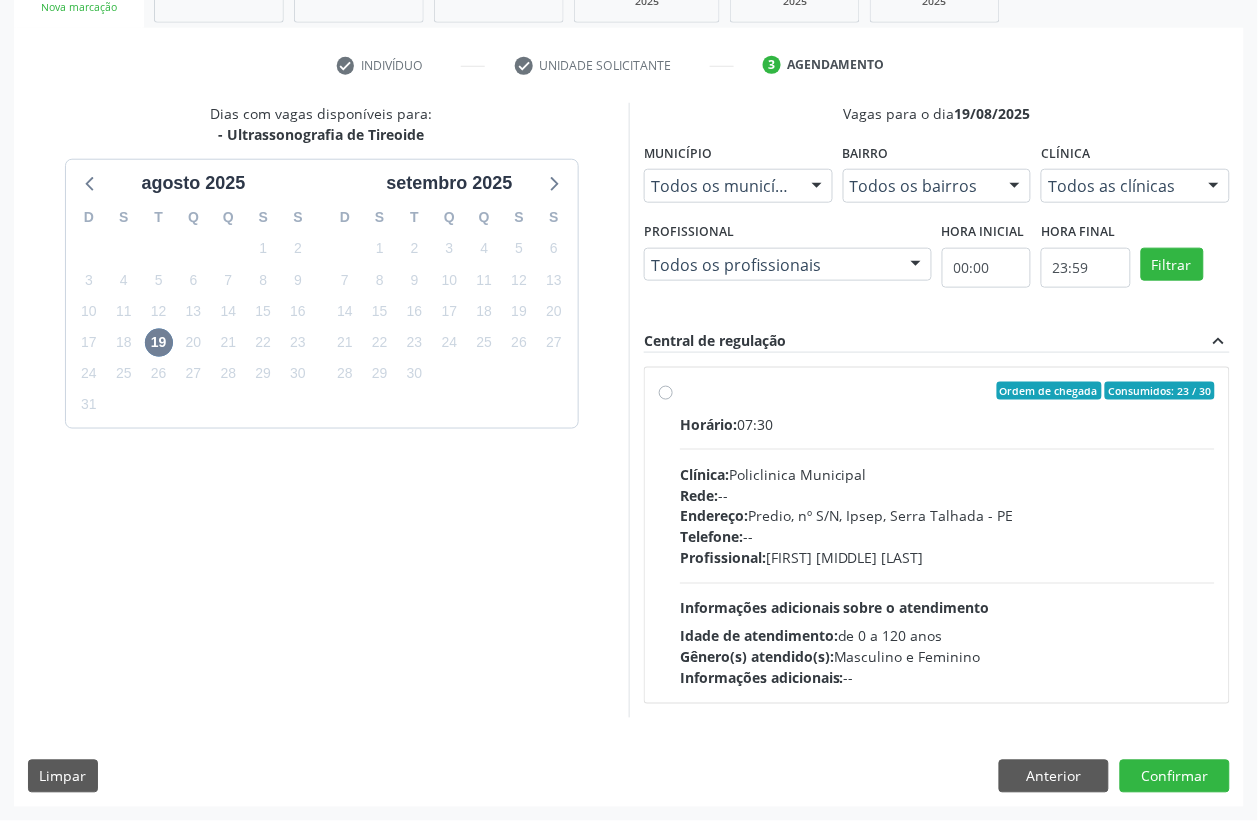click on "Ordem de chegada
Consumidos: 23 / 30
Horário:   07:30
Clínica:  Policlinica Municipal
Rede:
--
Endereço:   Predio, nº S/N, Ipsep, Serra Talhada - PE
Telefone:   --
Profissional:
Antonio Carlos Brito Pereira de Meneses
Informações adicionais sobre o atendimento
Idade de atendimento:
de 0 a 120 anos
Gênero(s) atendido(s):
Masculino e Feminino
Informações adicionais:
--" at bounding box center (937, 535) 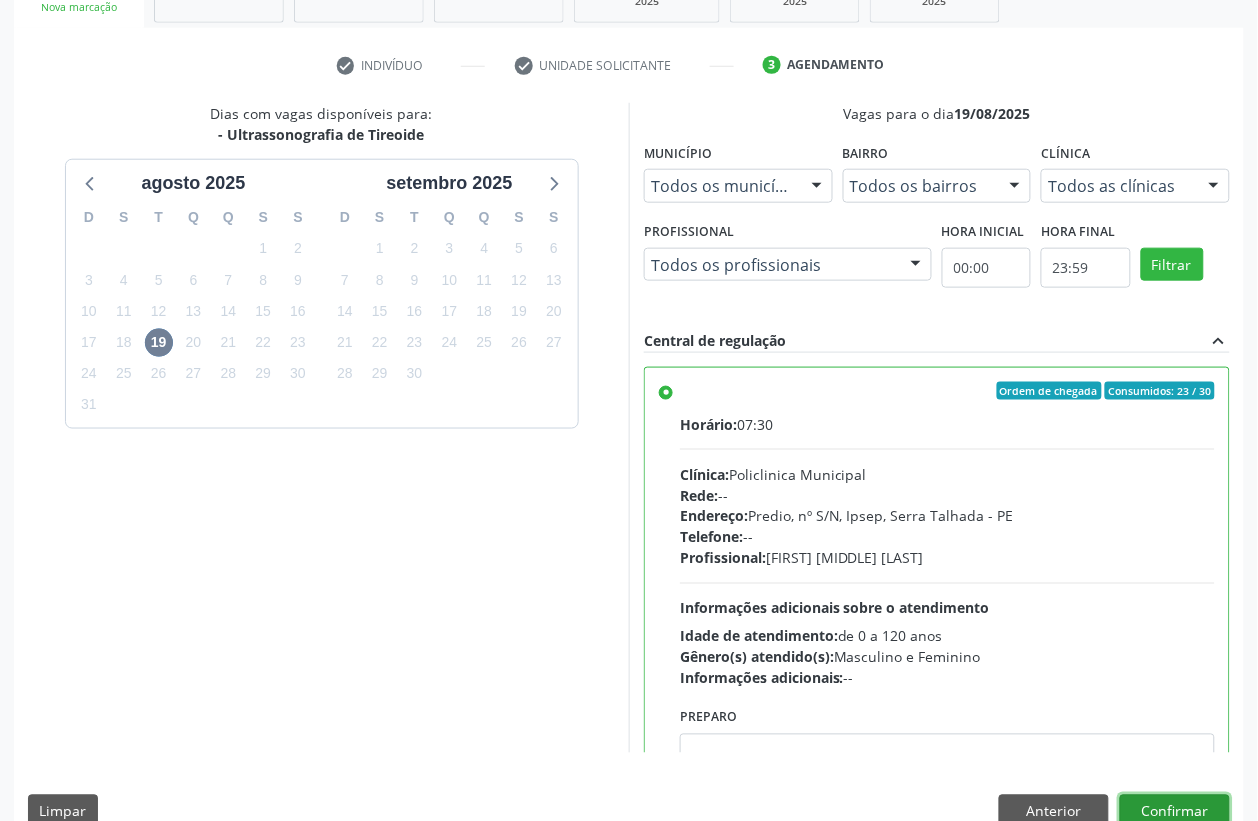 click on "Confirmar" at bounding box center [1175, 812] 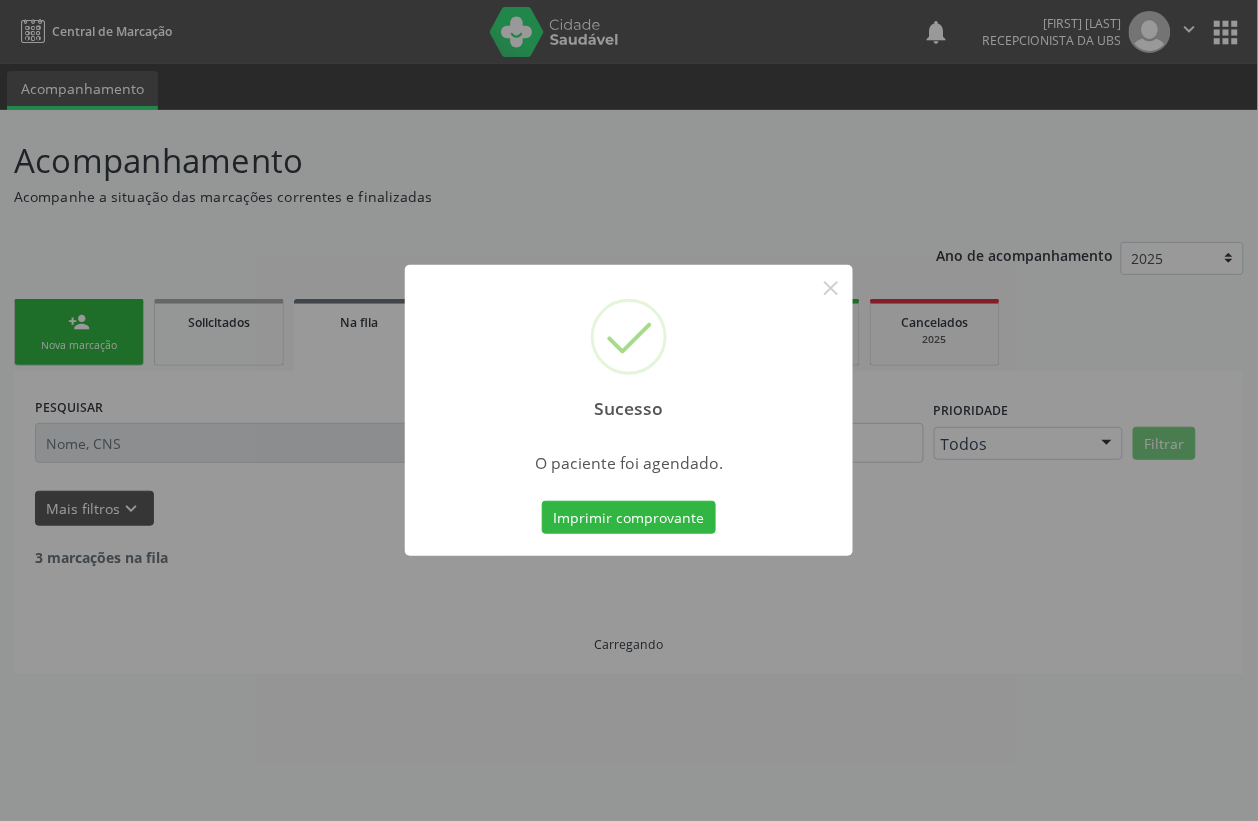 scroll, scrollTop: 0, scrollLeft: 0, axis: both 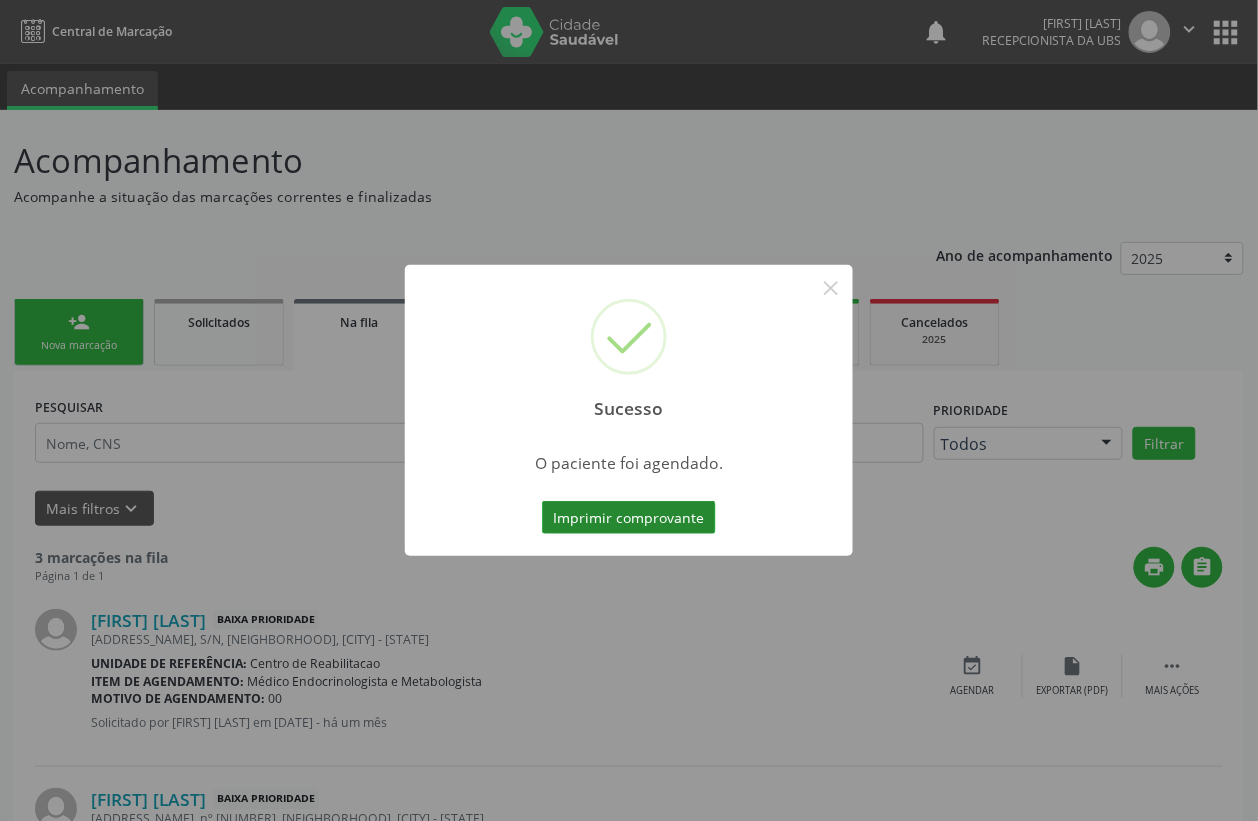 click on "Imprimir comprovante" at bounding box center (629, 518) 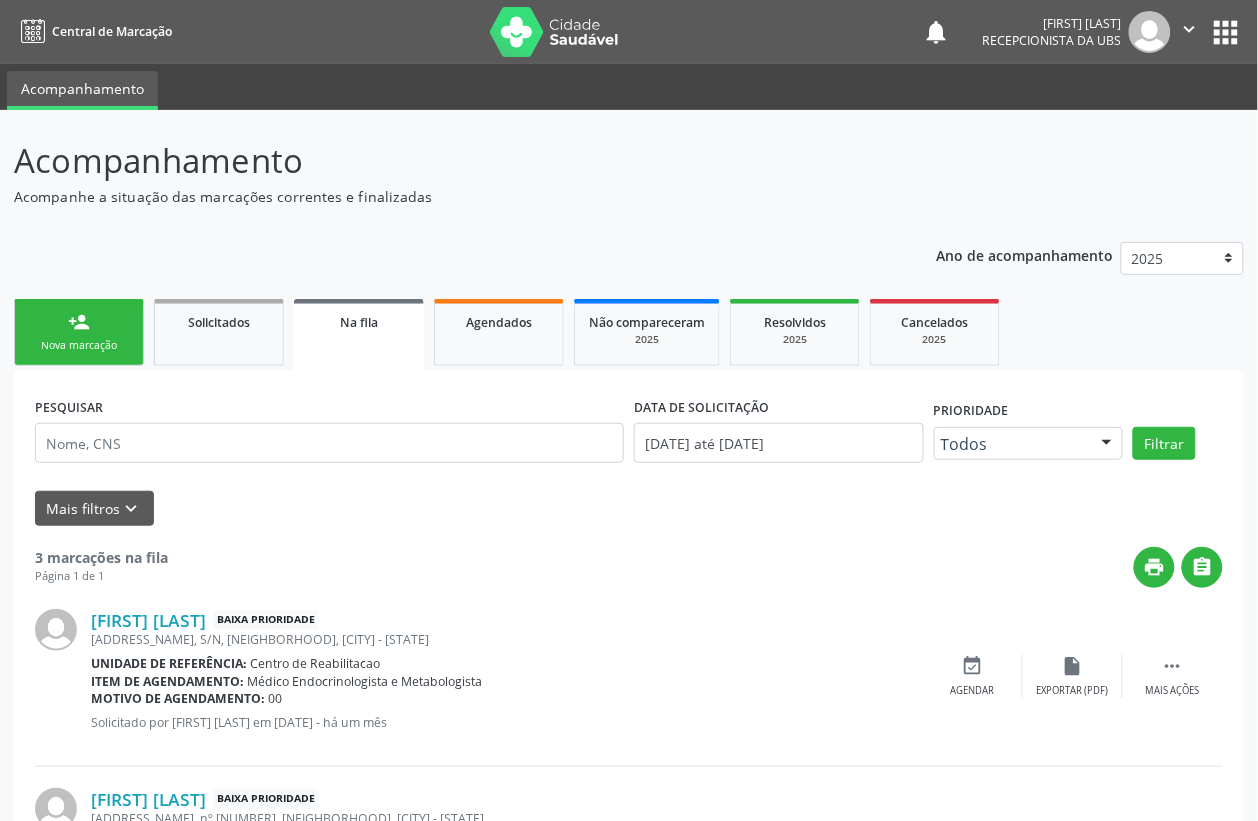 click on "person_add
Nova marcação" at bounding box center (79, 332) 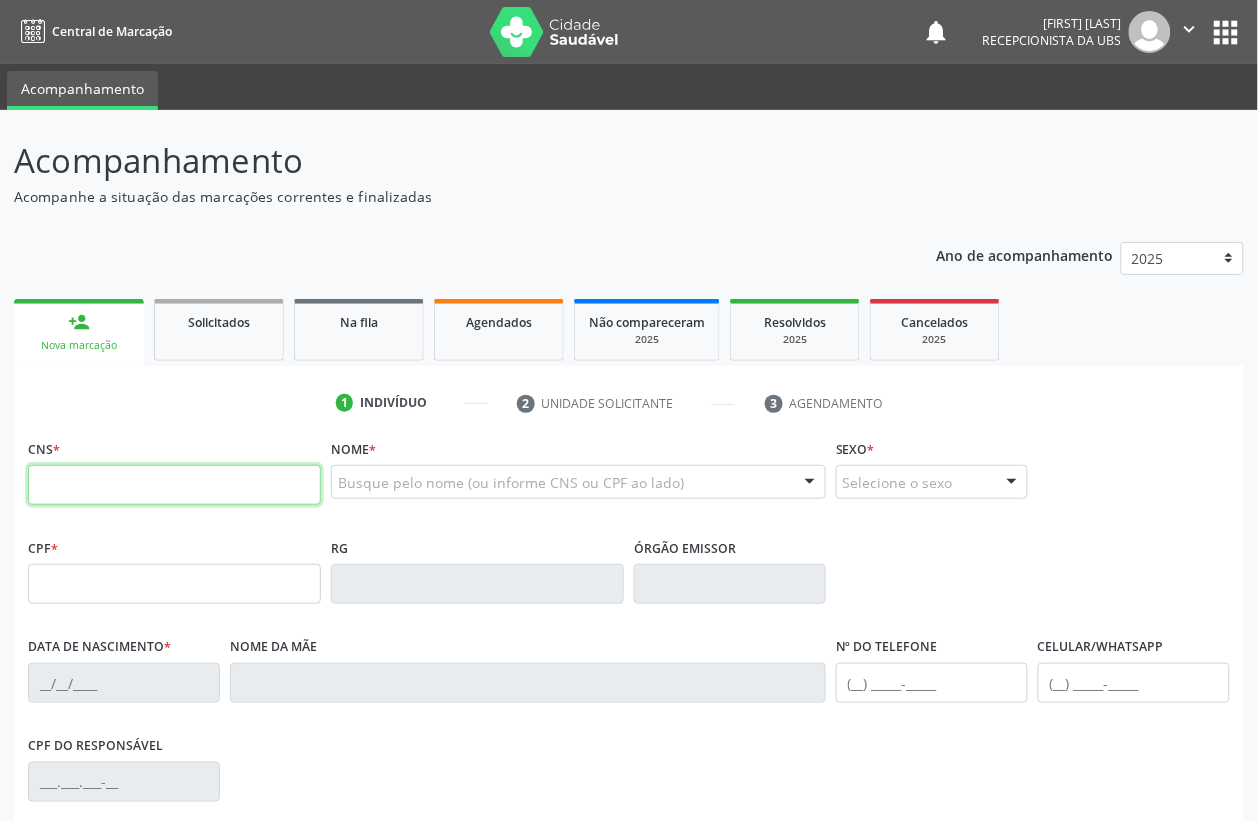 click at bounding box center (174, 485) 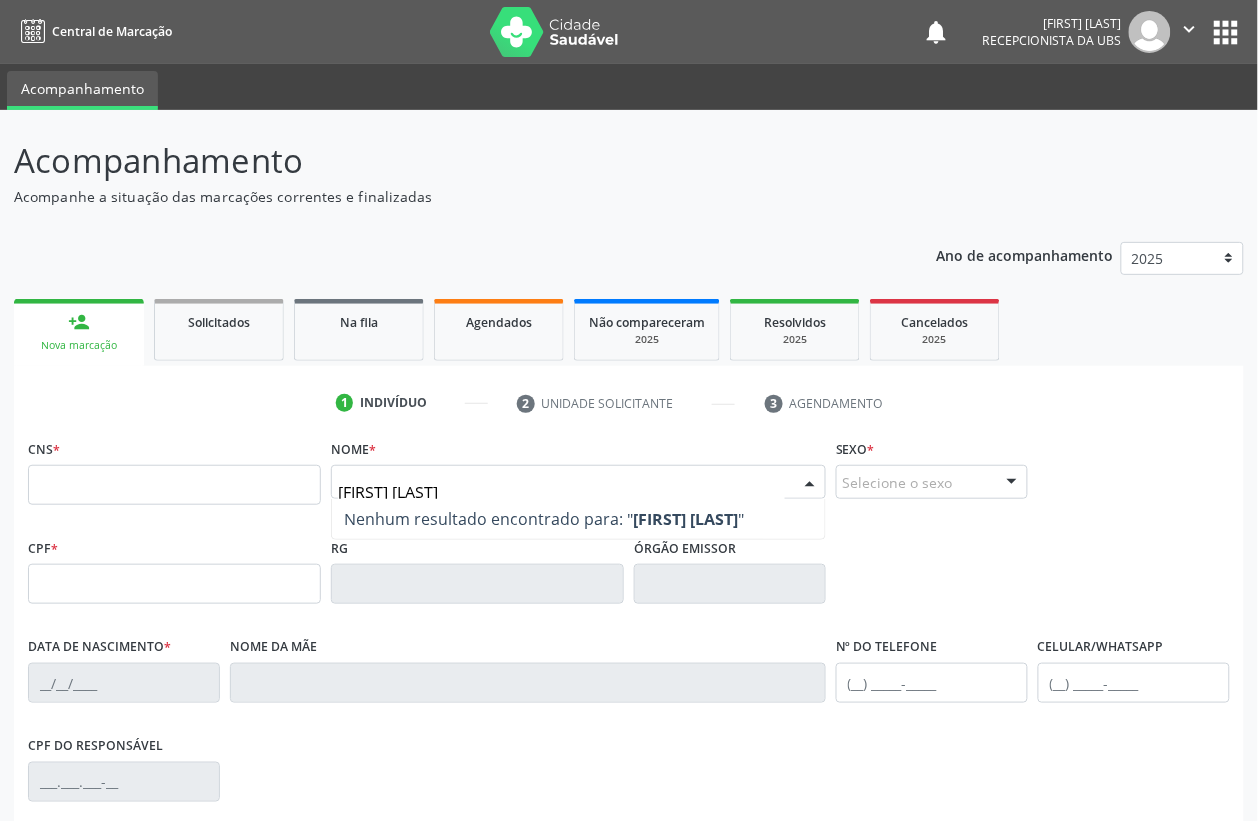 type on "fabiana ventura" 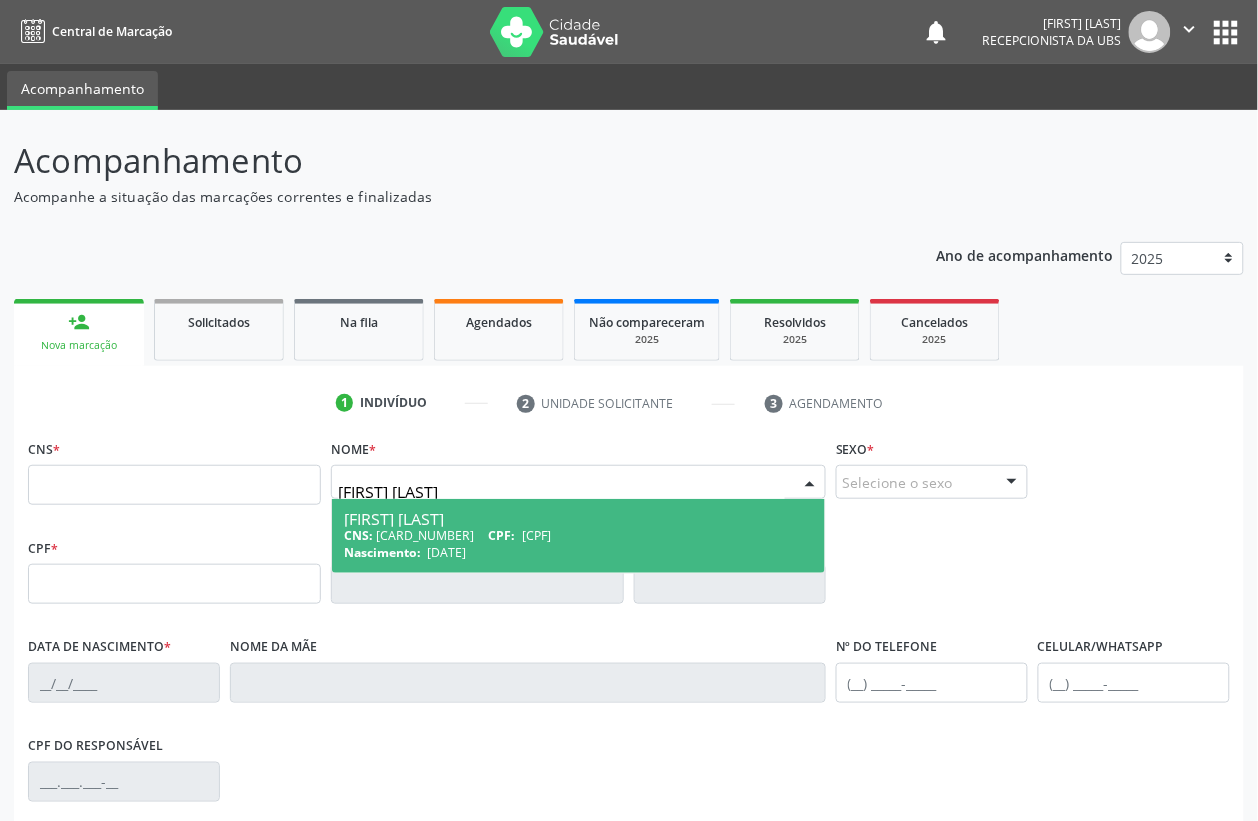 click on "CNS:
706 5053 0048 5496
CPF:
040.572.974-05" at bounding box center [578, 535] 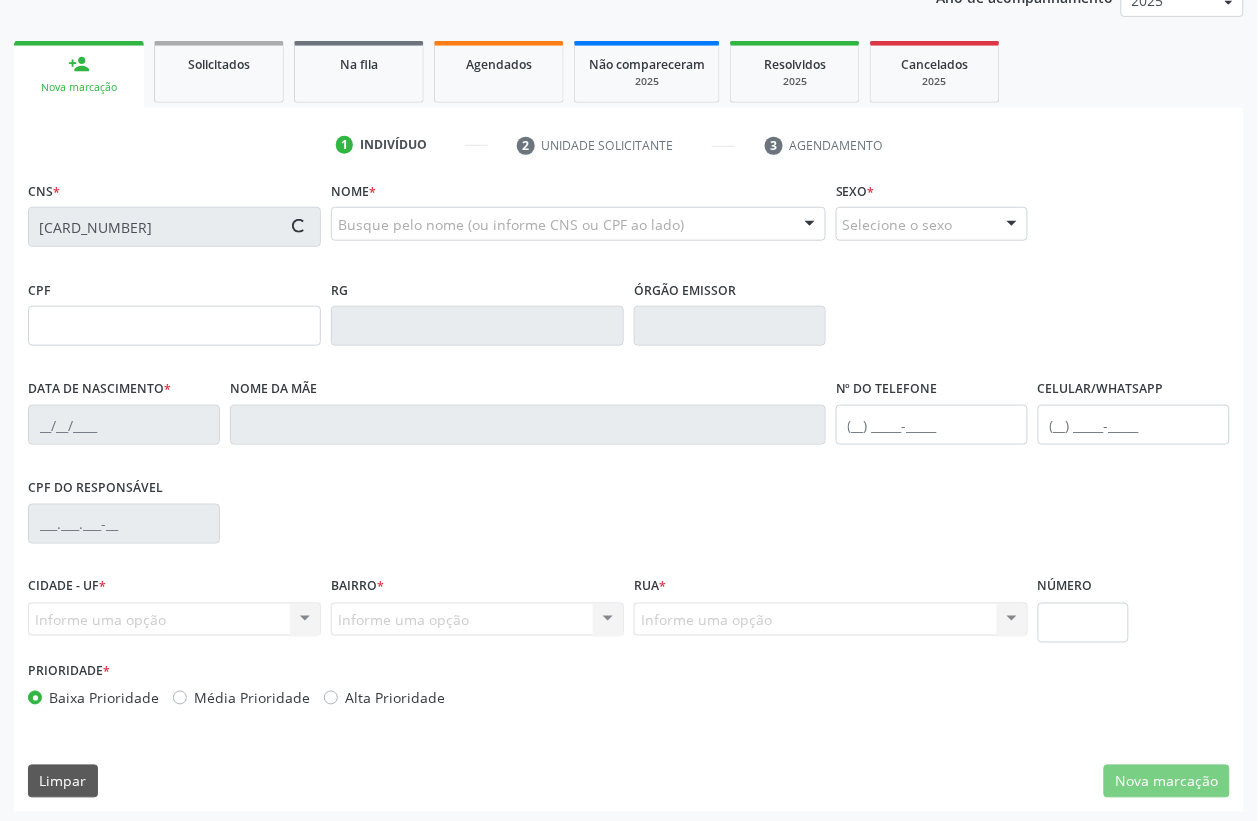 scroll, scrollTop: 263, scrollLeft: 0, axis: vertical 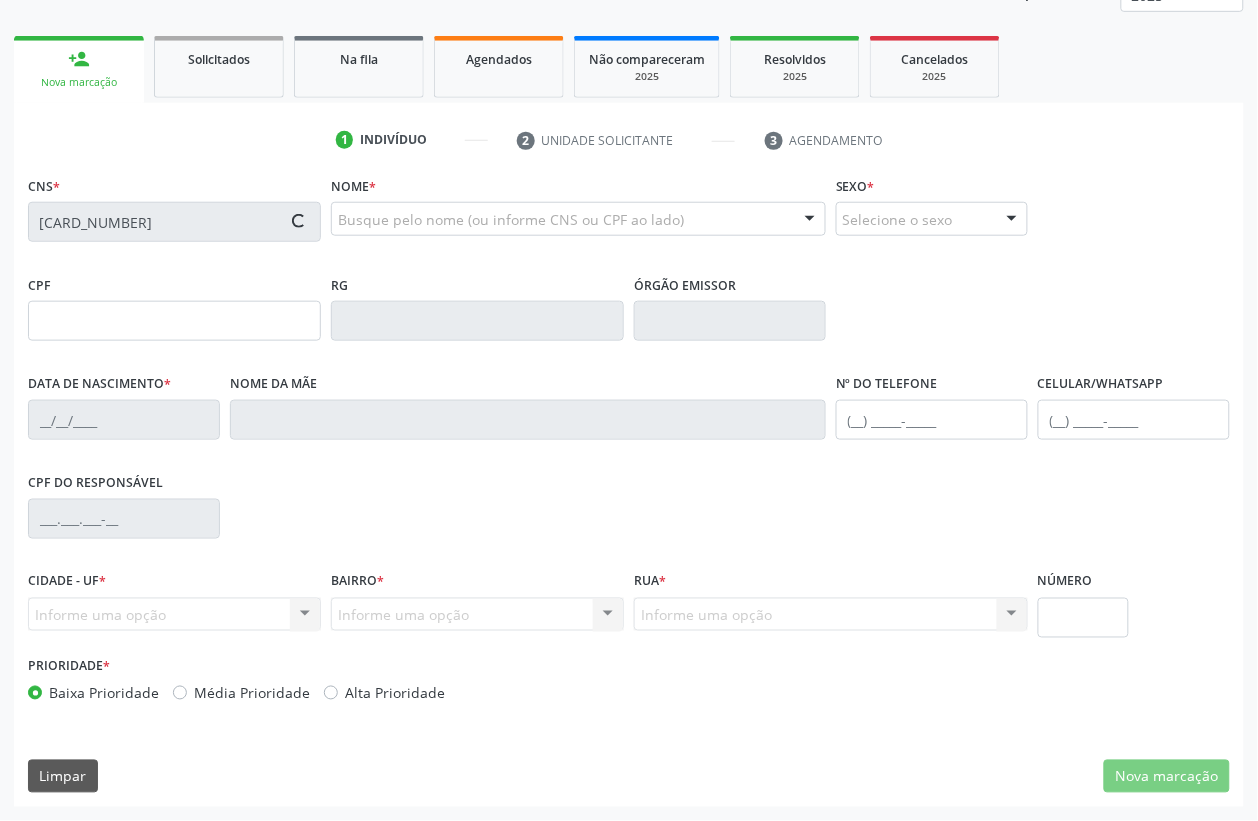 type on "[CPF]" 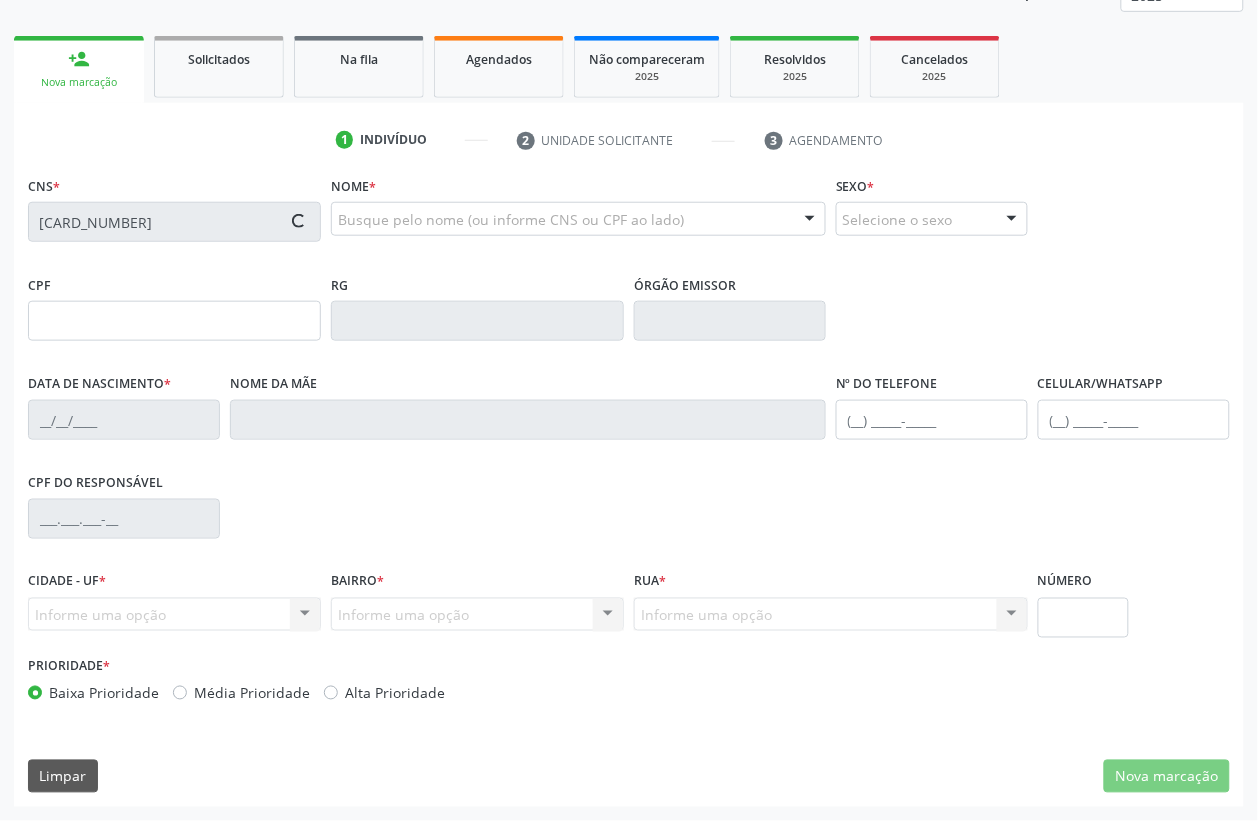 type on "[DATE]" 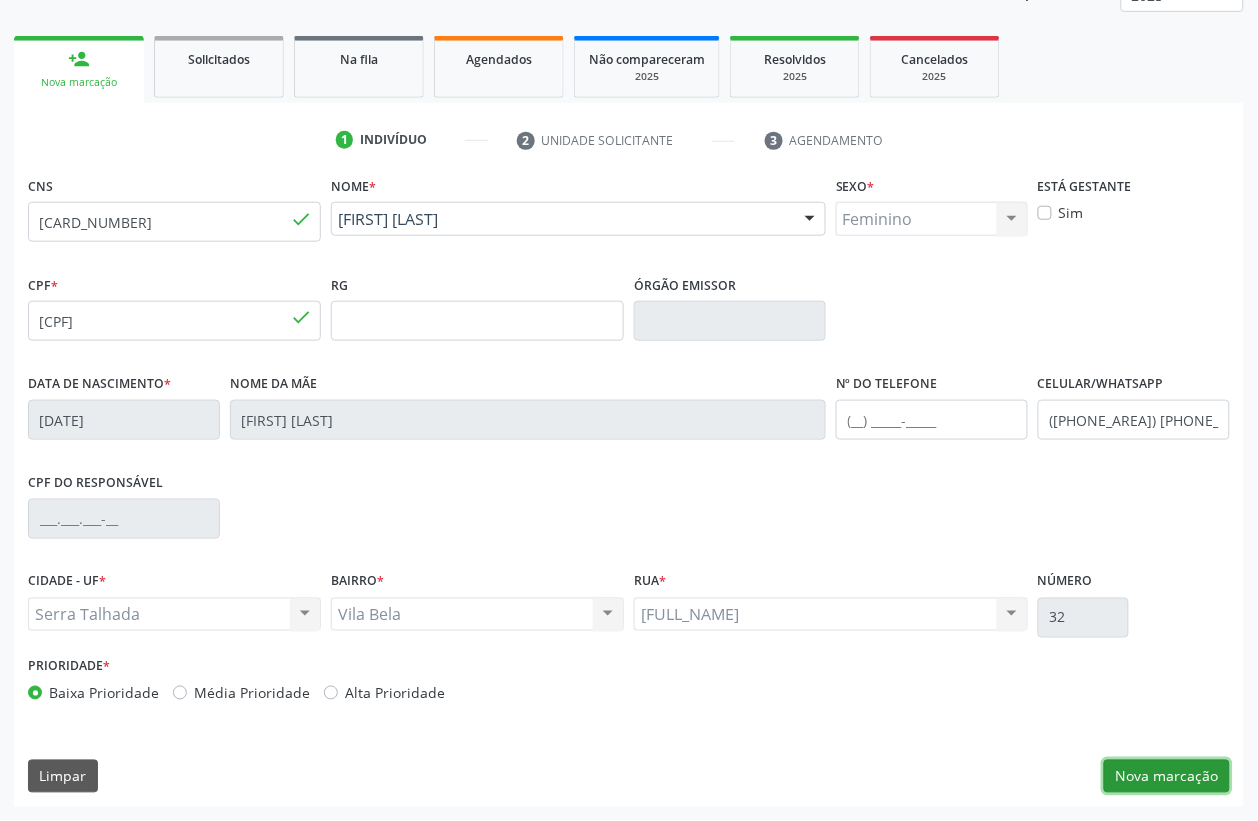 click on "Nova marcação" at bounding box center [1167, 777] 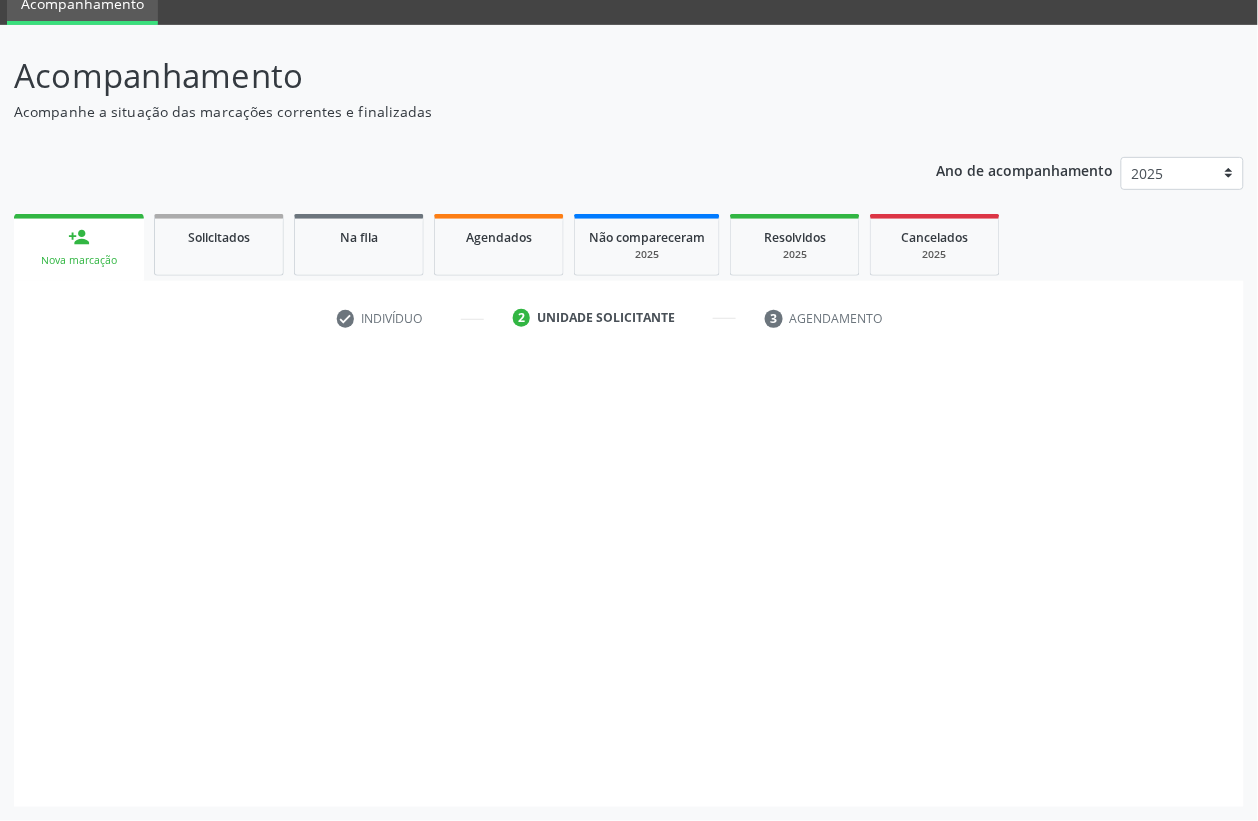 scroll, scrollTop: 85, scrollLeft: 0, axis: vertical 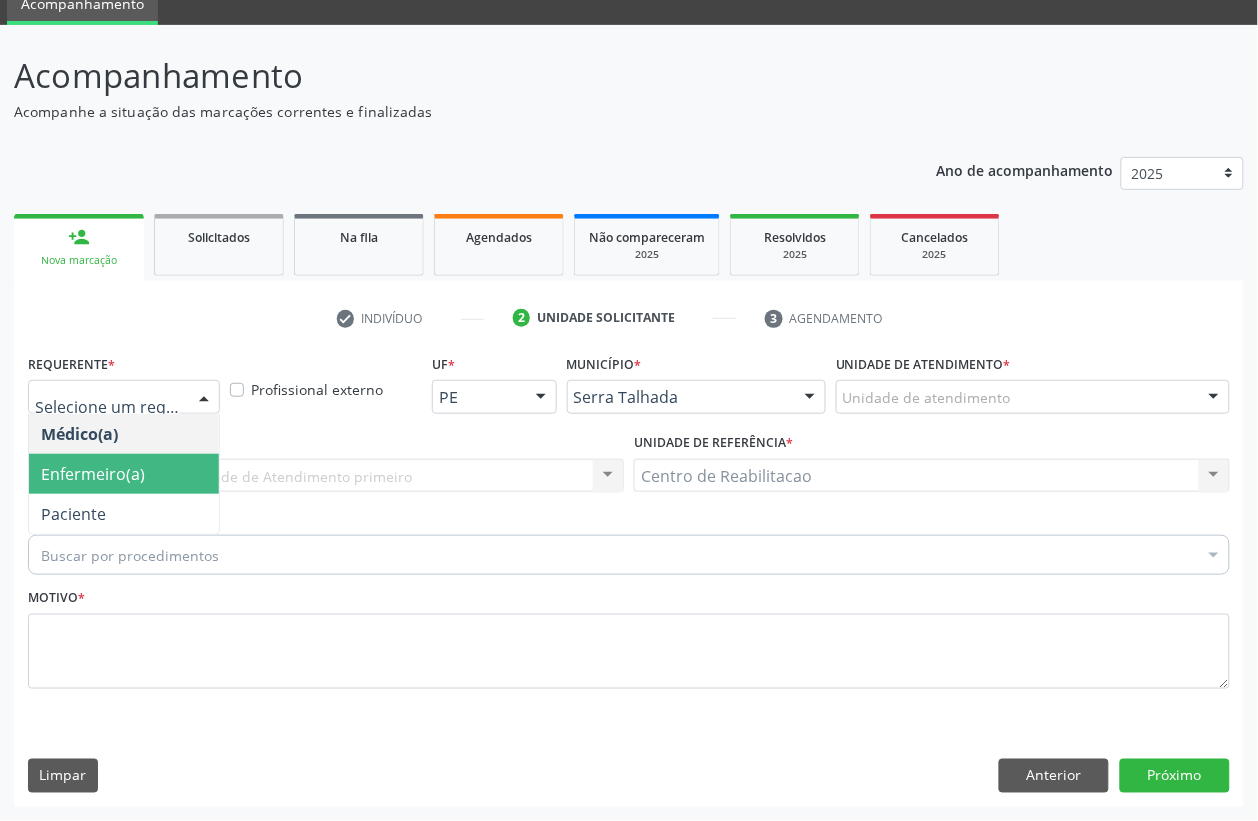 click on "Paciente" at bounding box center [73, 514] 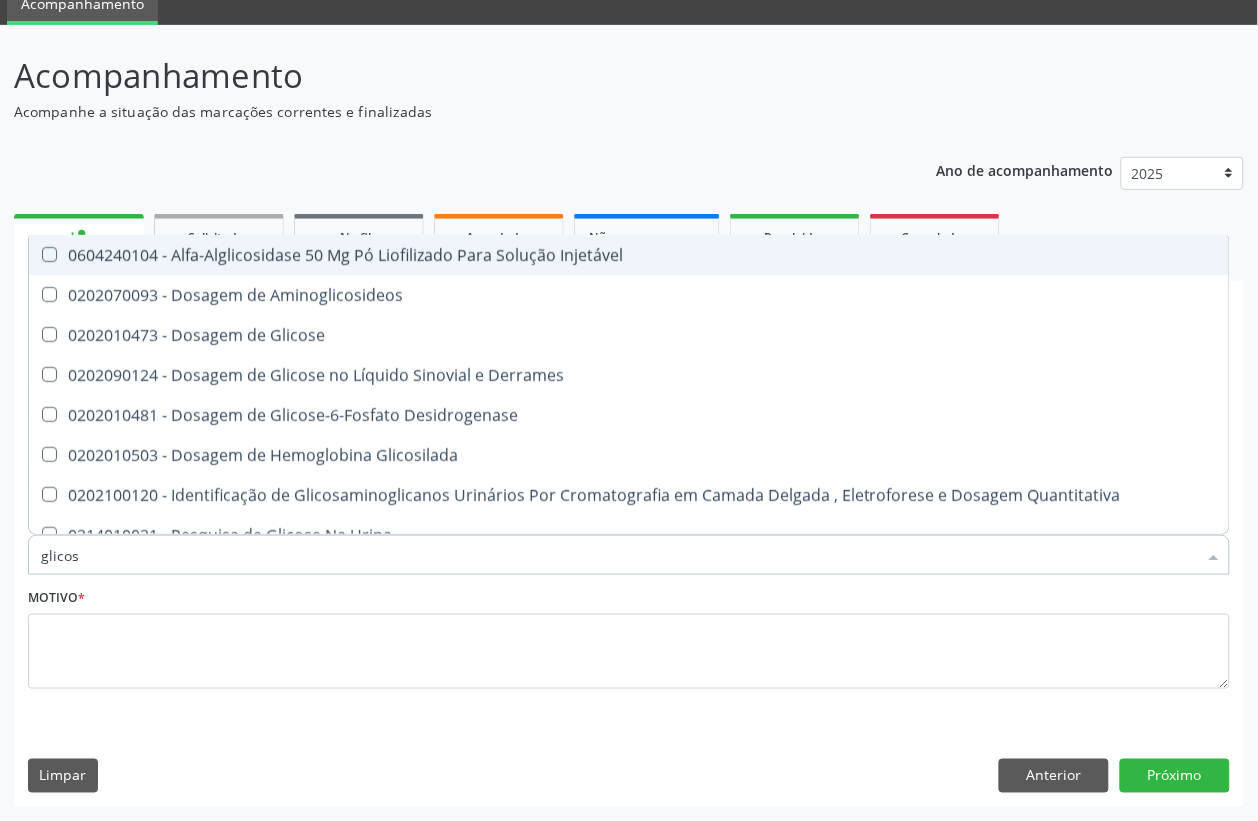 type on "glicose" 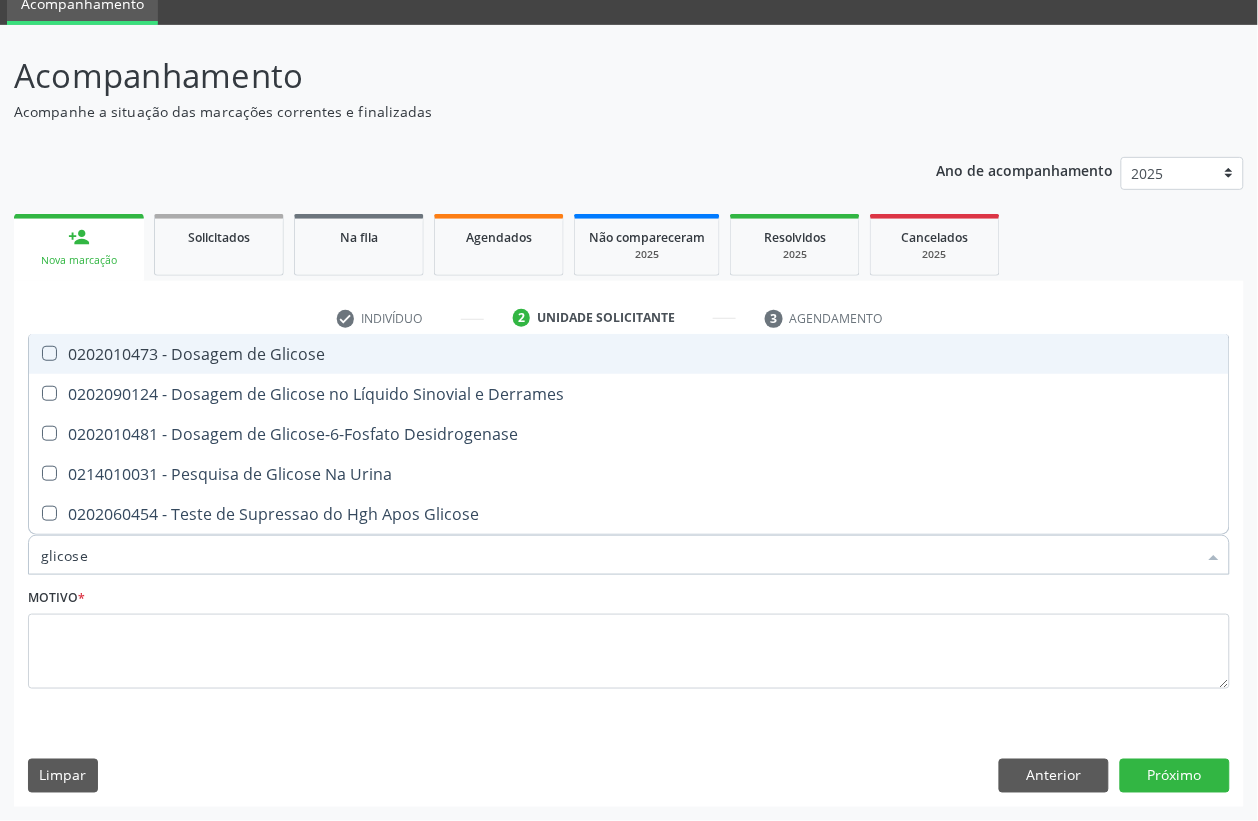 click on "0202010473 - Dosagem de Glicose" at bounding box center (629, 354) 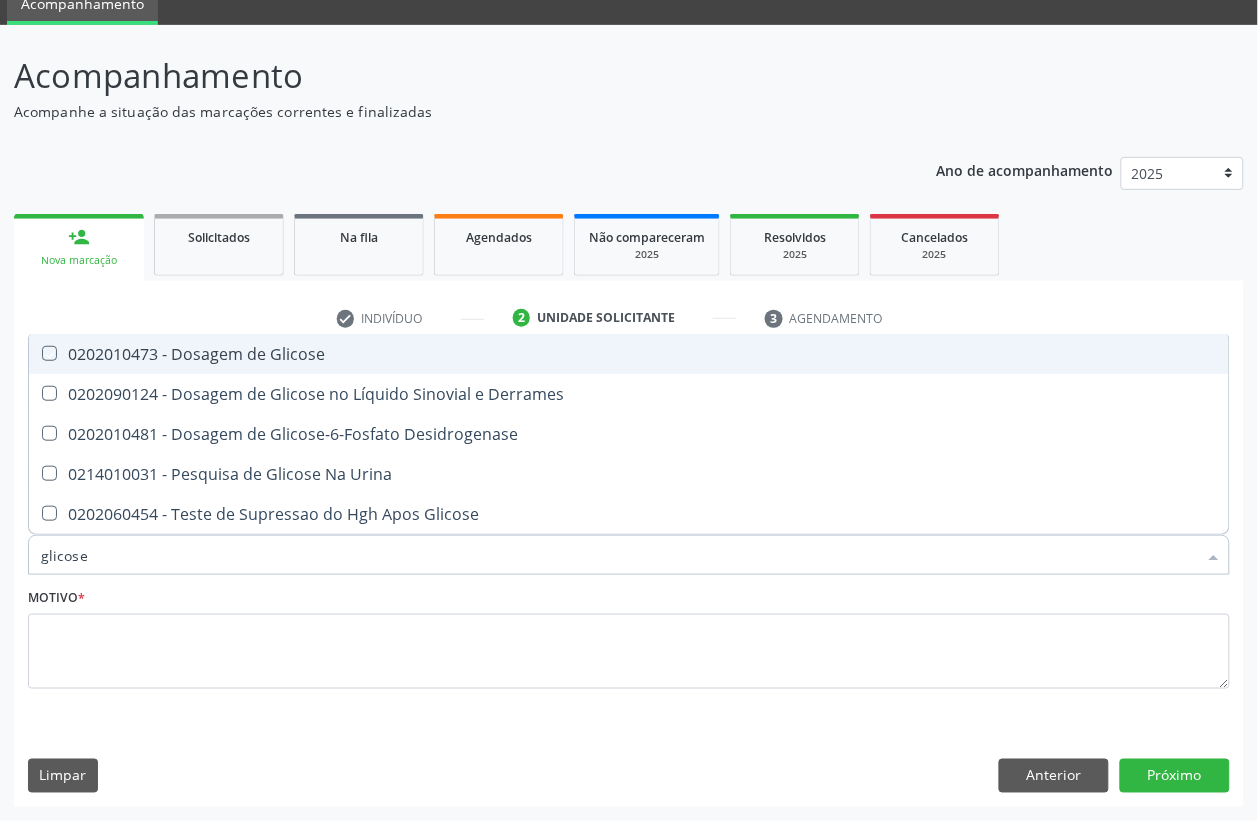 checkbox on "true" 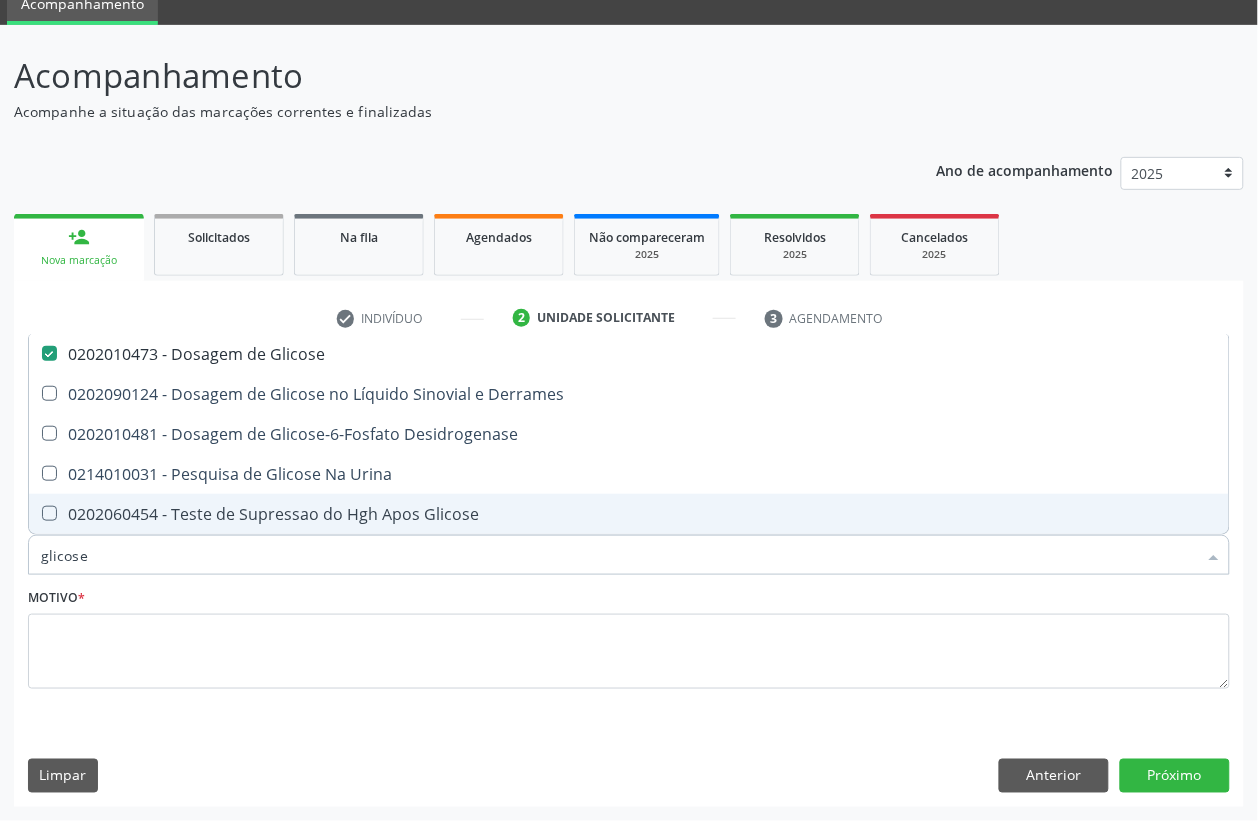 drag, startPoint x: 140, startPoint y: 558, endPoint x: 0, endPoint y: 585, distance: 142.5798 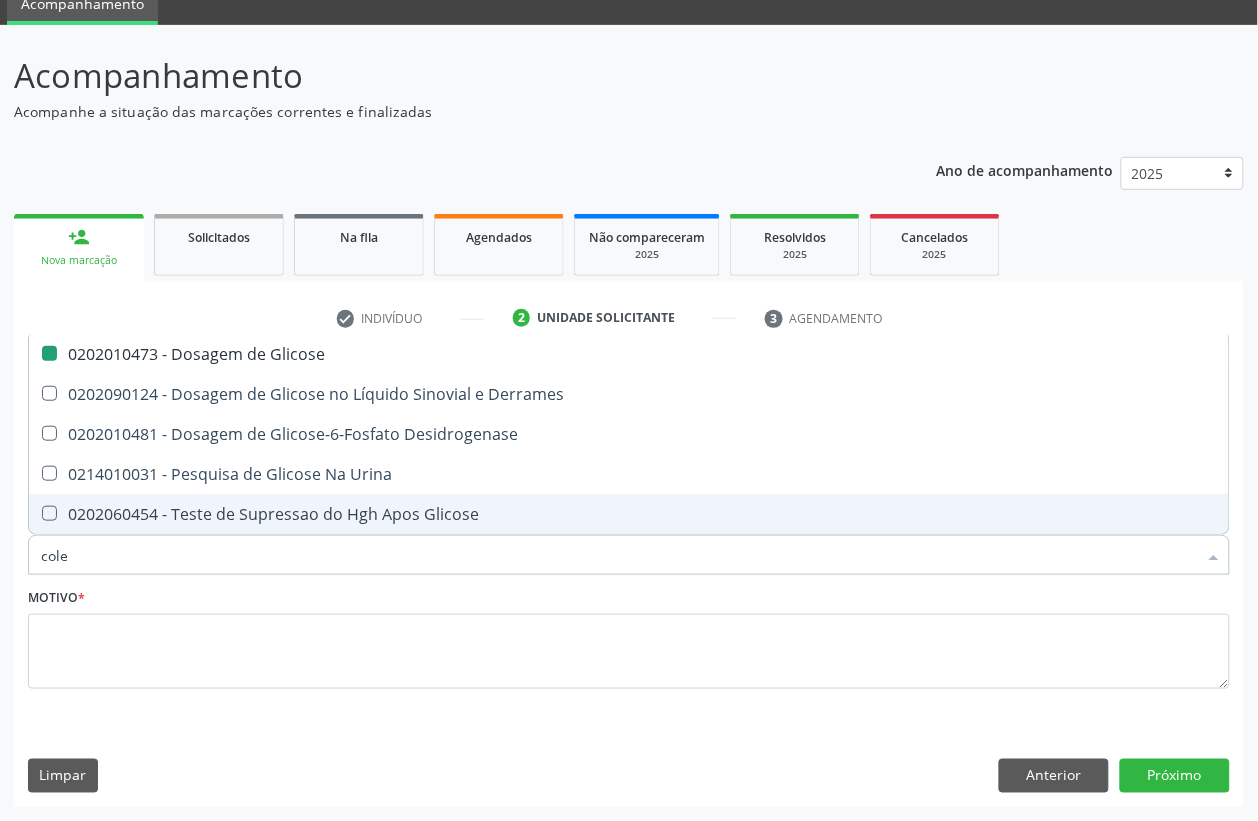 type on "coles" 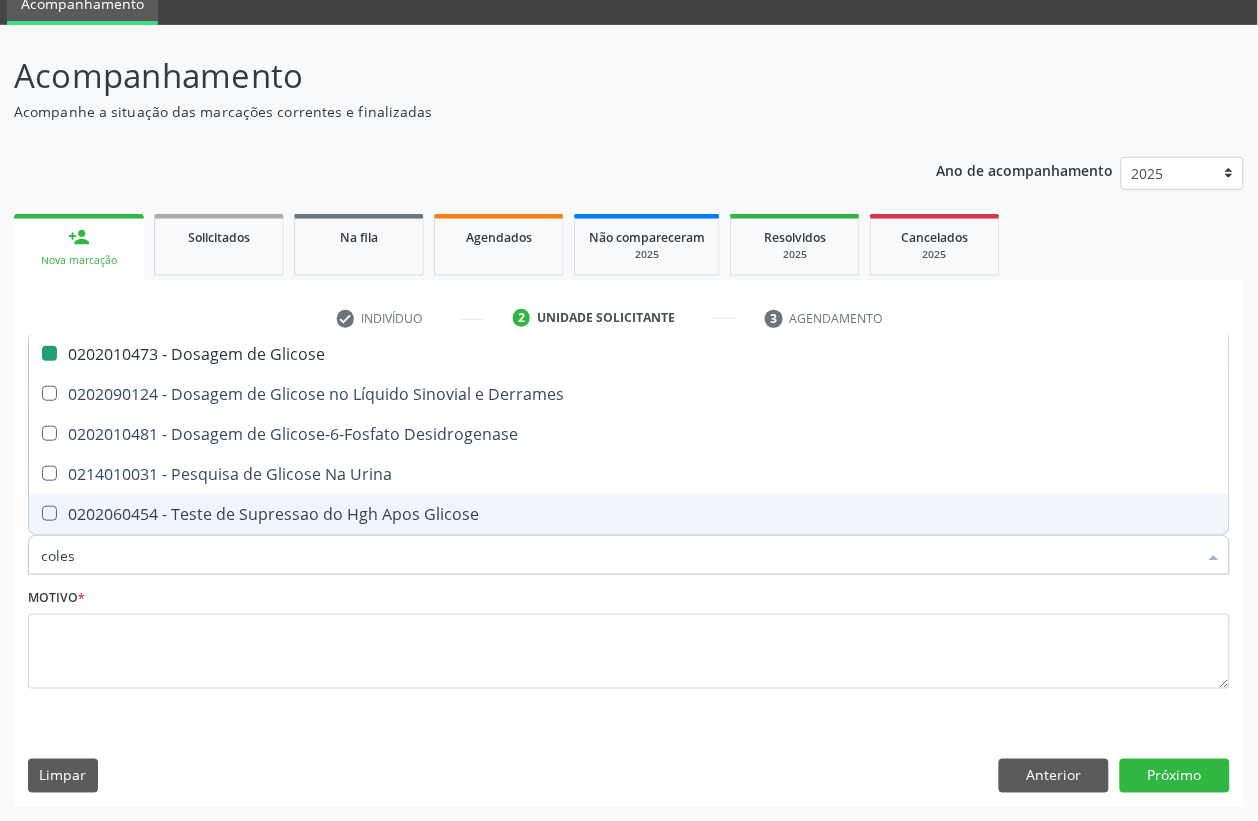 checkbox on "false" 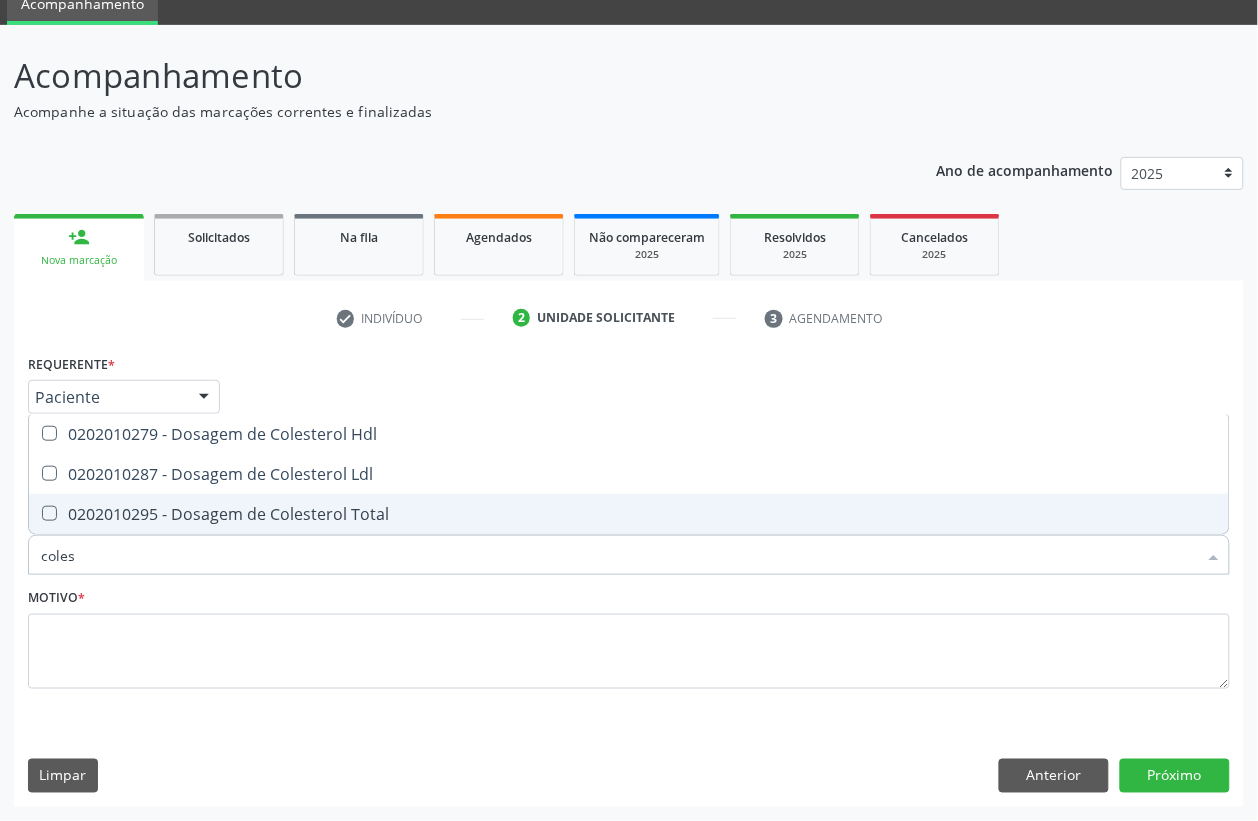 click on "0202010295 - Dosagem de Colesterol Total" at bounding box center [629, 514] 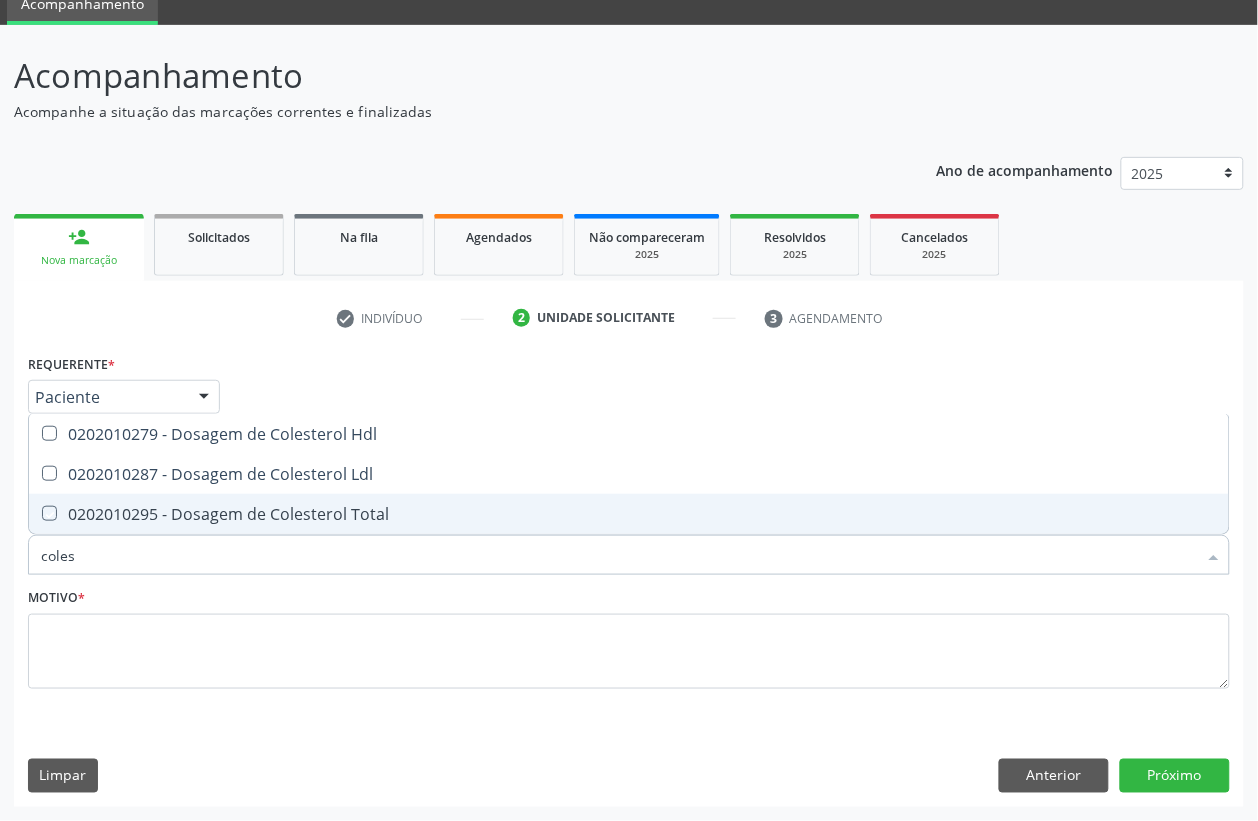 checkbox on "true" 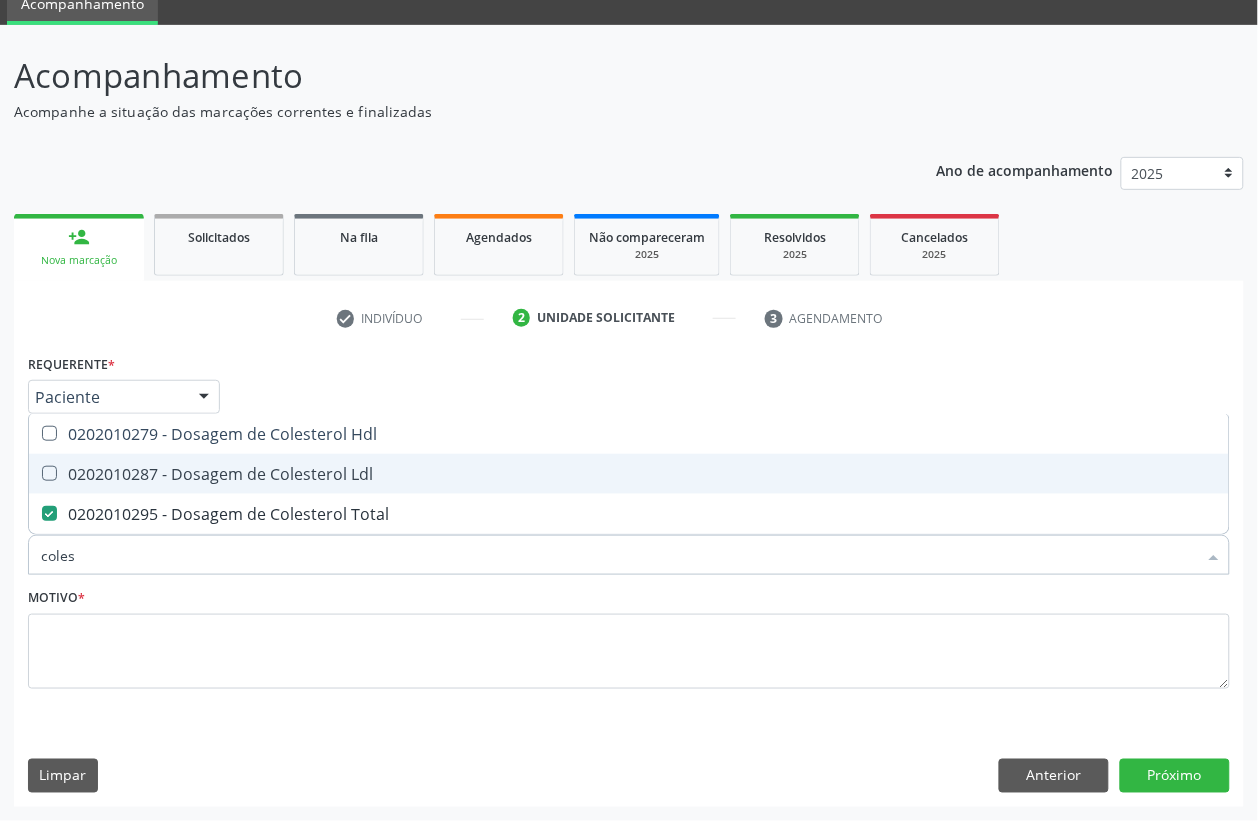 drag, startPoint x: 130, startPoint y: 480, endPoint x: 136, endPoint y: 471, distance: 10.816654 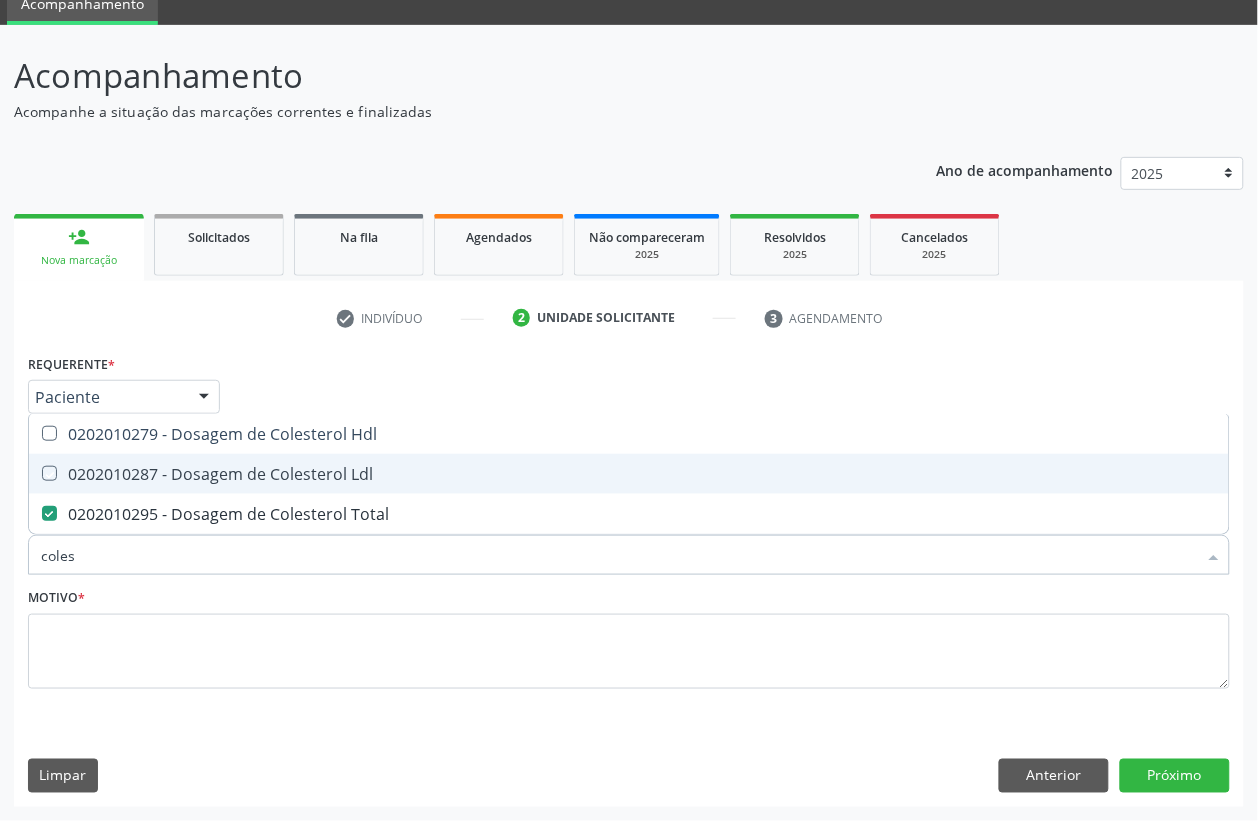 checkbox on "true" 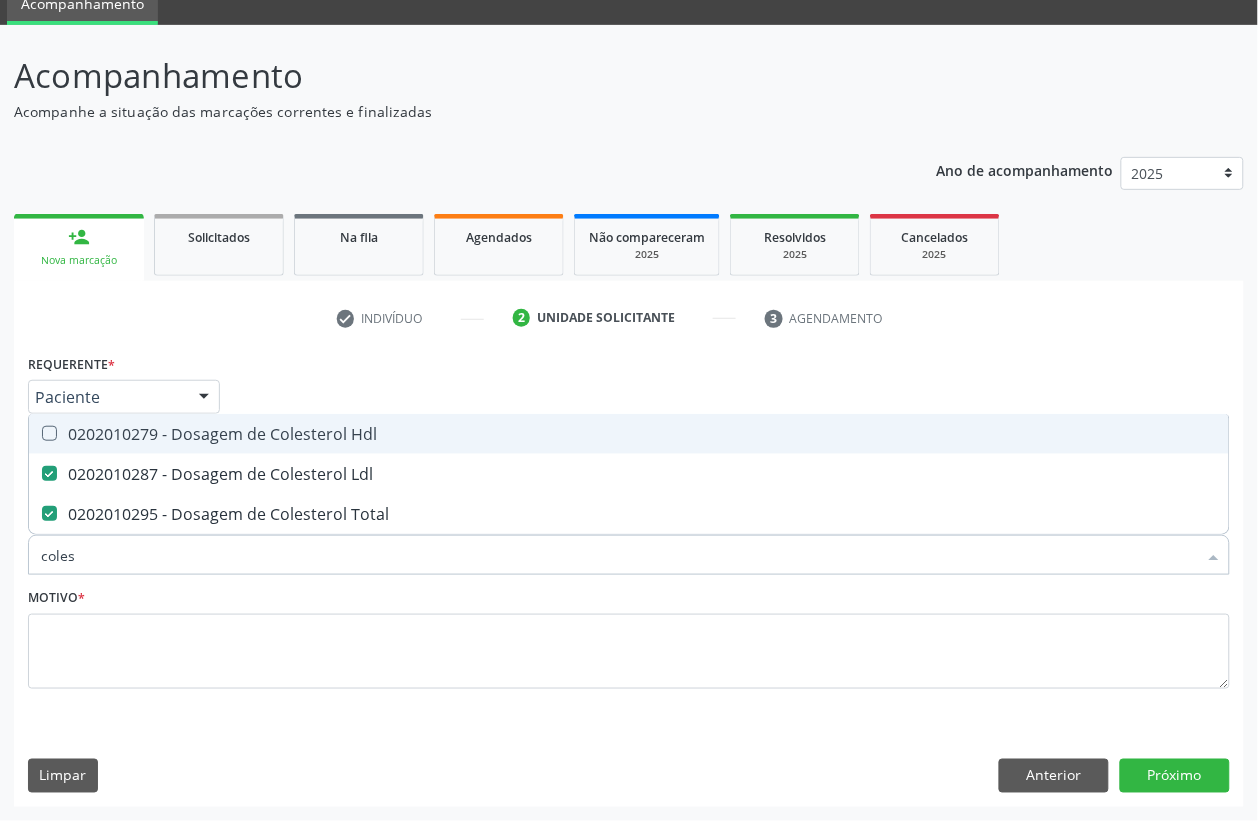 click on "0202010279 - Dosagem de Colesterol Hdl" at bounding box center (629, 434) 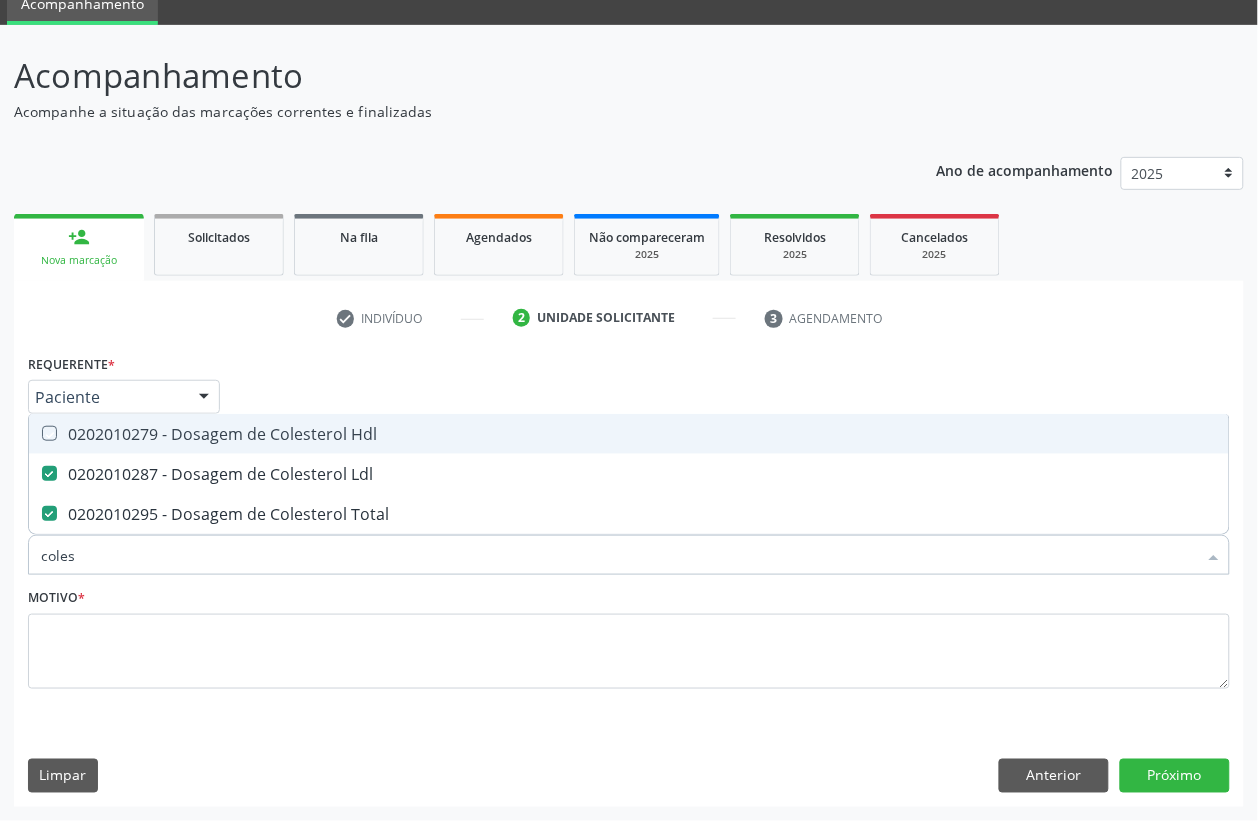 checkbox on "true" 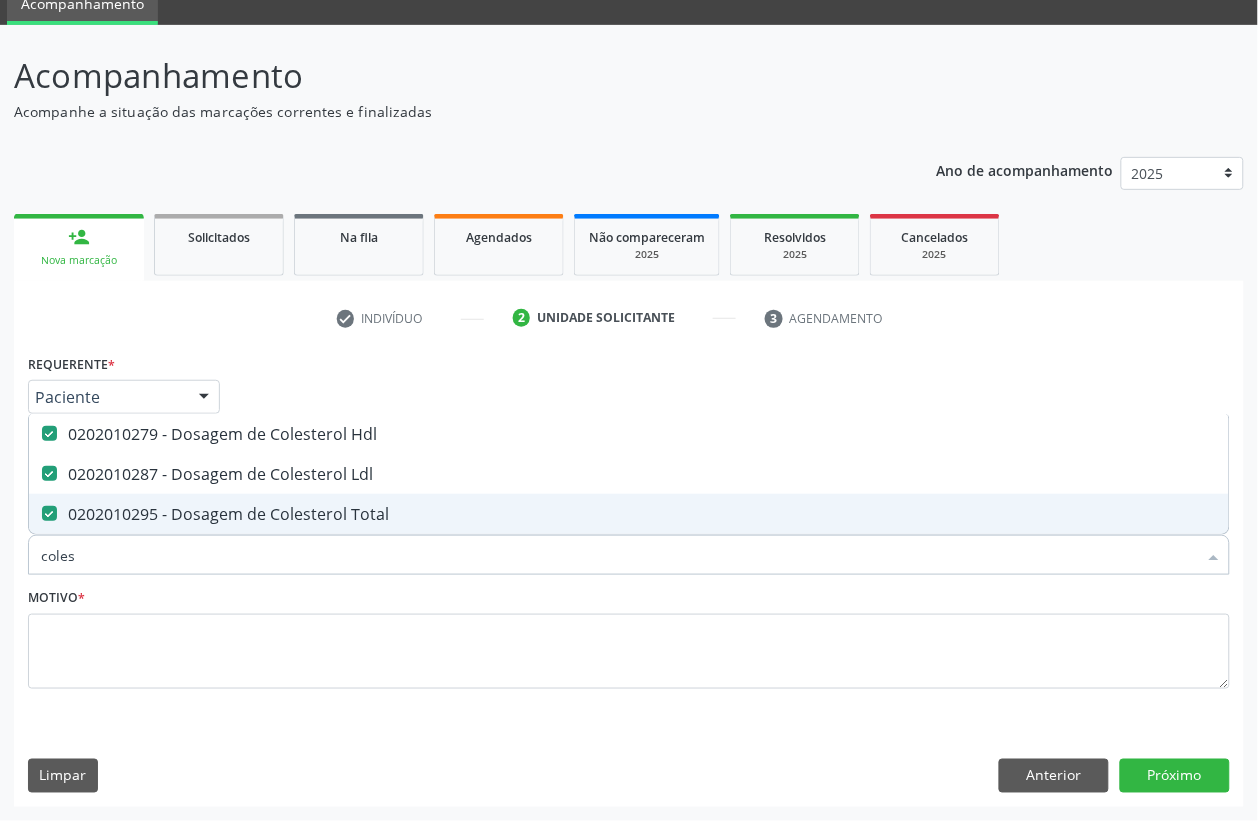 drag, startPoint x: 136, startPoint y: 565, endPoint x: 0, endPoint y: 572, distance: 136.18002 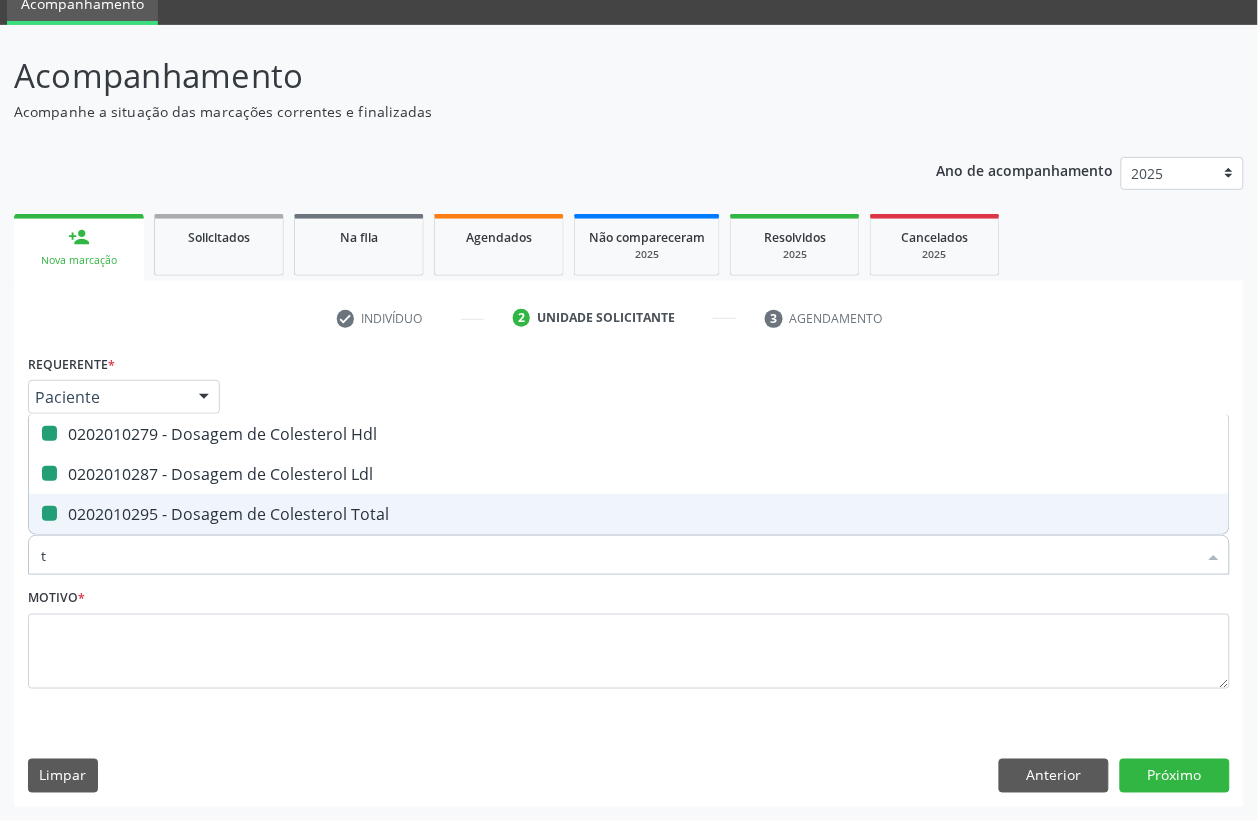 type on "tg" 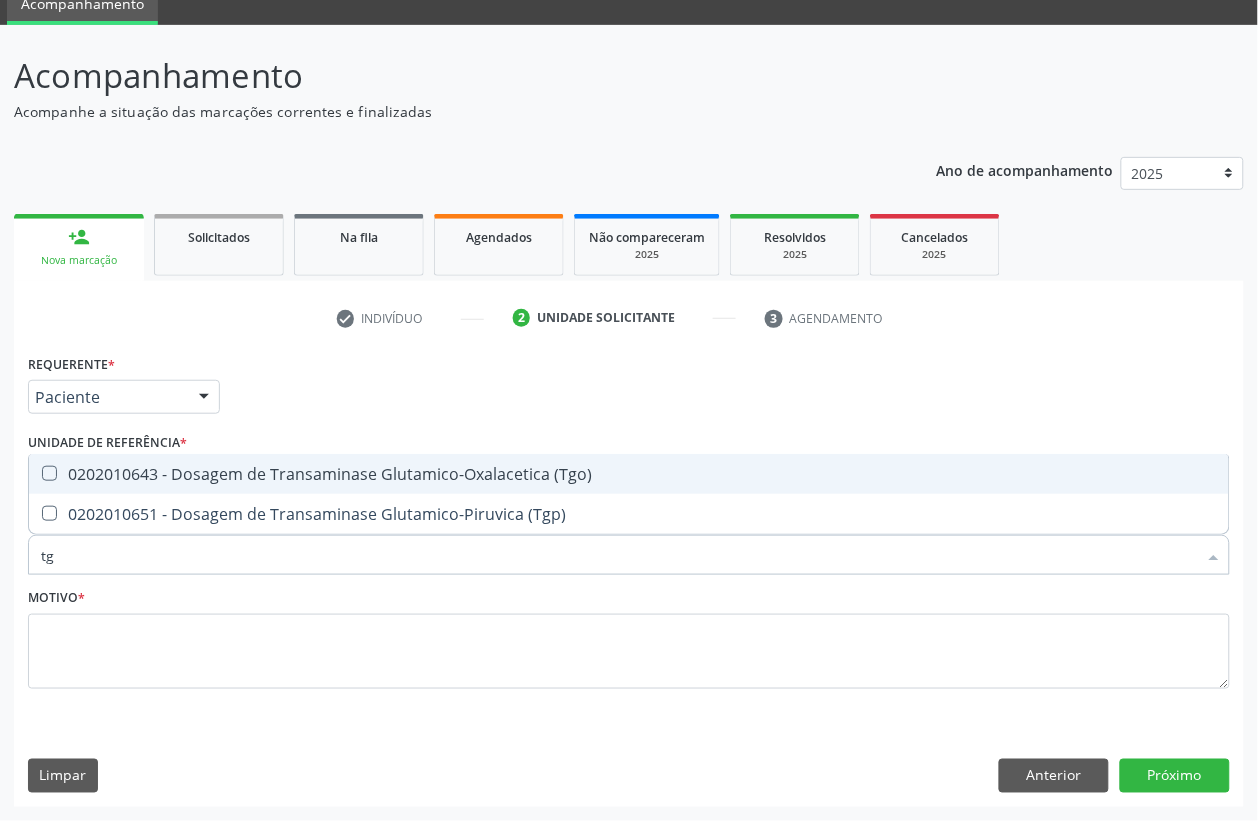 click on "0202010643 - Dosagem de Transaminase Glutamico-Oxalacetica (Tgo)" at bounding box center (629, 474) 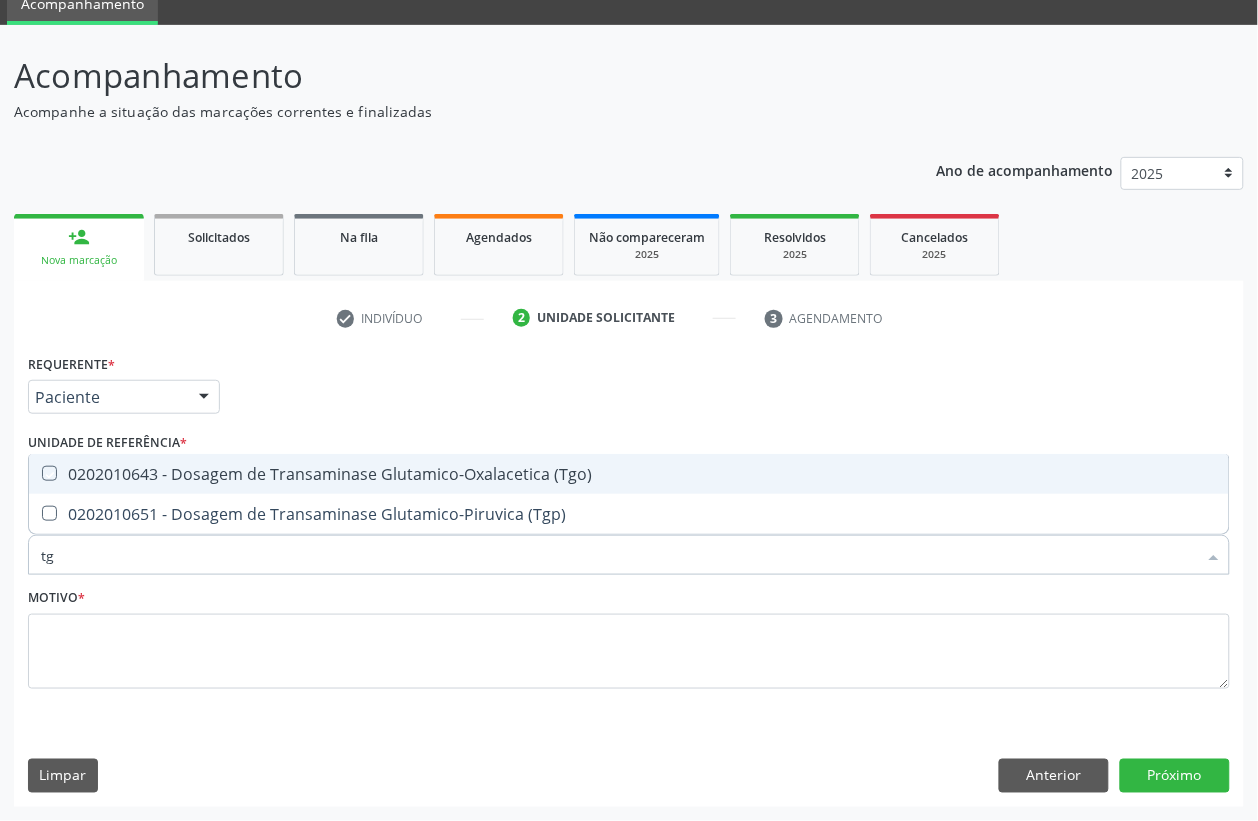 checkbox on "true" 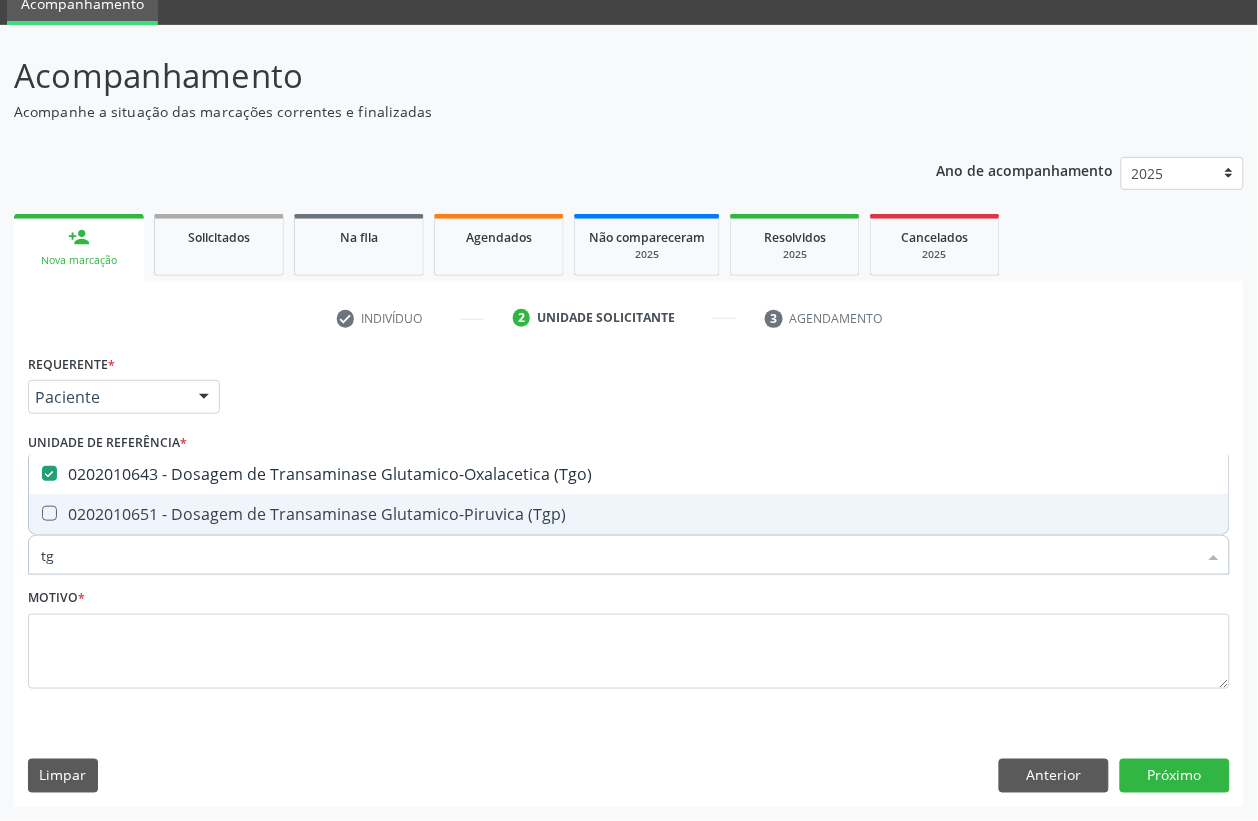 click on "0202010651 - Dosagem de Transaminase Glutamico-Piruvica (Tgp)" at bounding box center (629, 514) 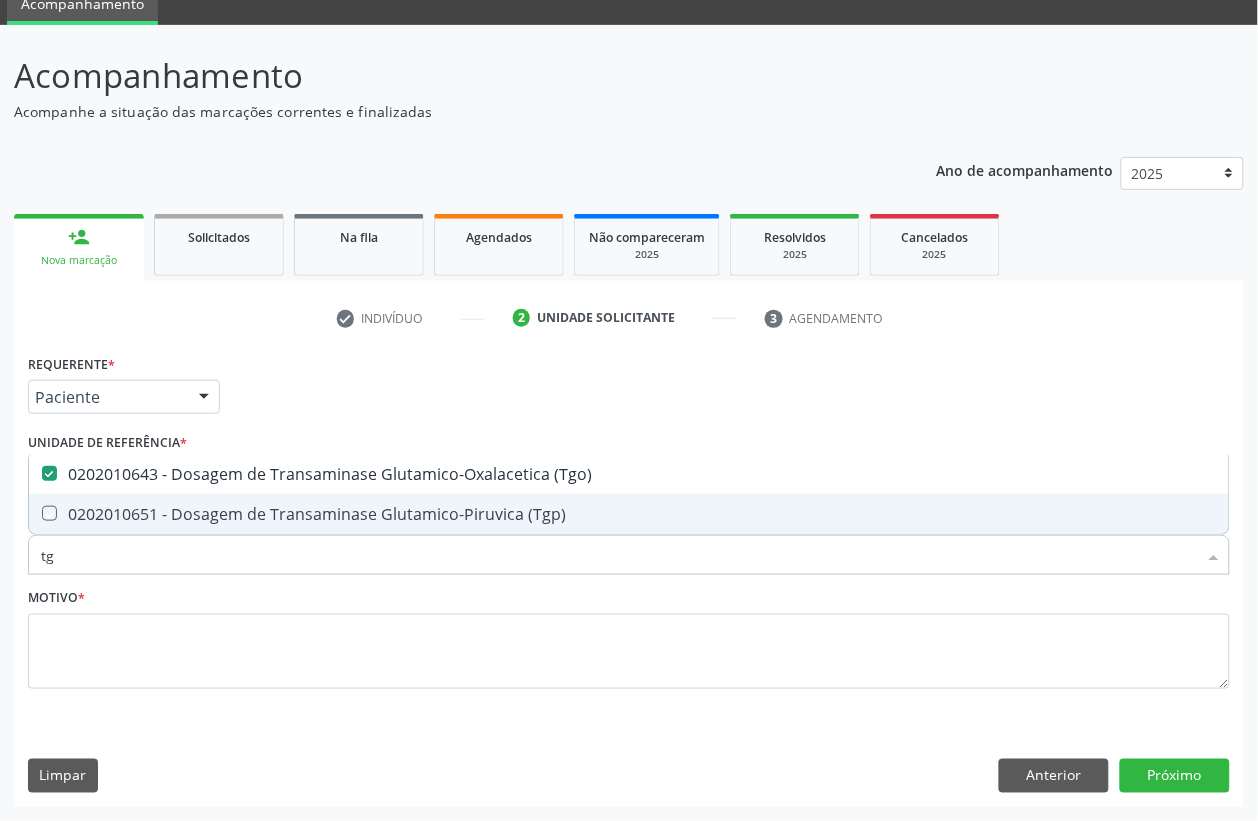 checkbox on "true" 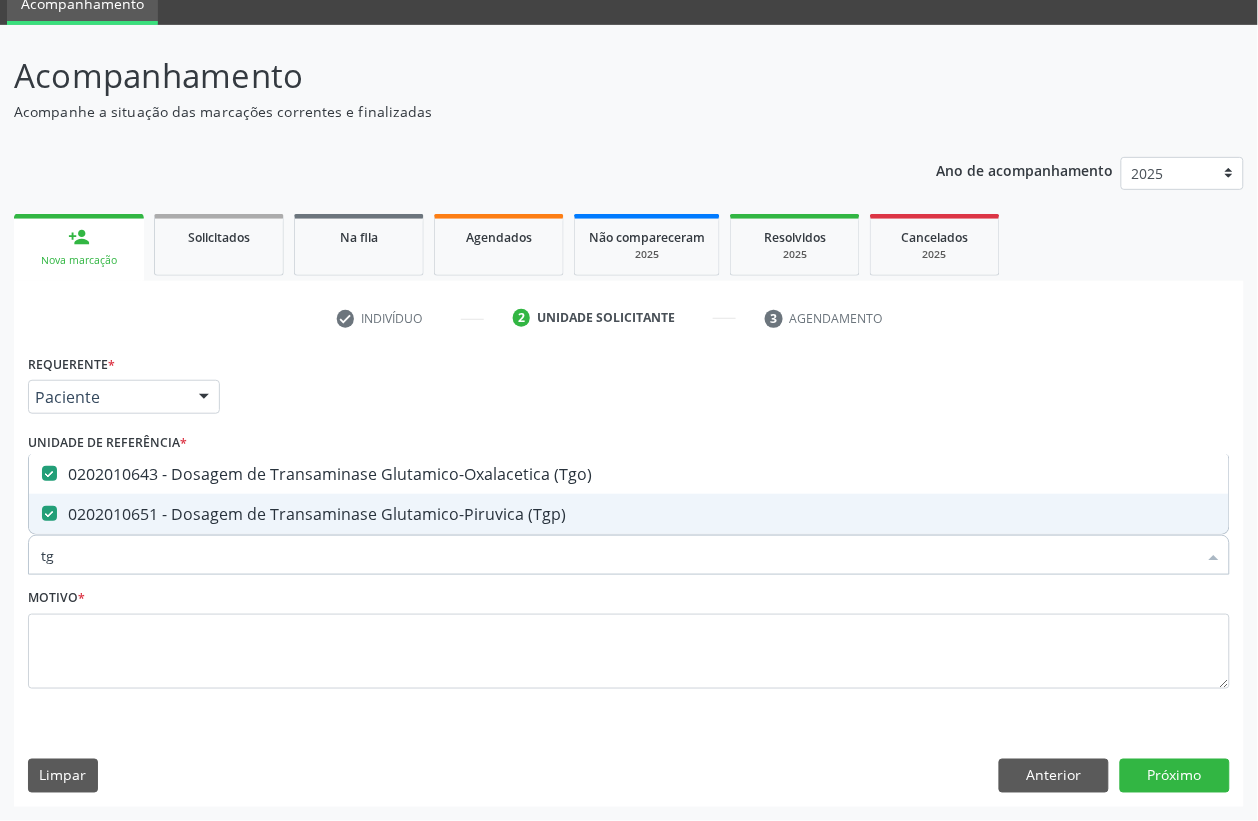 drag, startPoint x: 72, startPoint y: 542, endPoint x: 0, endPoint y: 568, distance: 76.55064 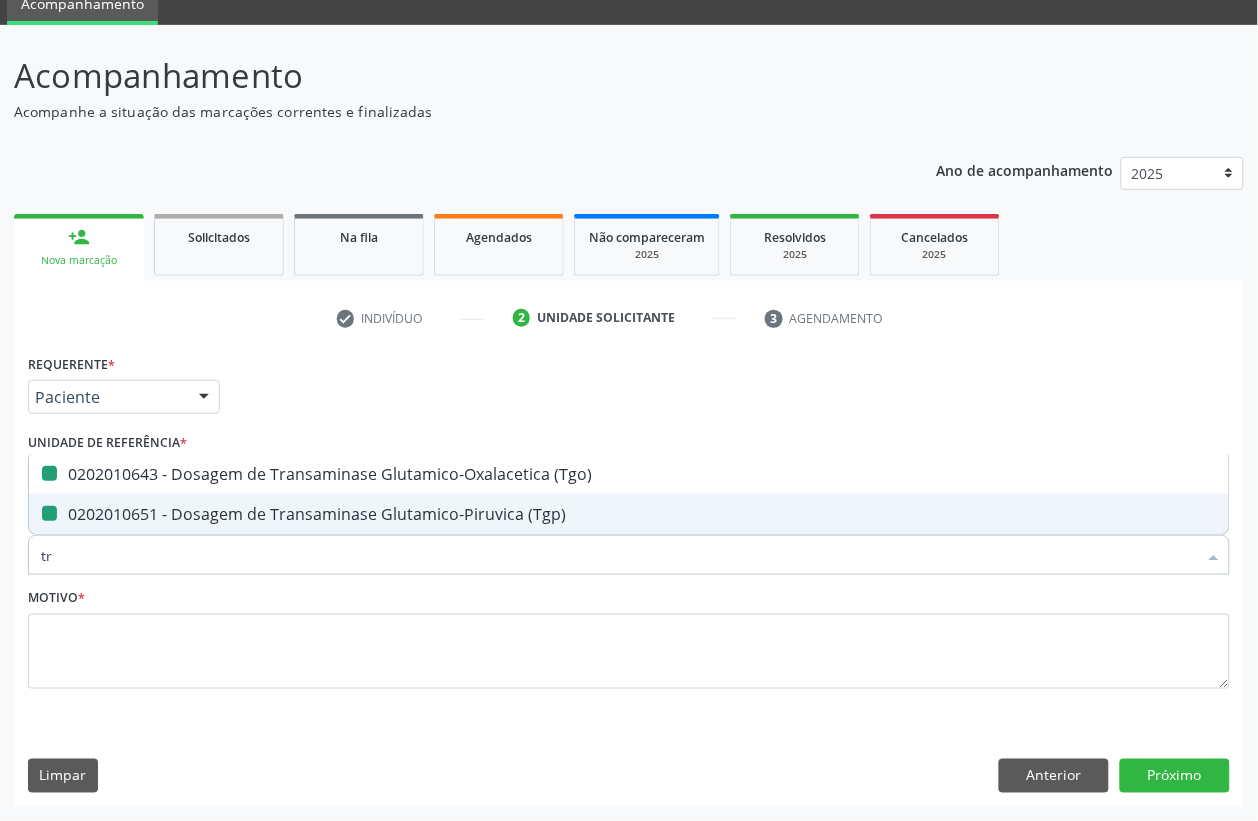 type on "tri" 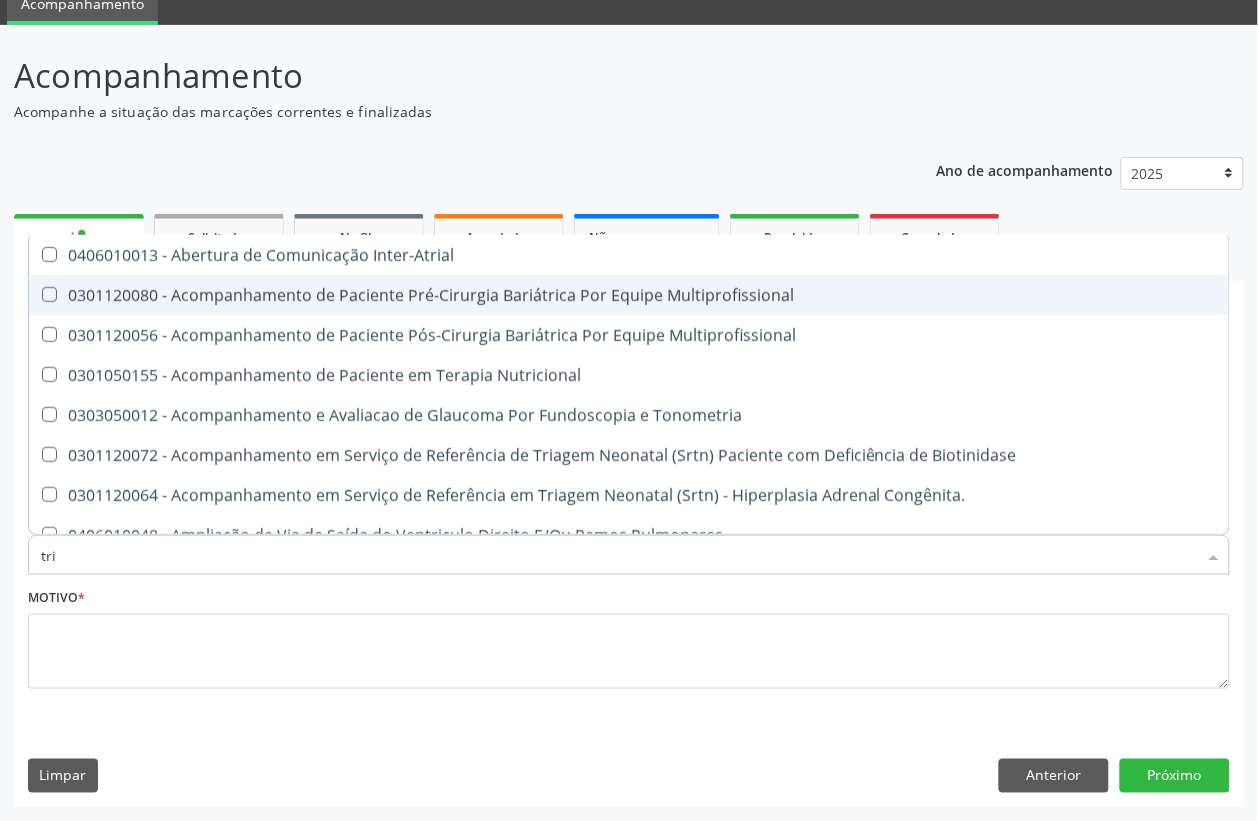 checkbox on "false" 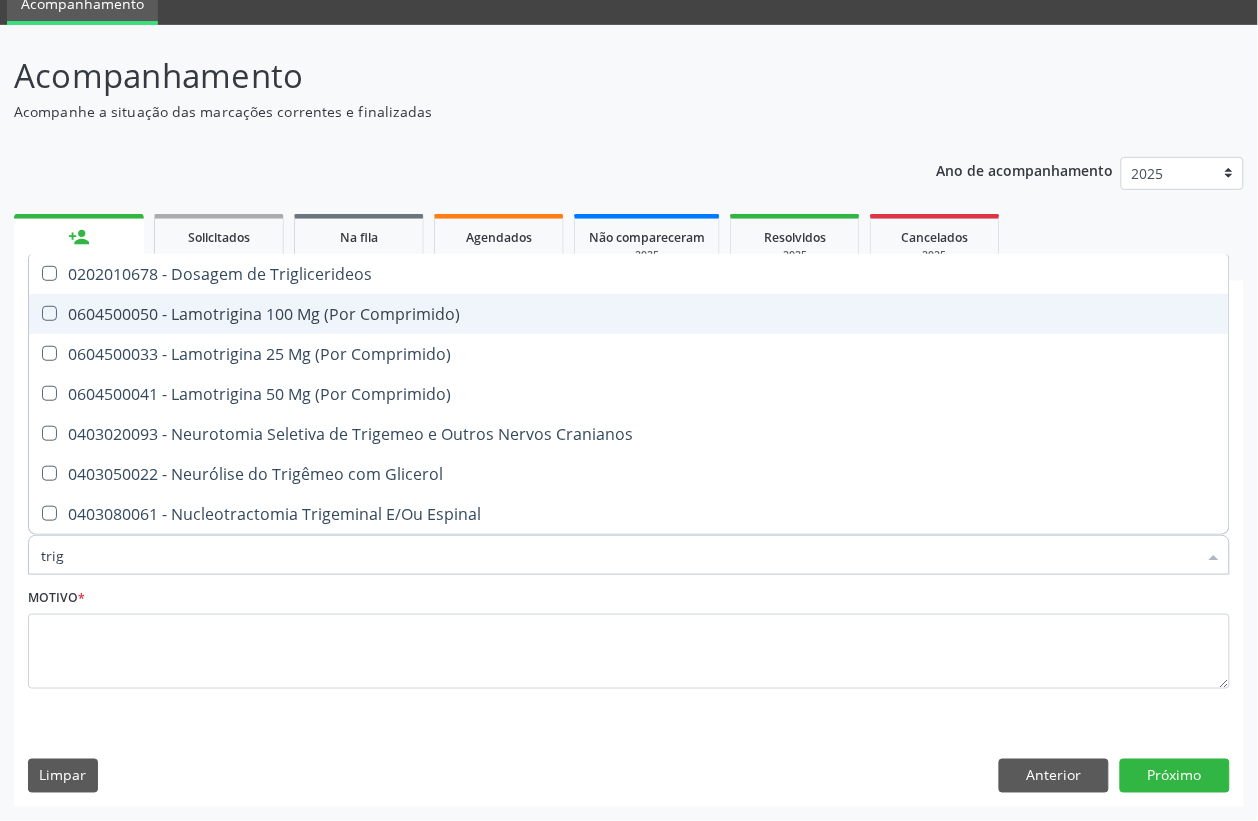 type on "trigl" 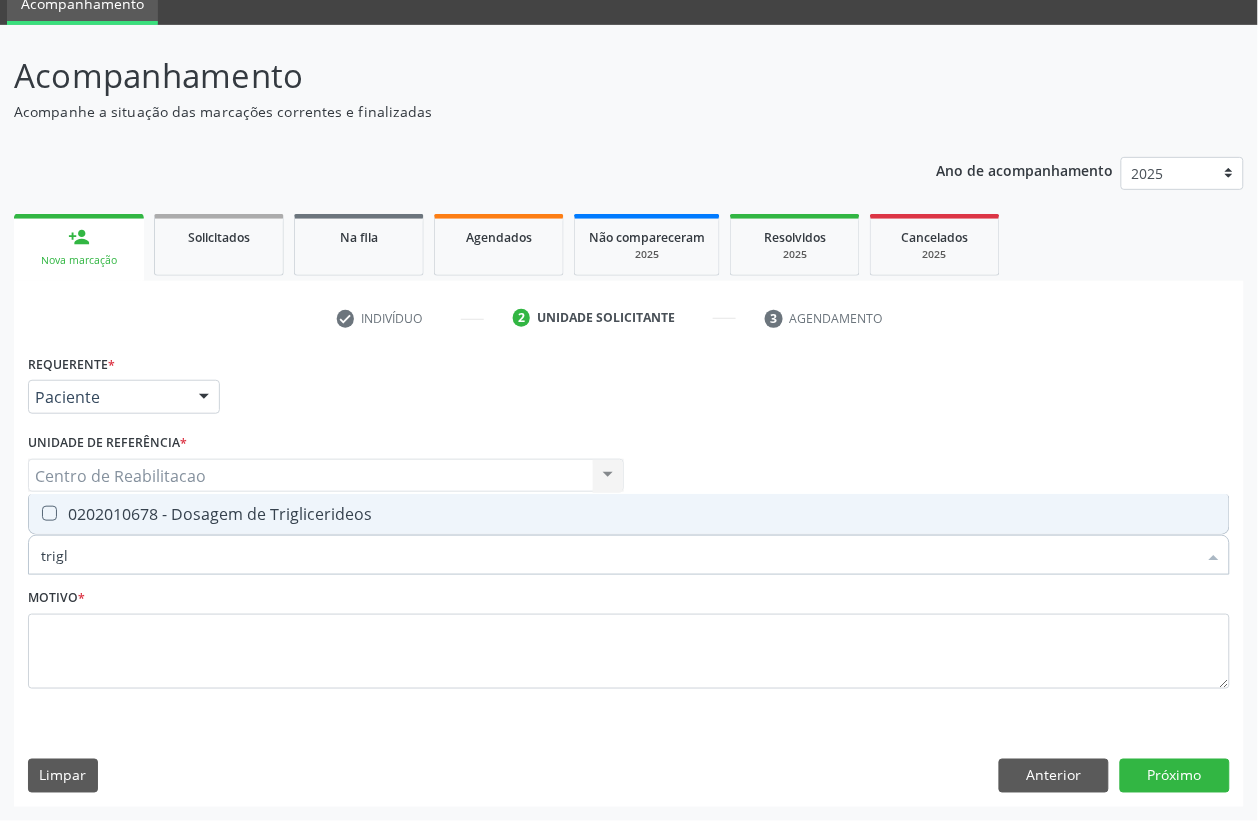 click on "0202010678 - Dosagem de Triglicerideos" at bounding box center [629, 514] 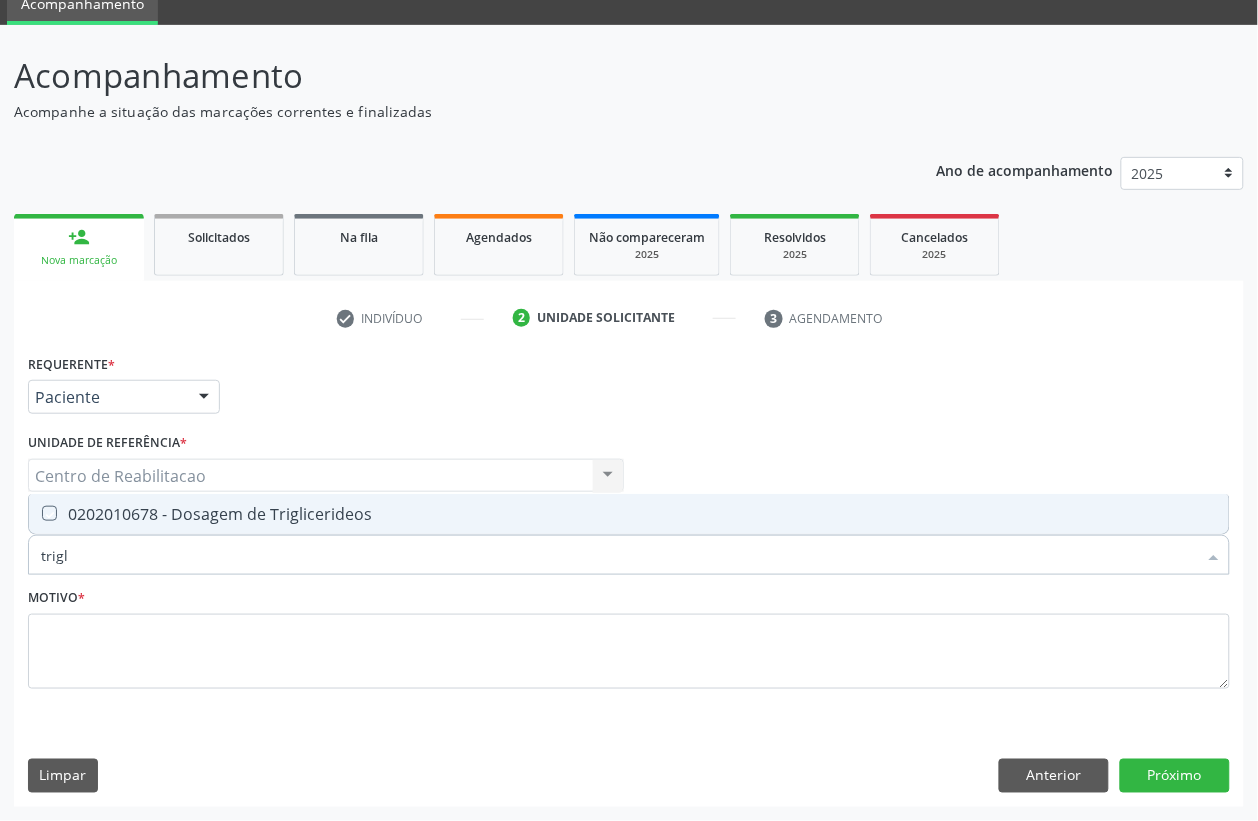 checkbox on "true" 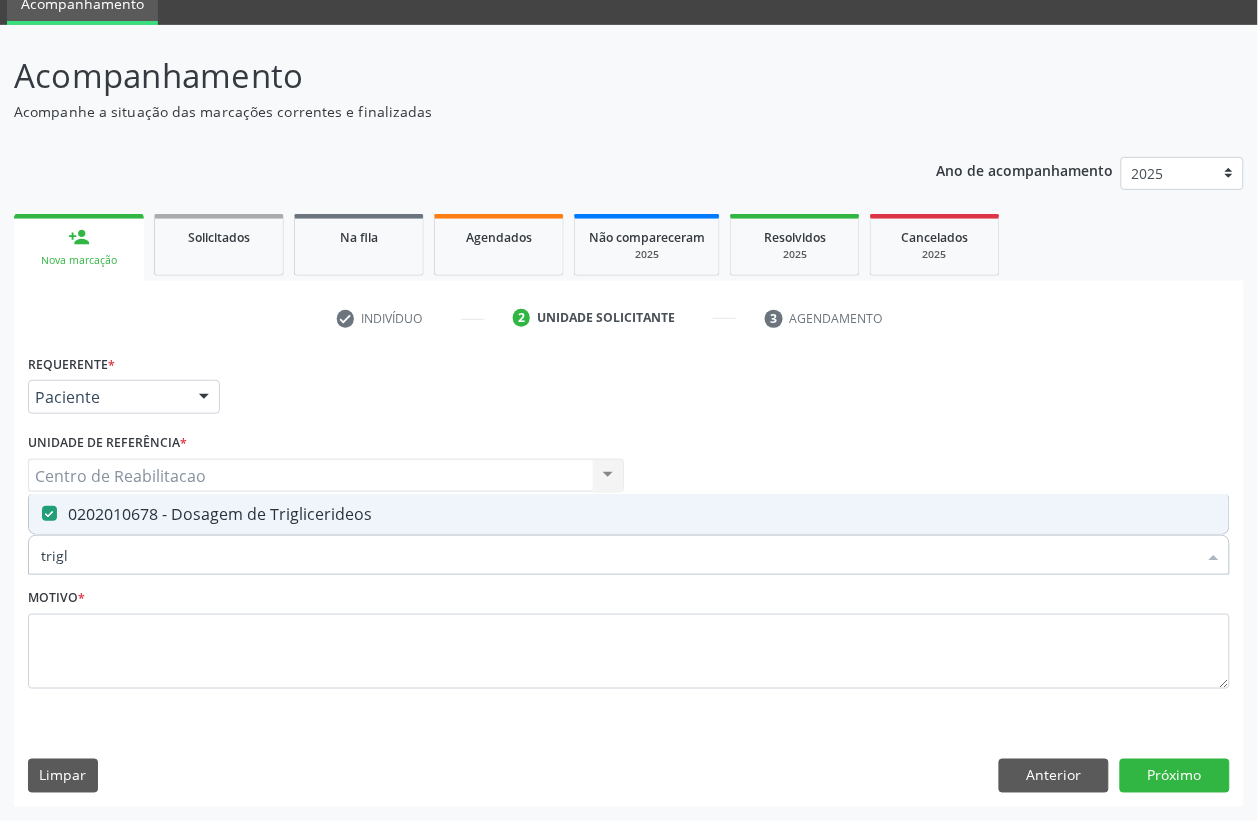 click on "trigl" at bounding box center [619, 555] 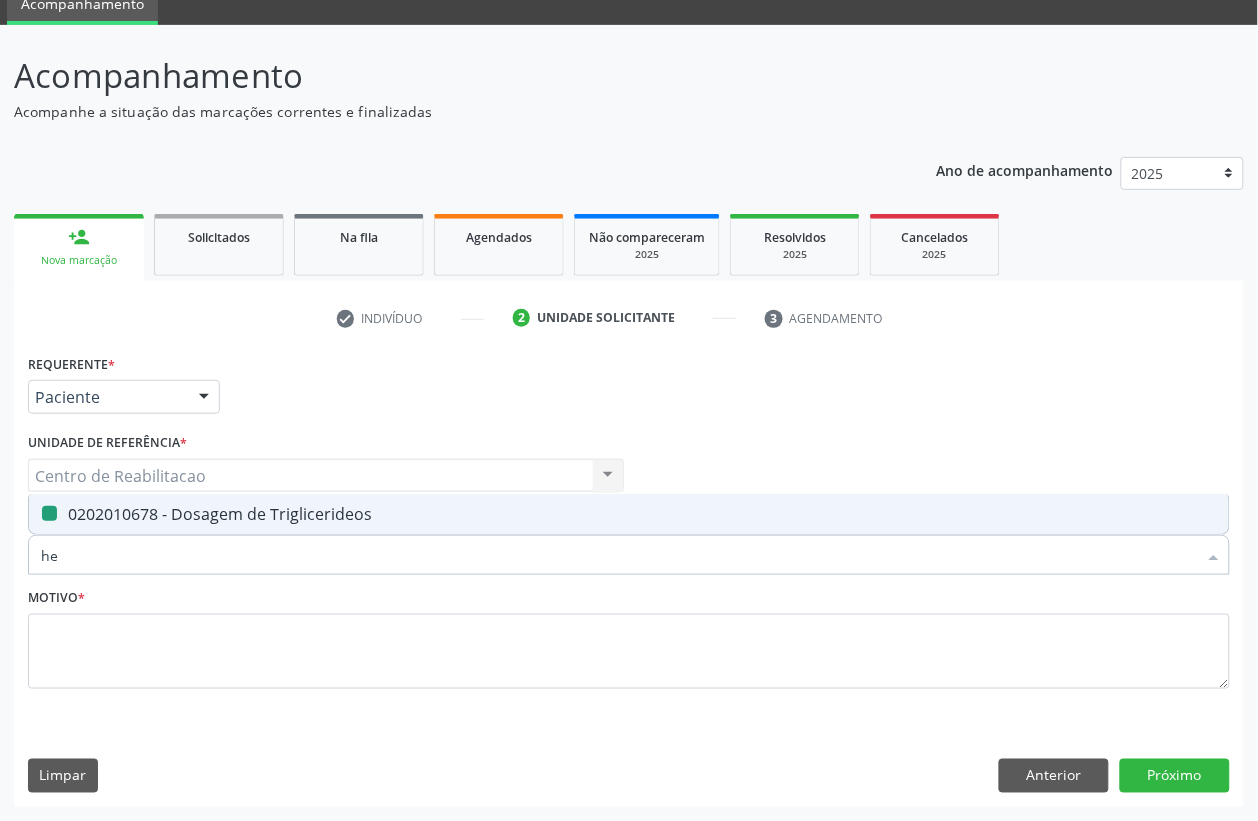 type on "hem" 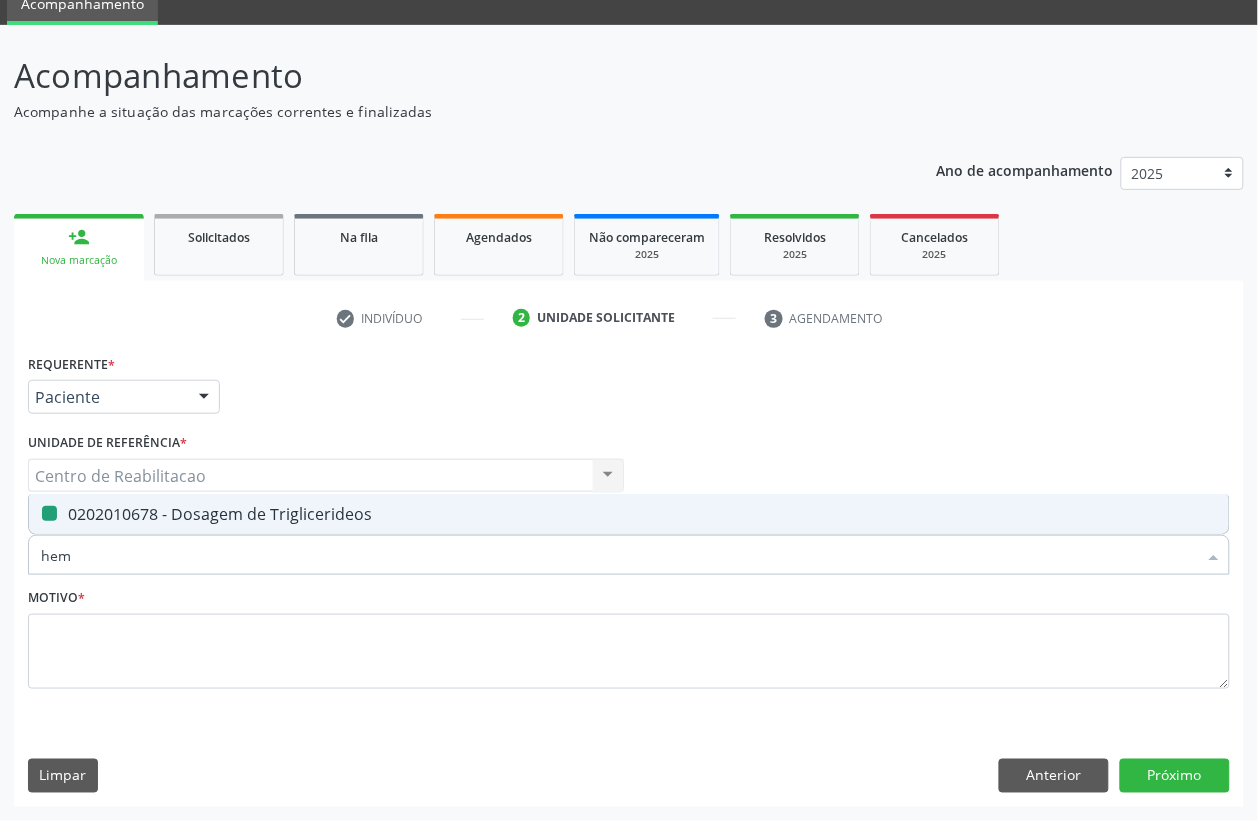 checkbox on "false" 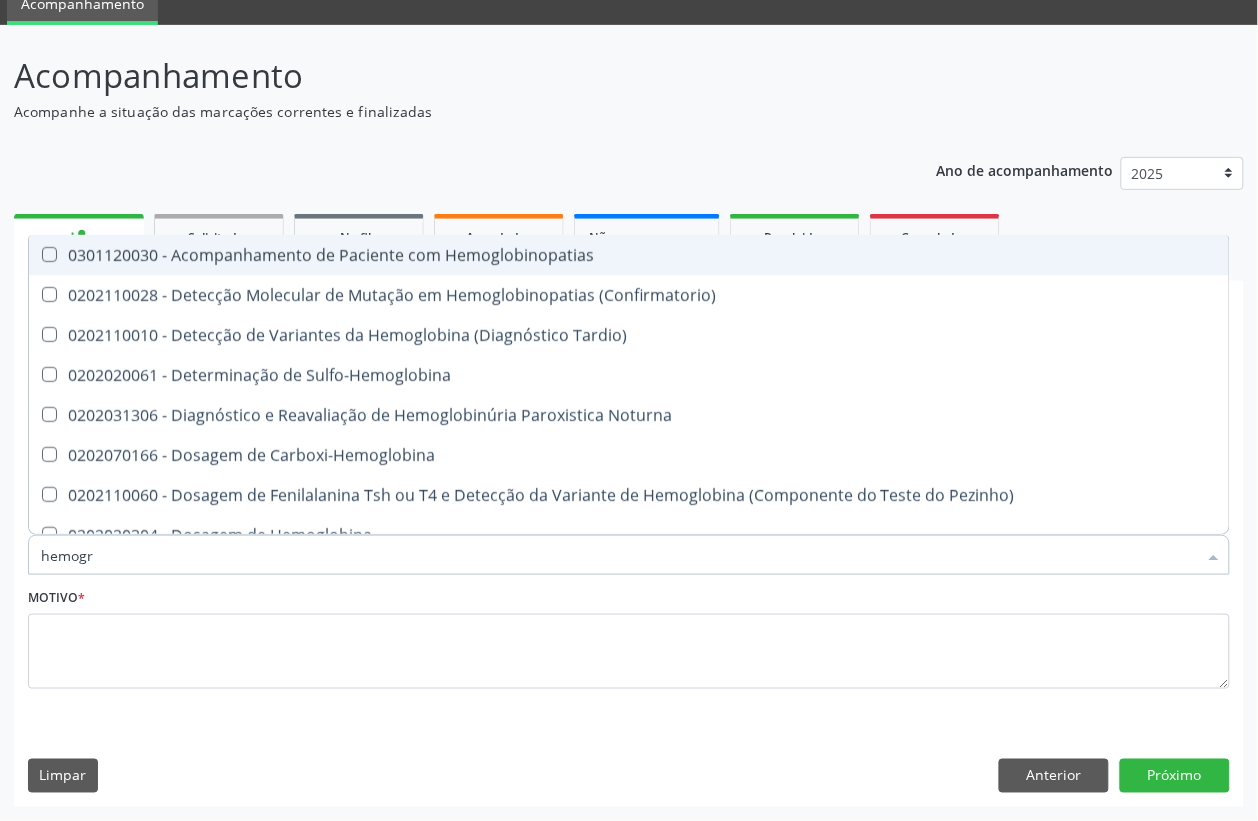 type on "hemogra" 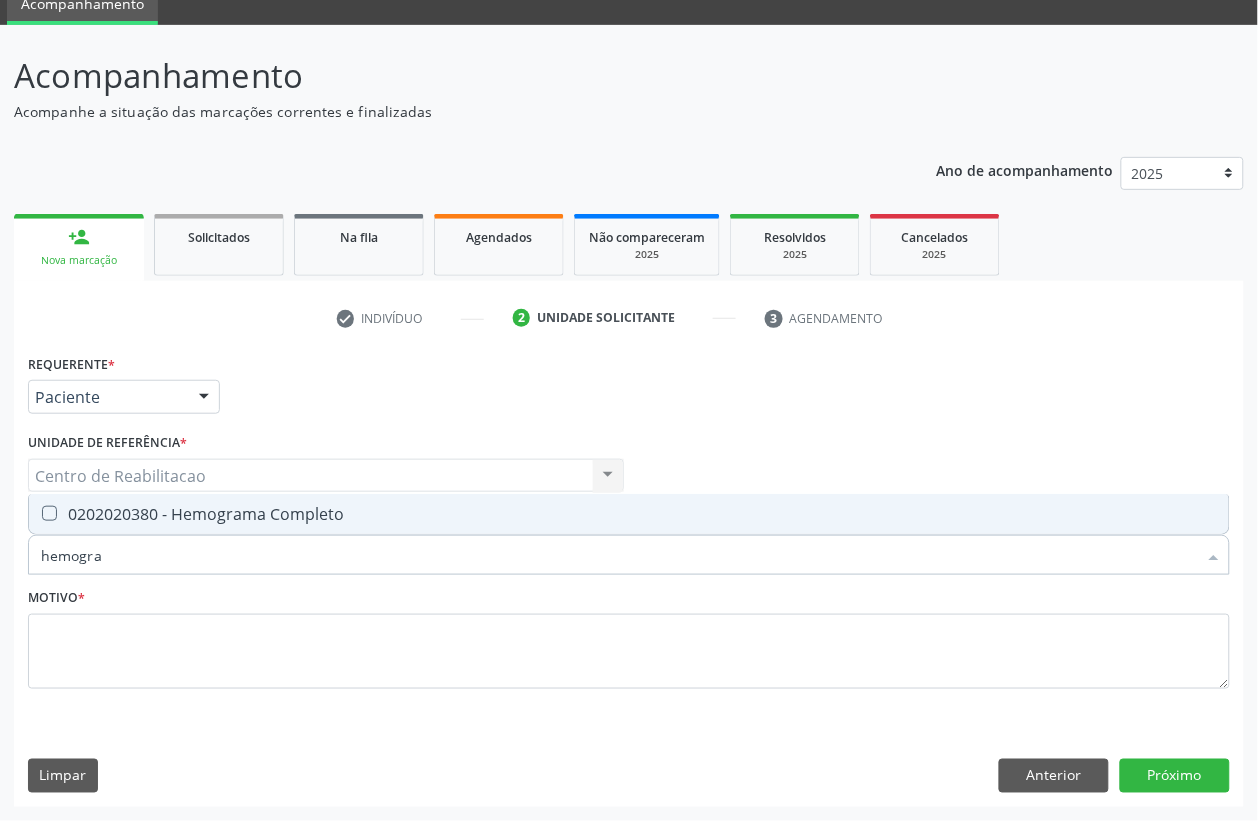 click on "0202020380 - Hemograma Completo" at bounding box center (629, 514) 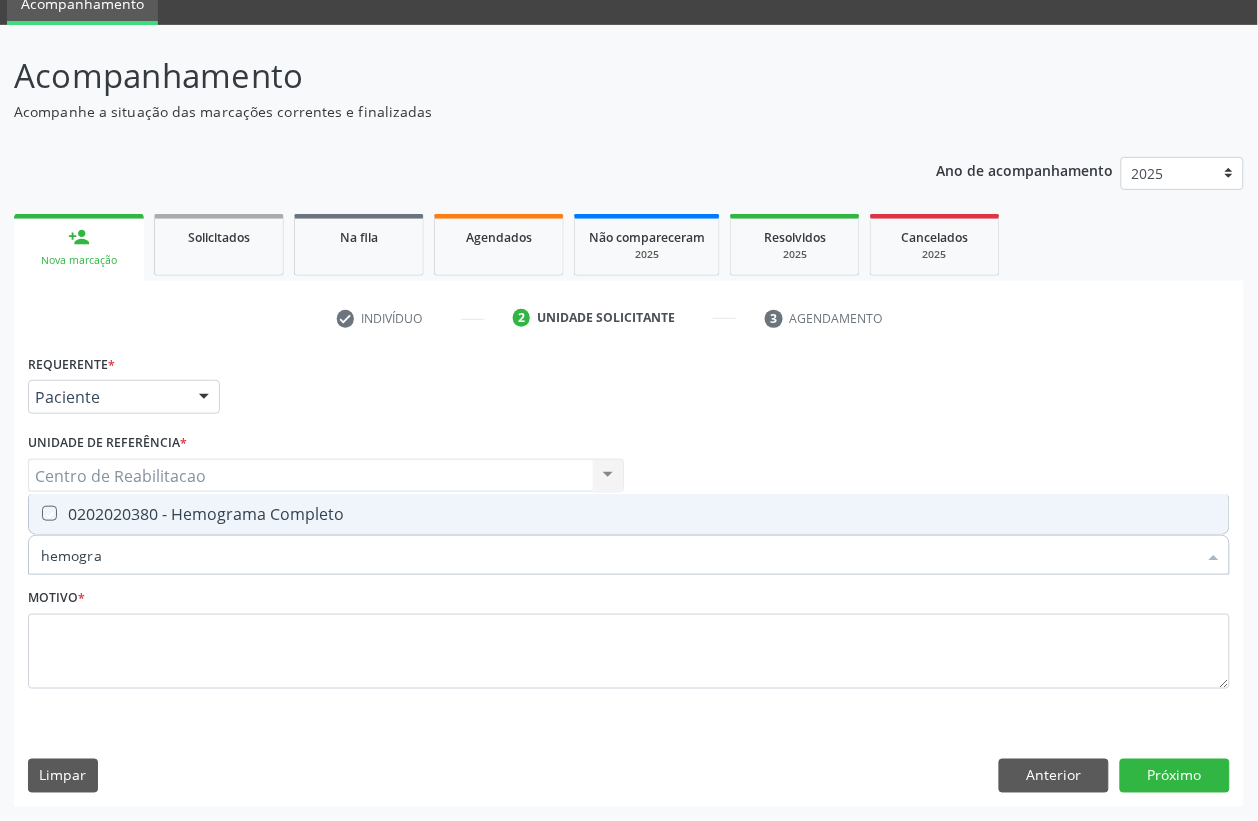 checkbox on "true" 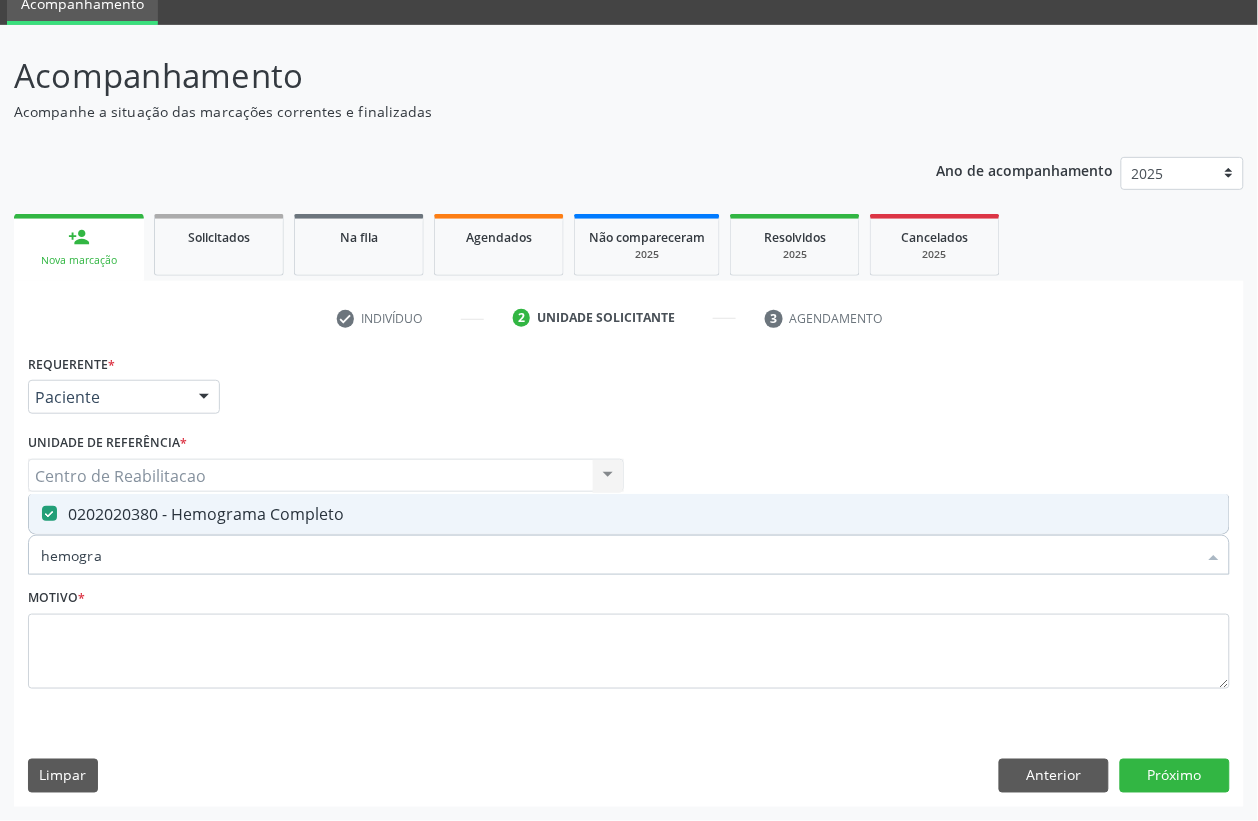 click on "hemogra" at bounding box center (619, 555) 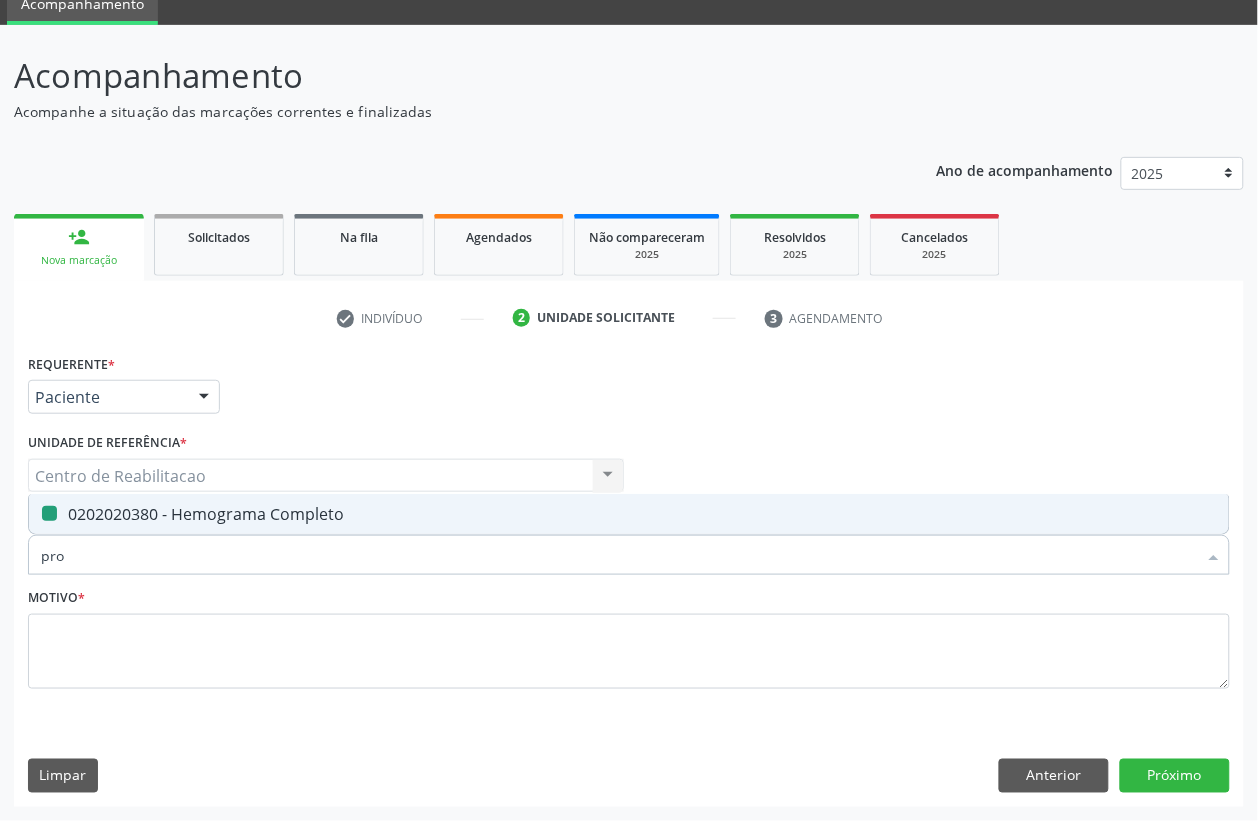 type on "prot" 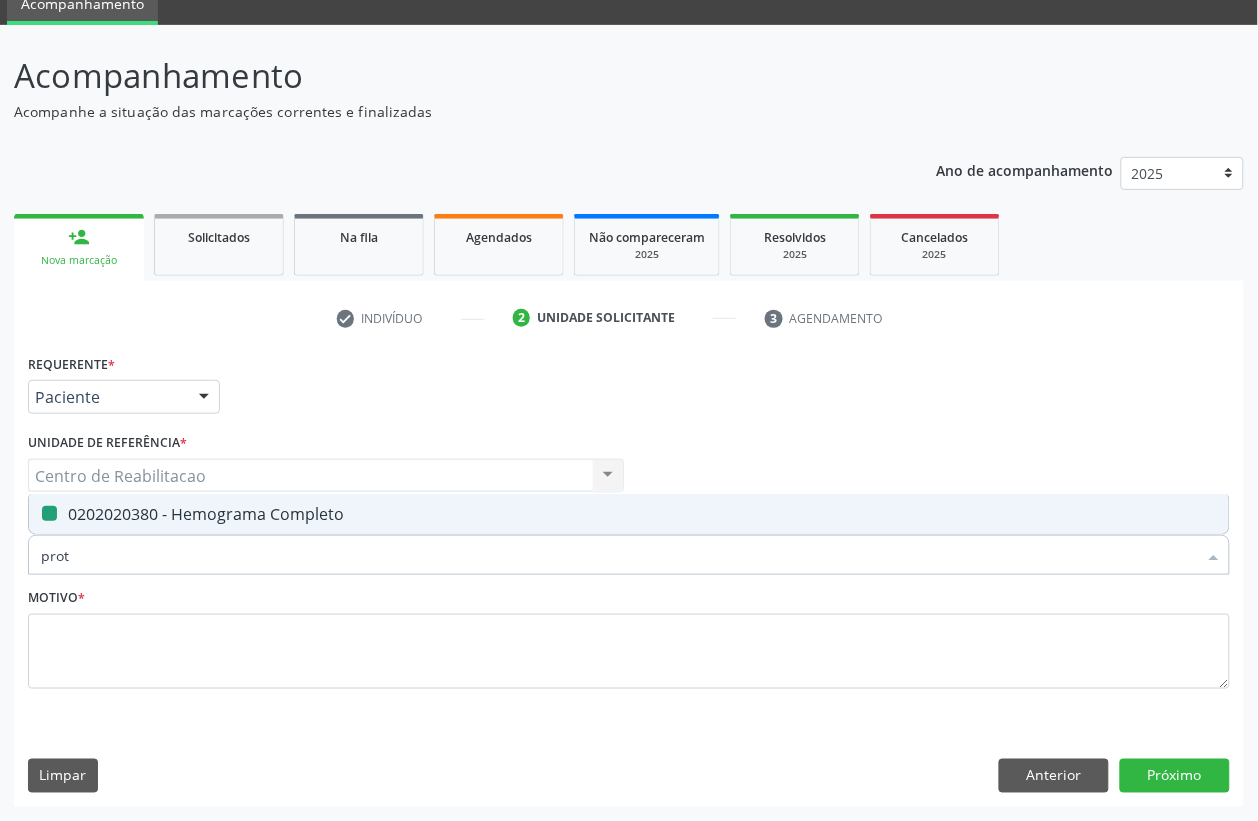 checkbox on "false" 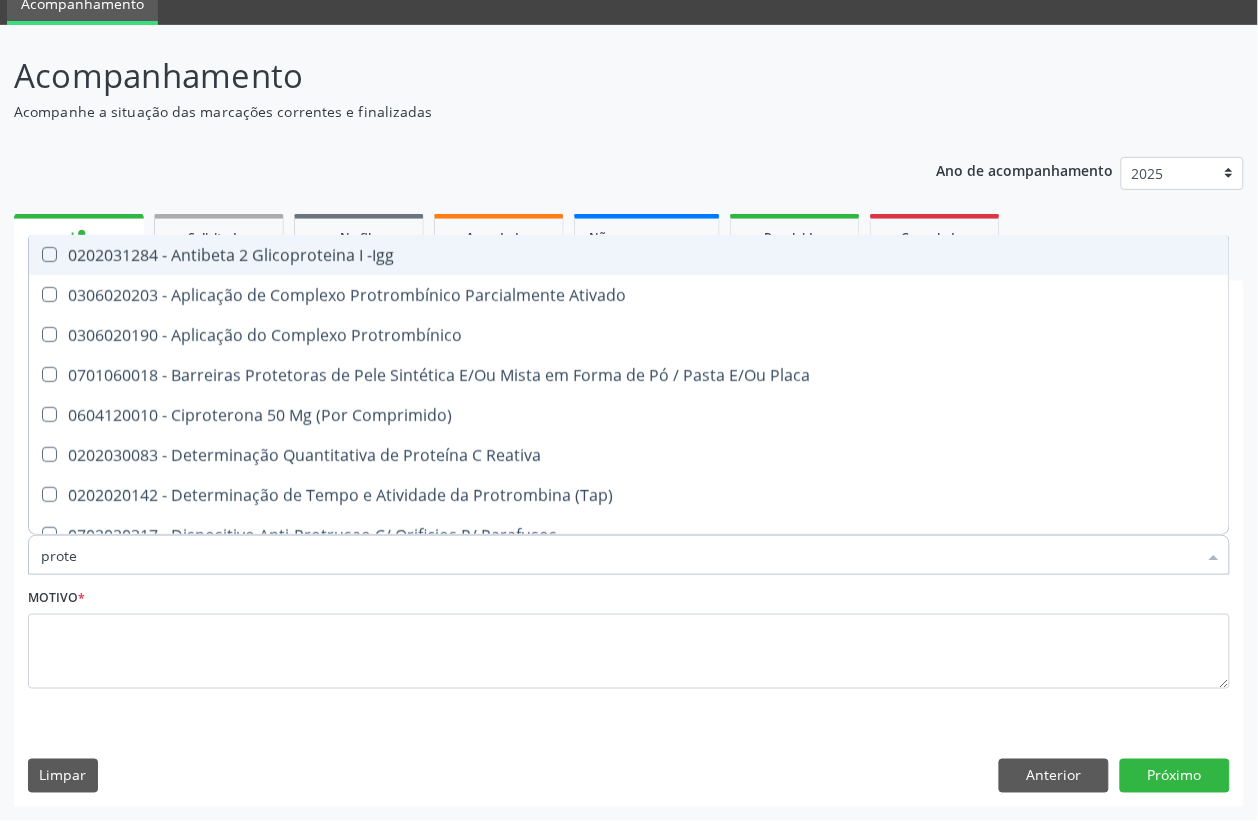 type on "protei" 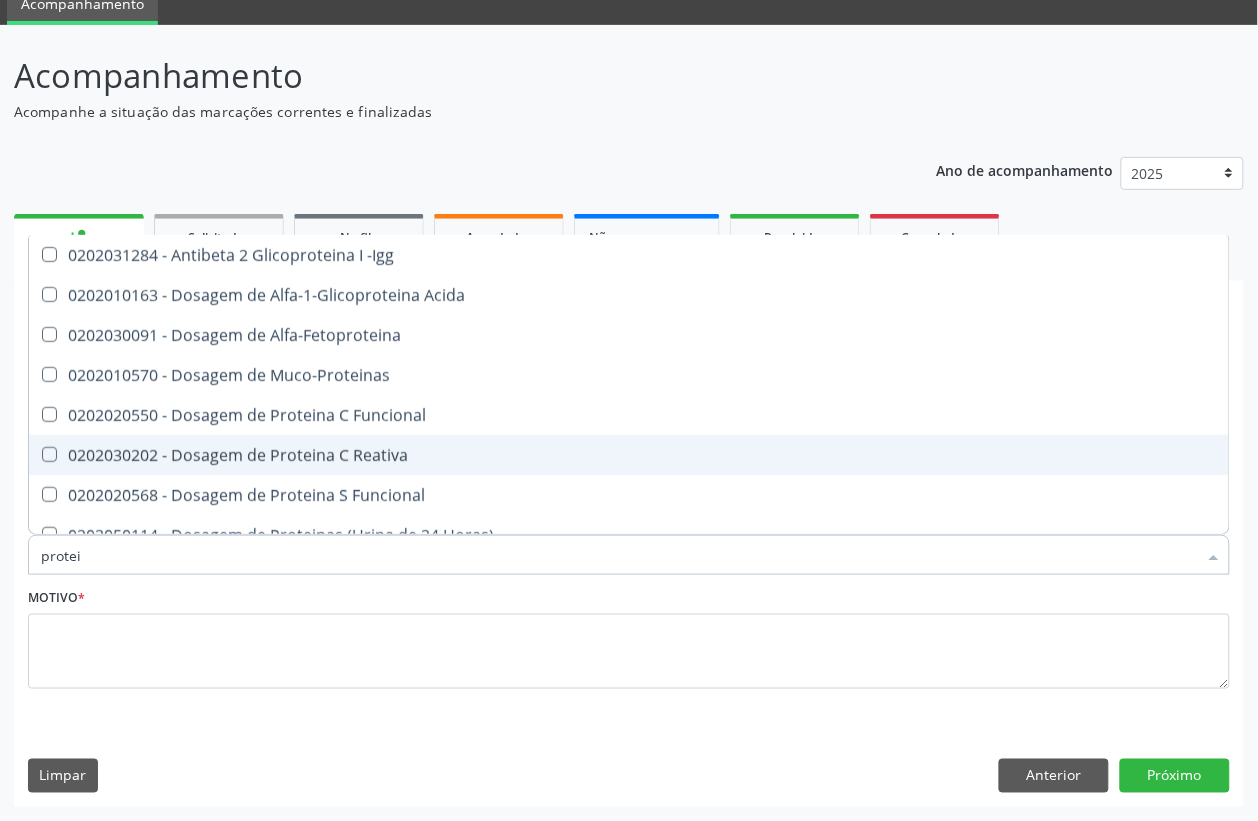 click on "0202030202 - Dosagem de Proteina C Reativa" at bounding box center [629, 455] 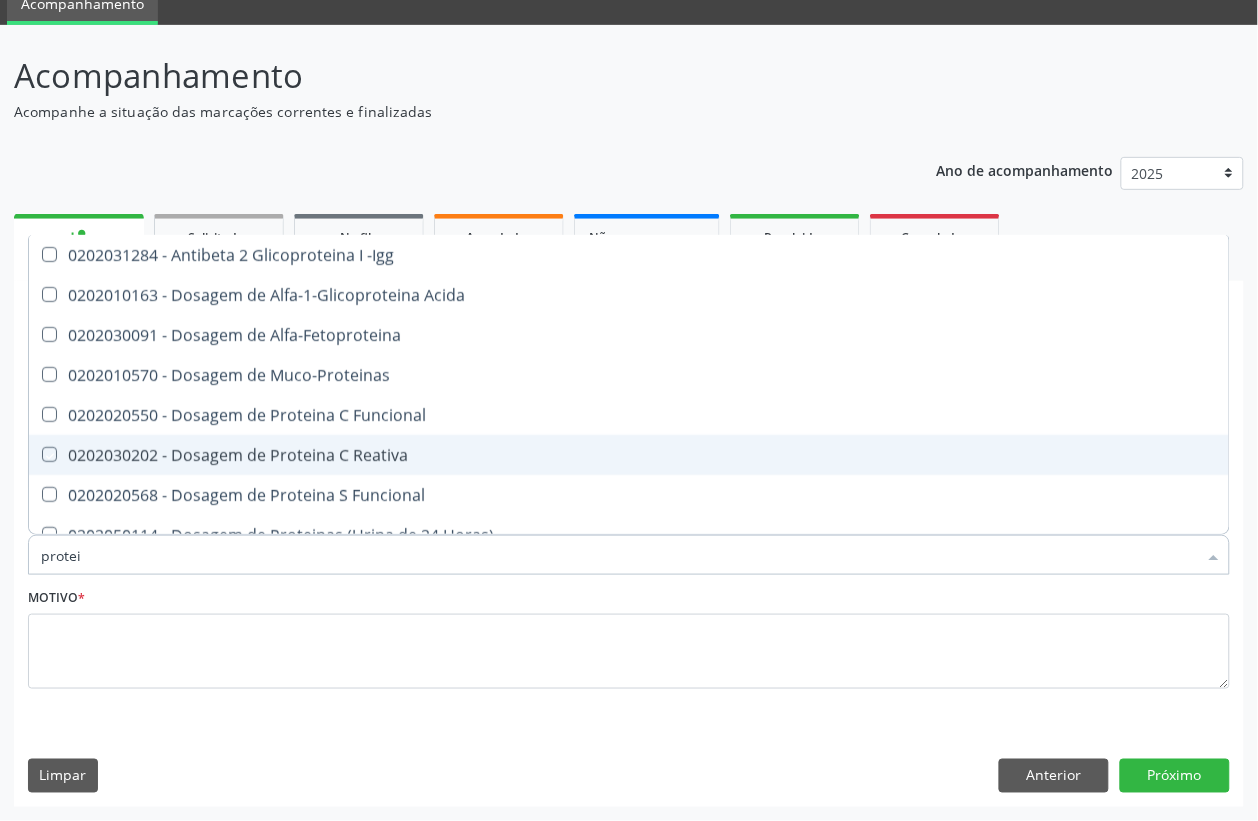 checkbox on "true" 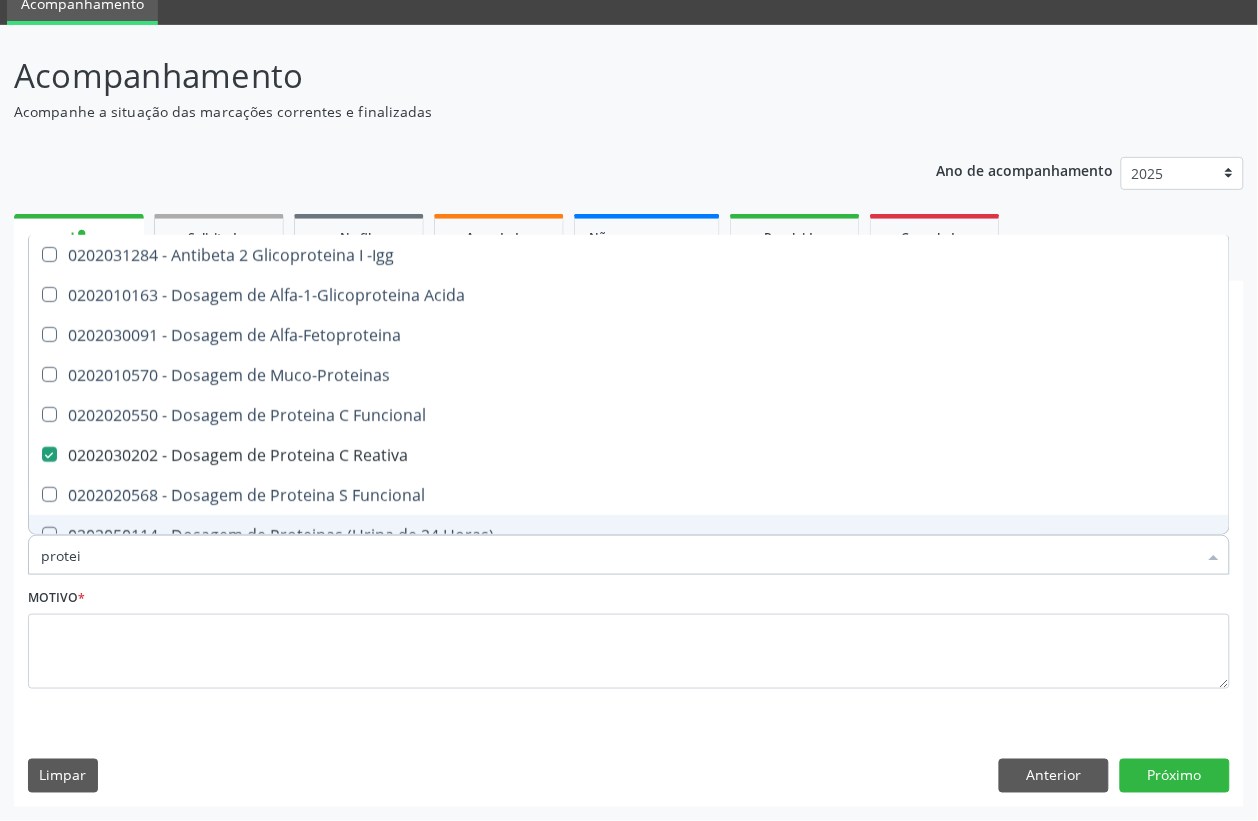 click on "protei" at bounding box center [619, 555] 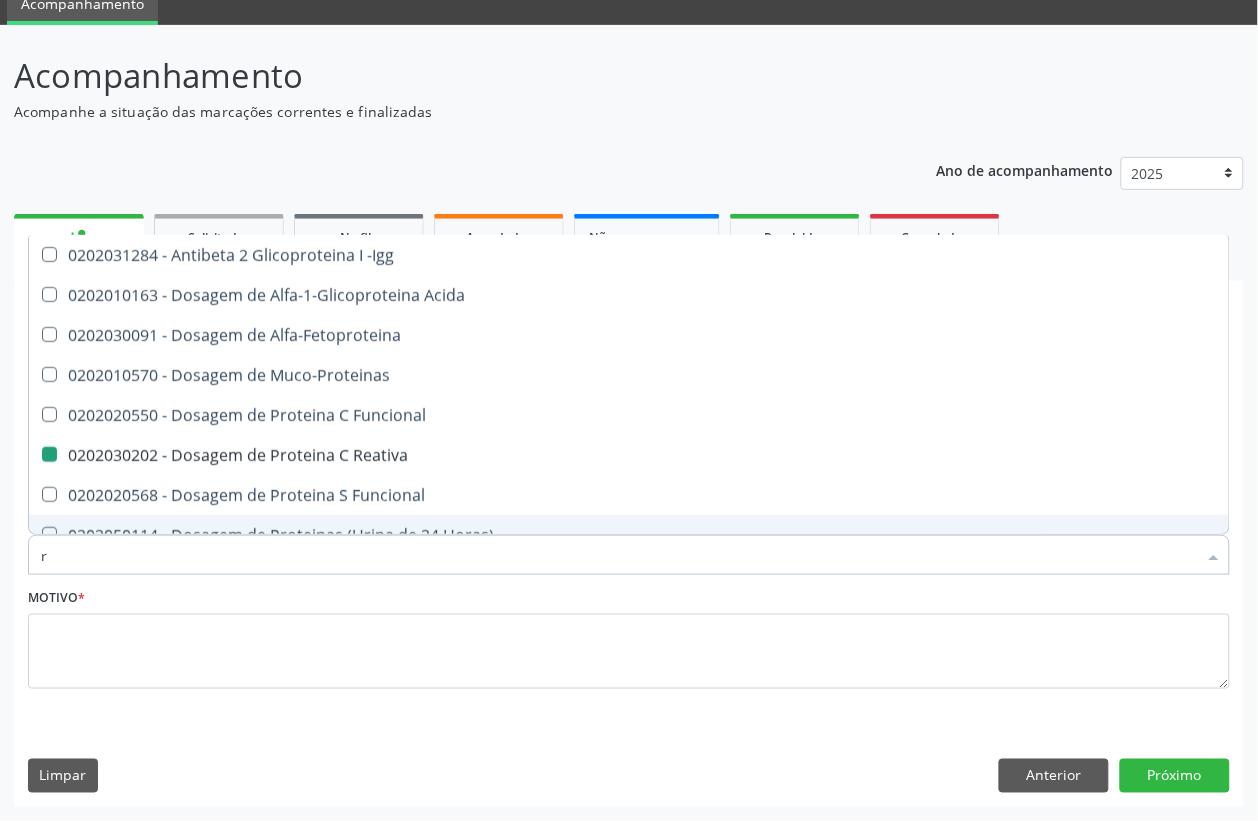 type on "ri" 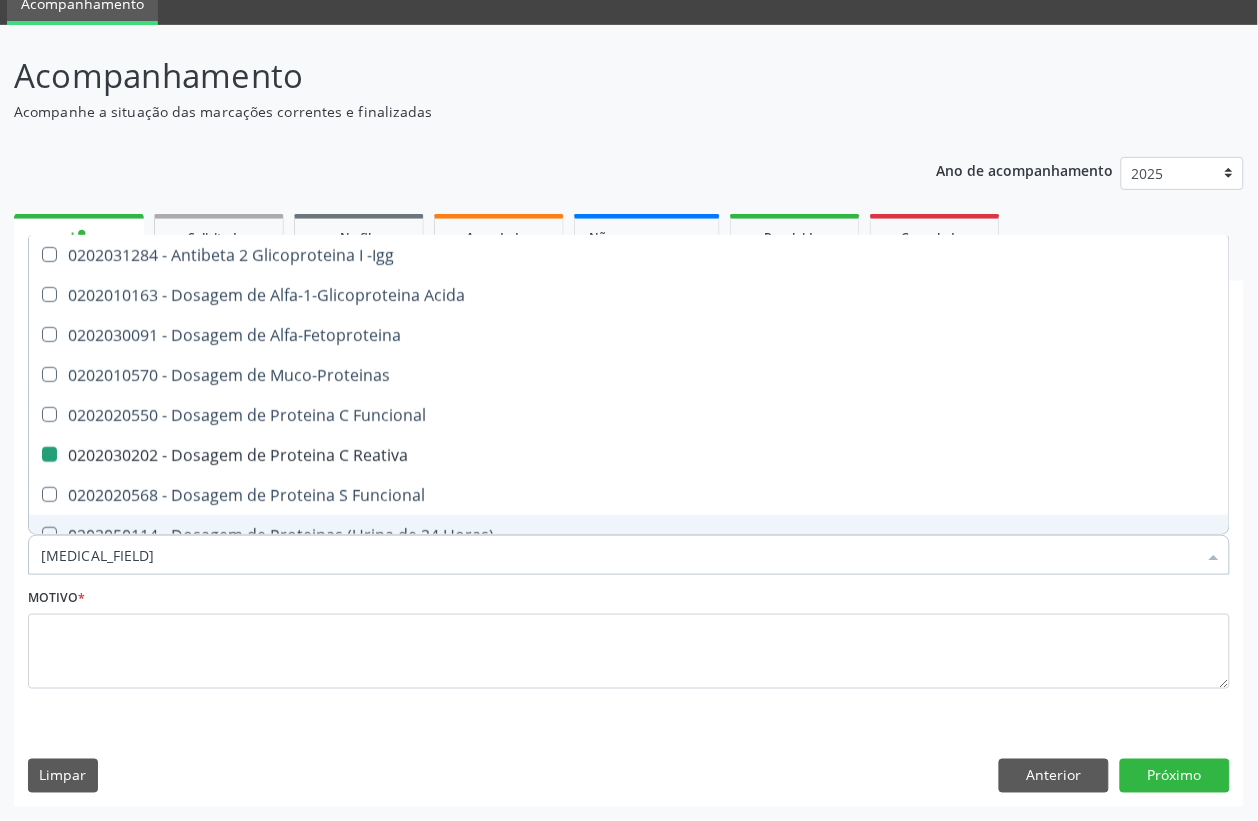 checkbox on "false" 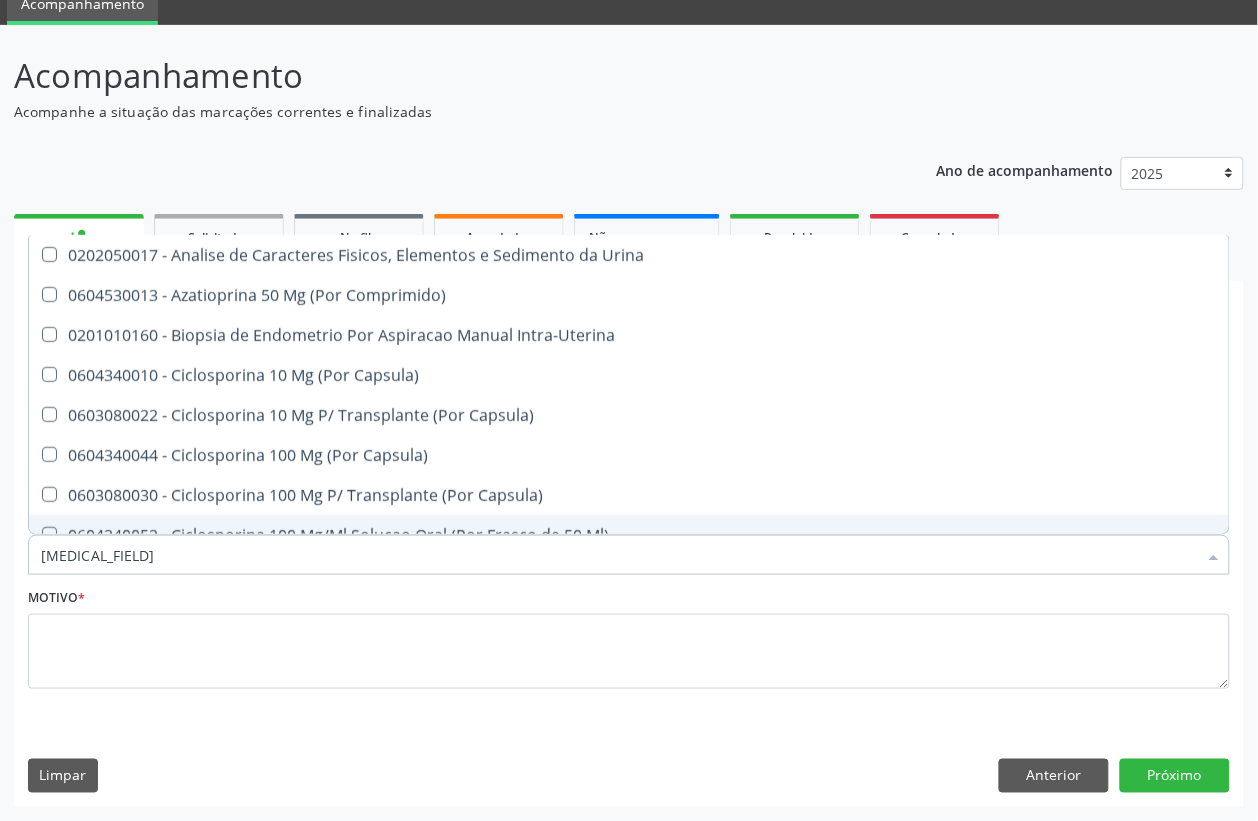 type on "r" 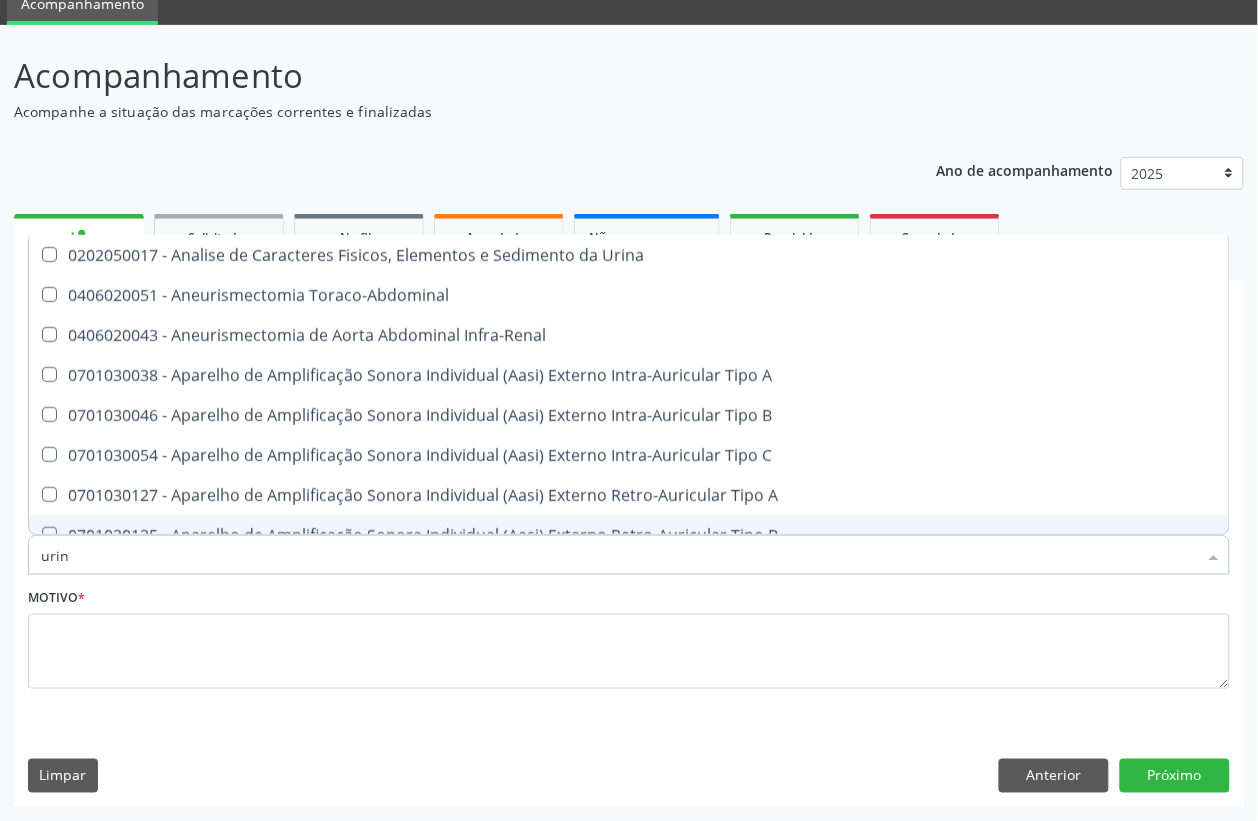 type on "urina" 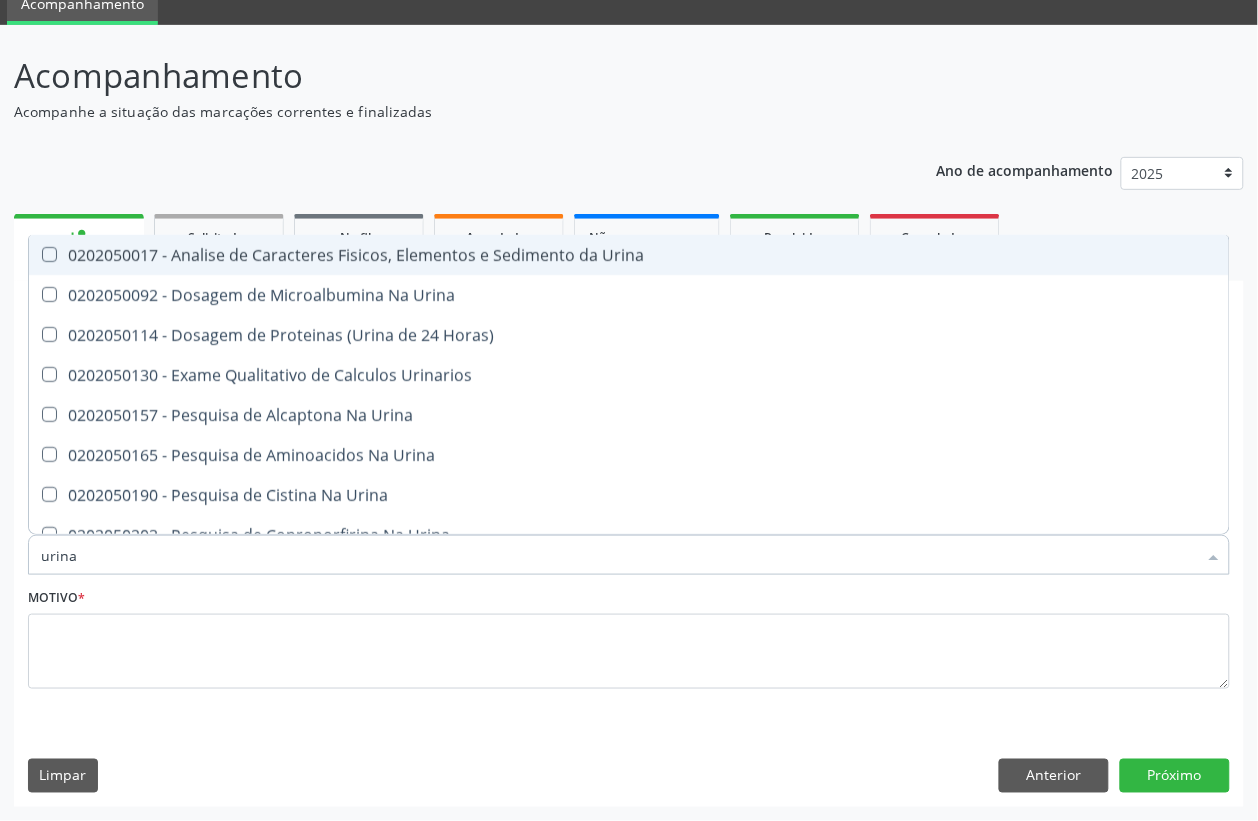 click on "0202050017 - Analise de Caracteres Fisicos, Elementos e Sedimento da Urina" at bounding box center [629, 255] 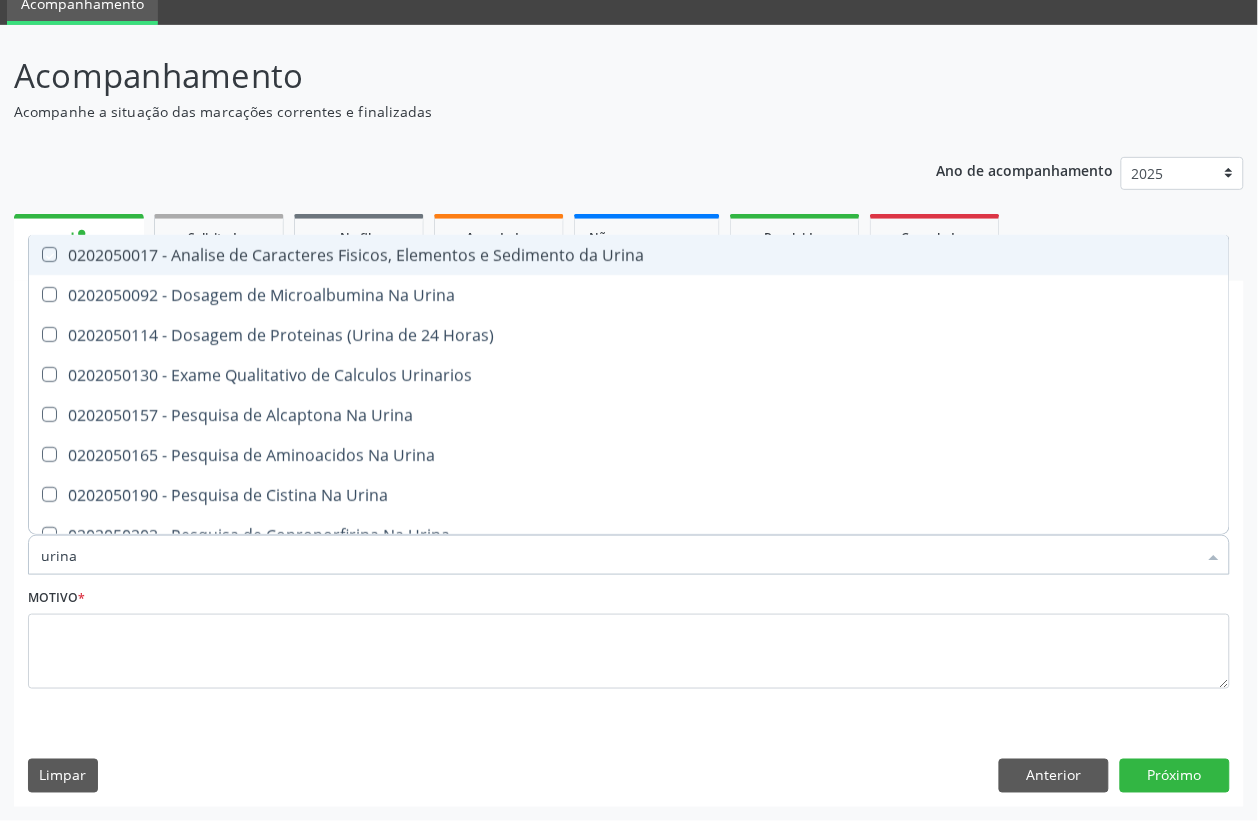 checkbox on "true" 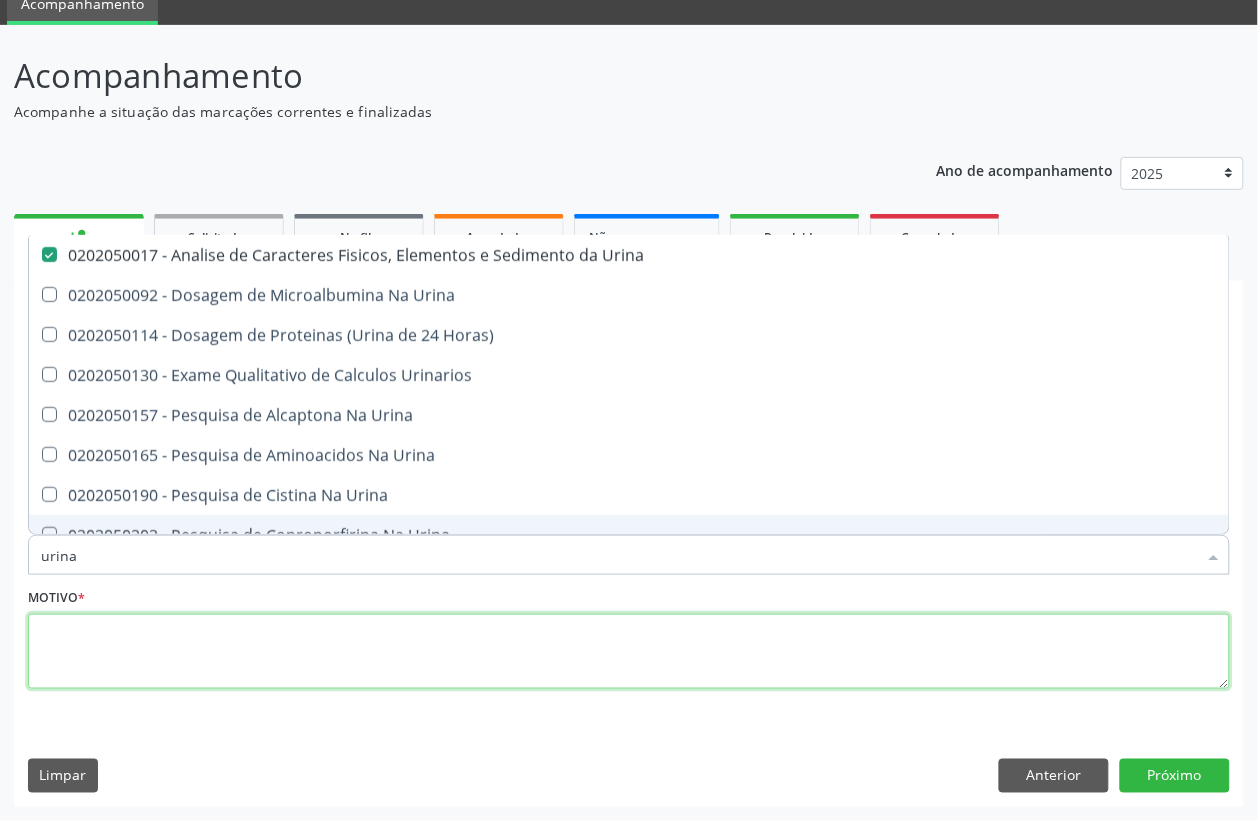 click at bounding box center (629, 652) 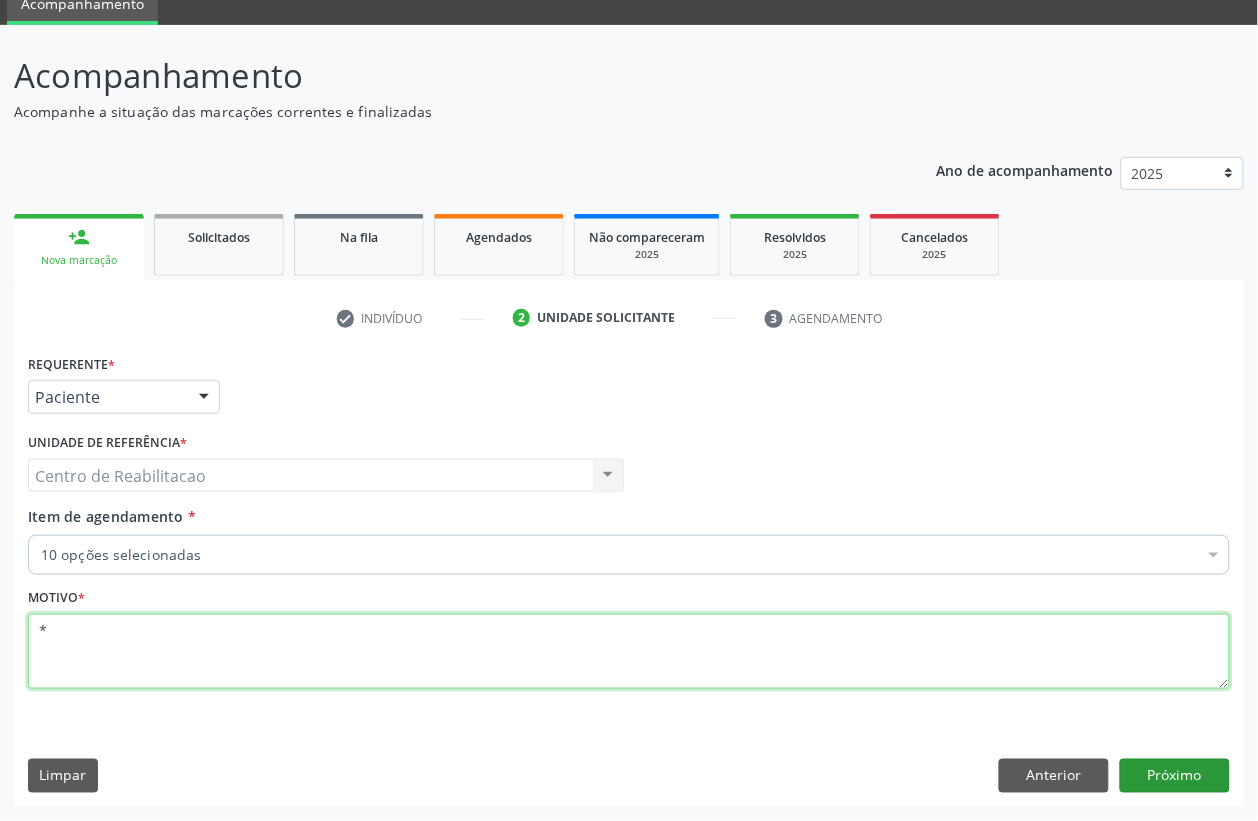 type on "*" 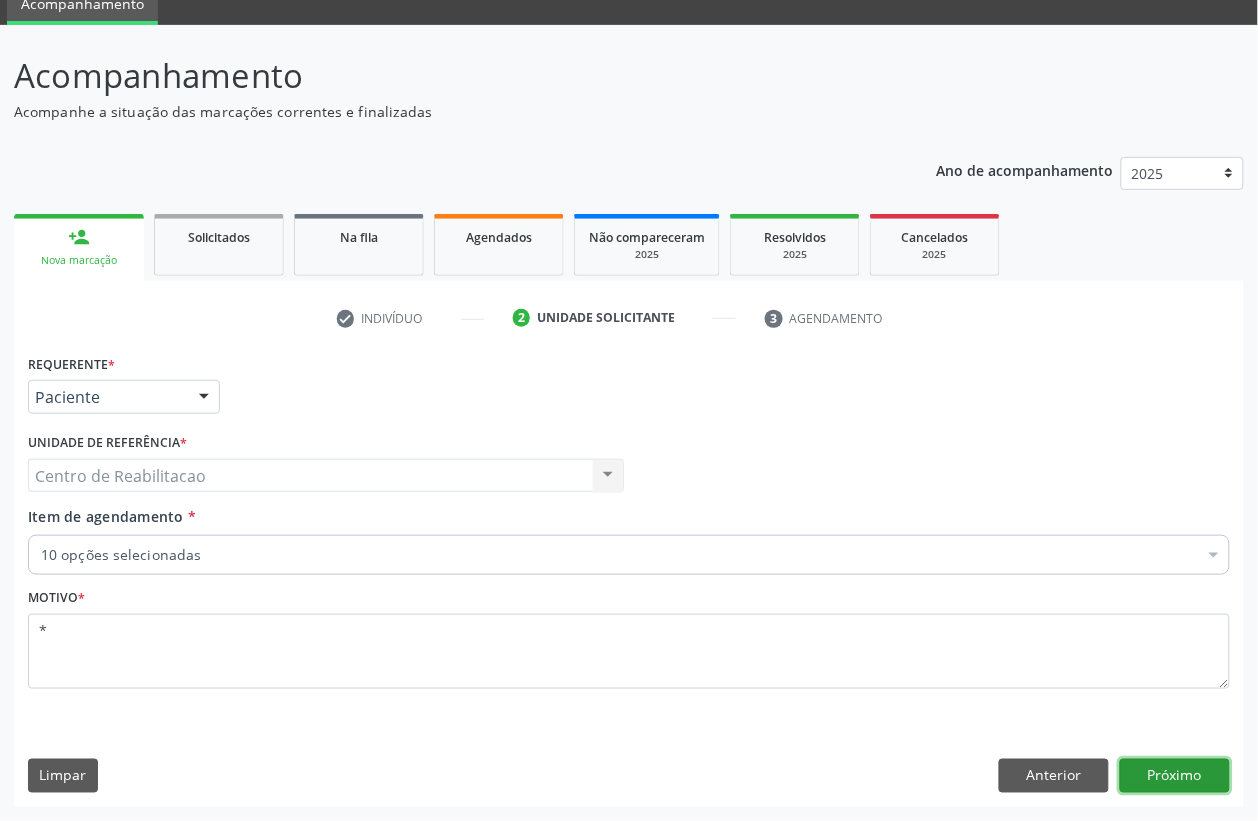 click on "Próximo" at bounding box center (1175, 776) 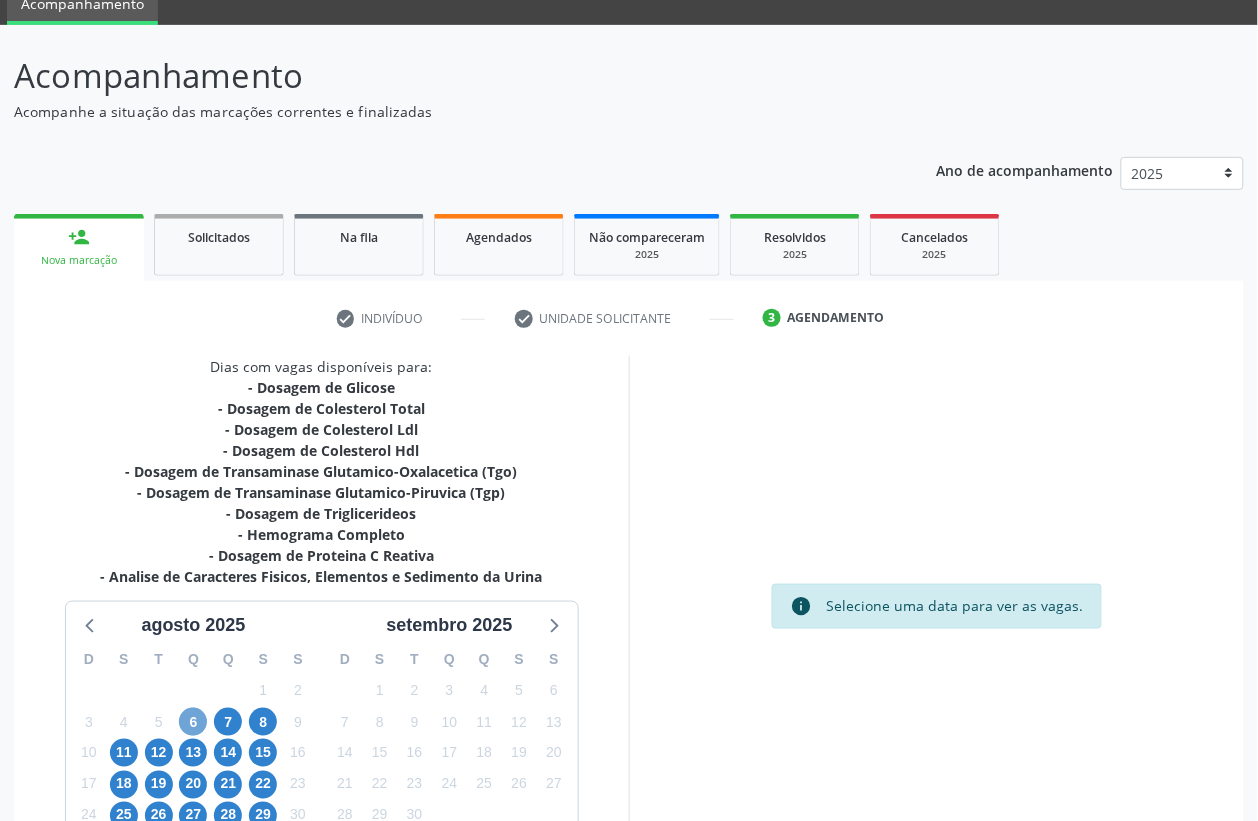 click on "6" at bounding box center (193, 722) 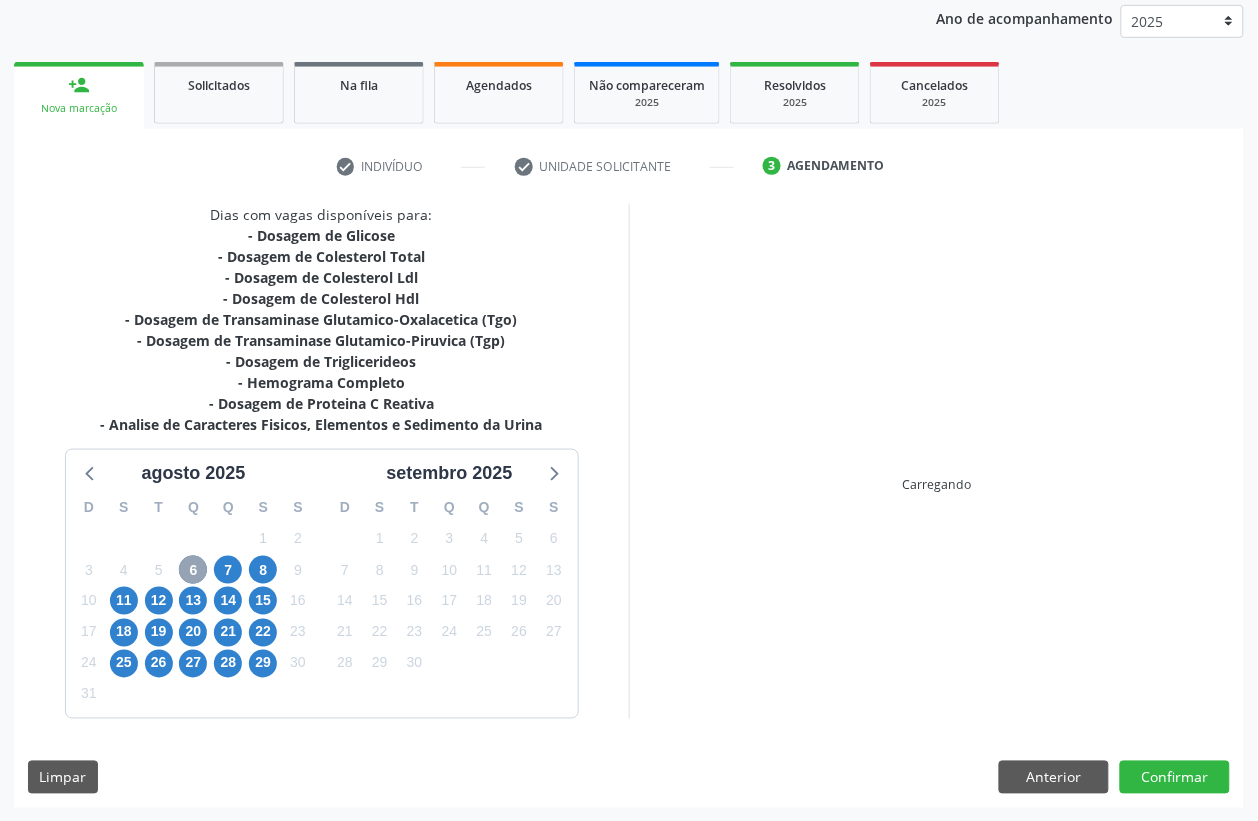scroll, scrollTop: 238, scrollLeft: 0, axis: vertical 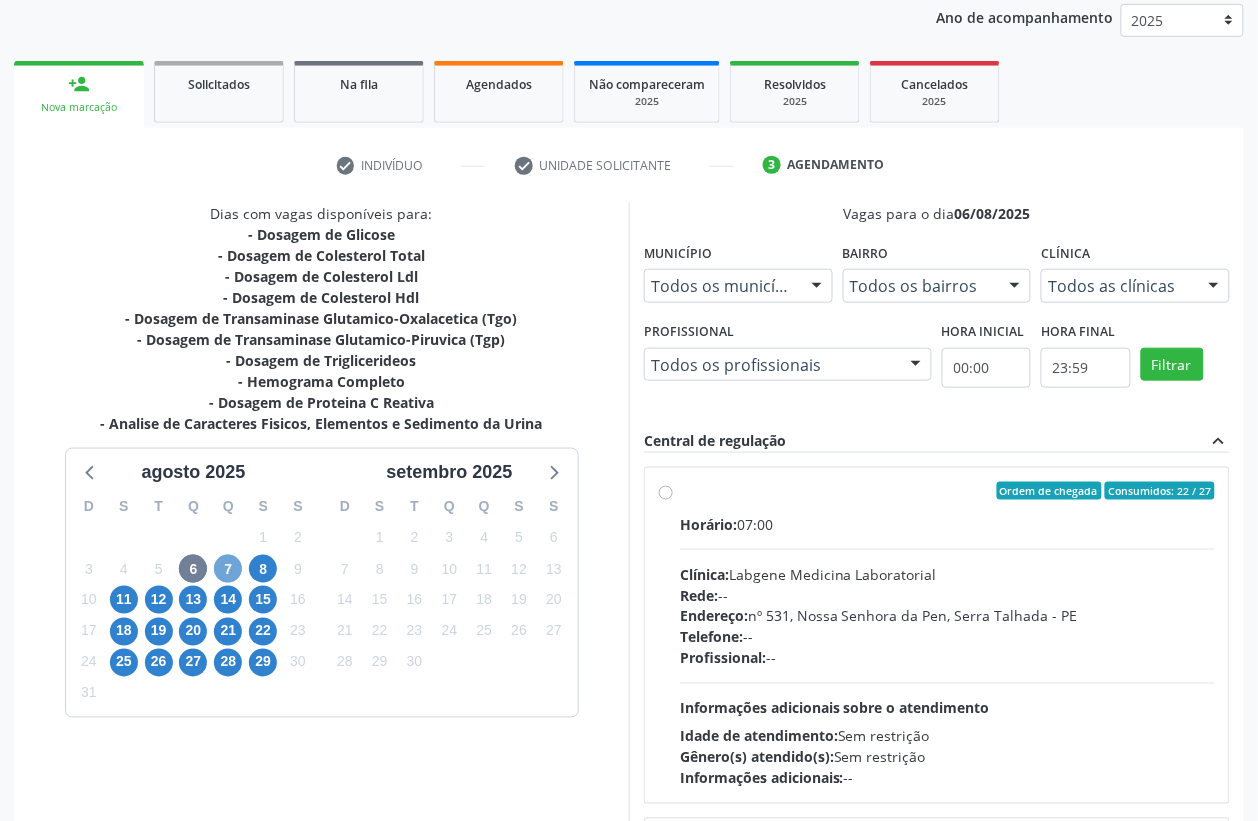 click on "7" at bounding box center [228, 569] 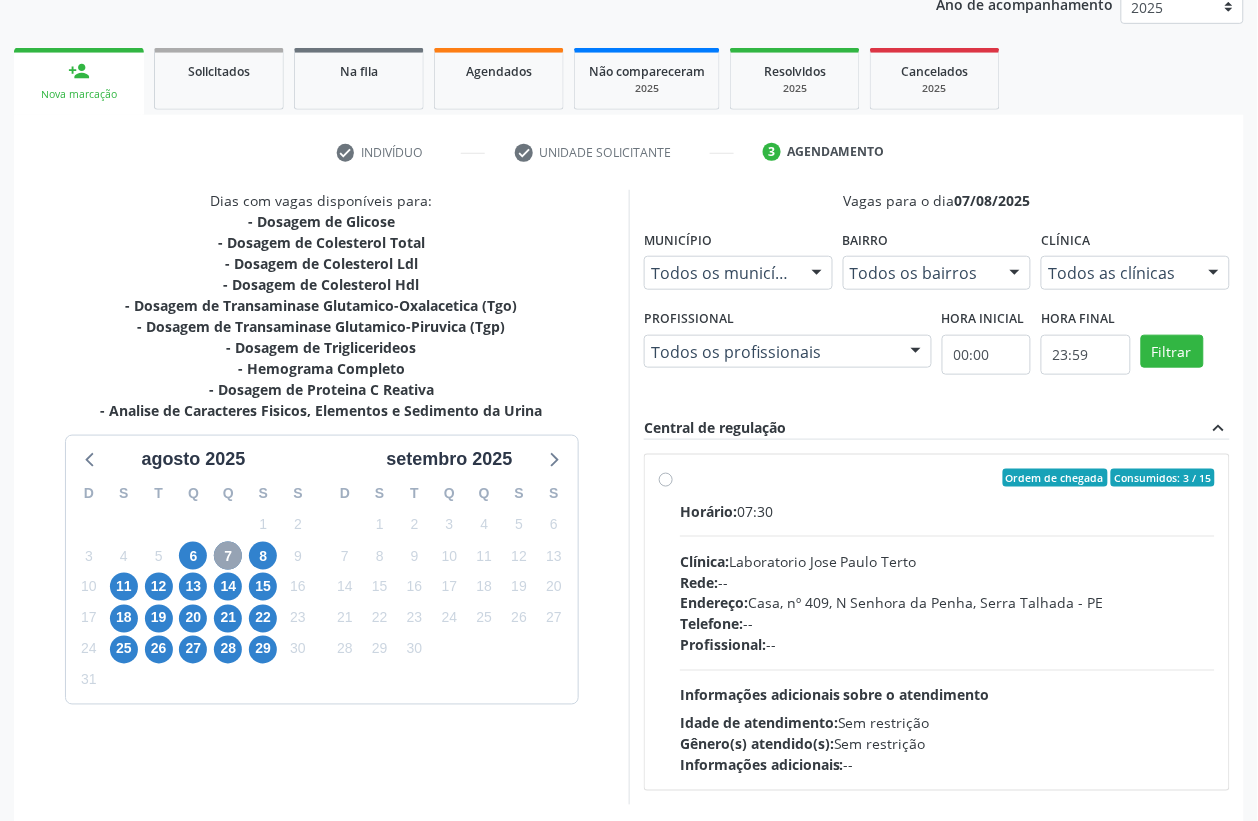 scroll, scrollTop: 338, scrollLeft: 0, axis: vertical 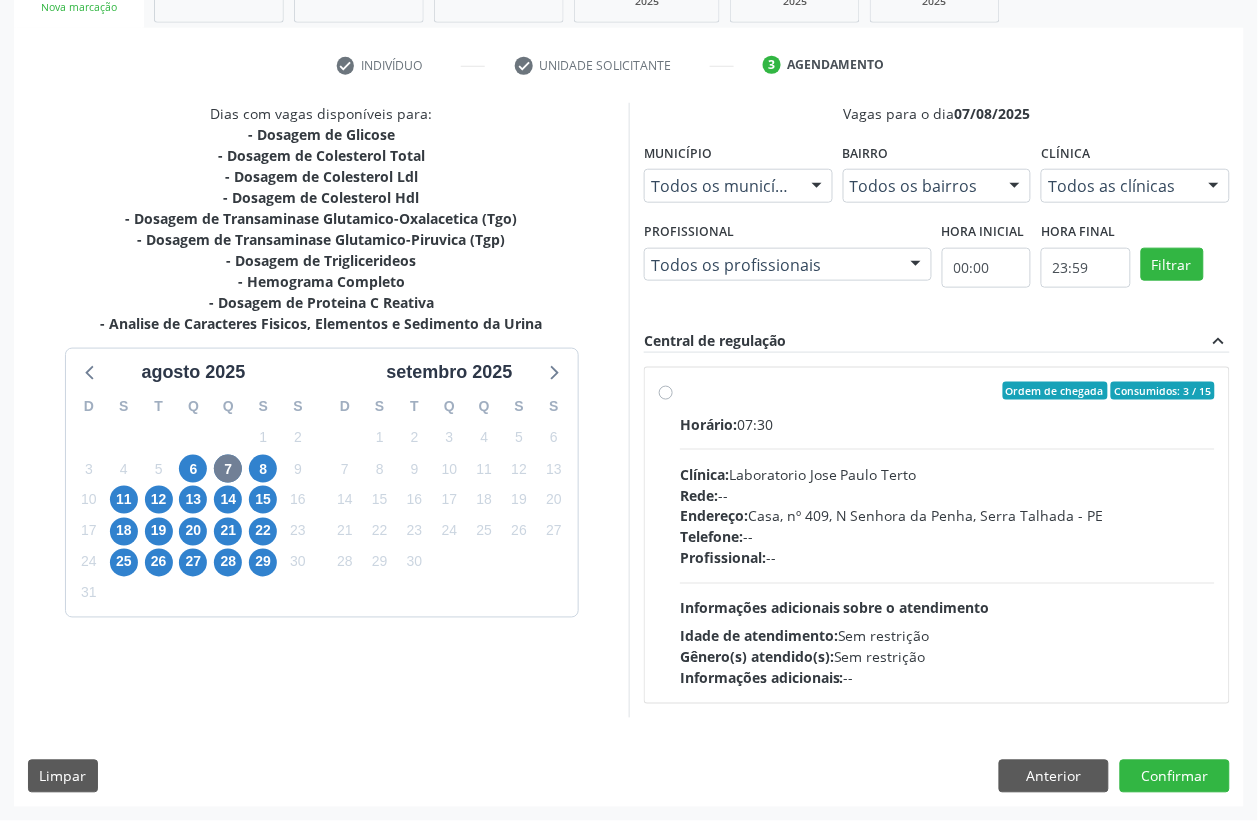 click on "Ordem de chegada
Consumidos: 3 / 15
Horário:   07:30
Clínica:  Laboratorio Jose Paulo Terto
Rede:
--
Endereço:   Casa, nº 409, N Senhora da Penha, Serra Talhada - PE
Telefone:   --
Profissional:
--
Informações adicionais sobre o atendimento
Idade de atendimento:
Sem restrição
Gênero(s) atendido(s):
Sem restrição
Informações adicionais:
--" at bounding box center (947, 535) 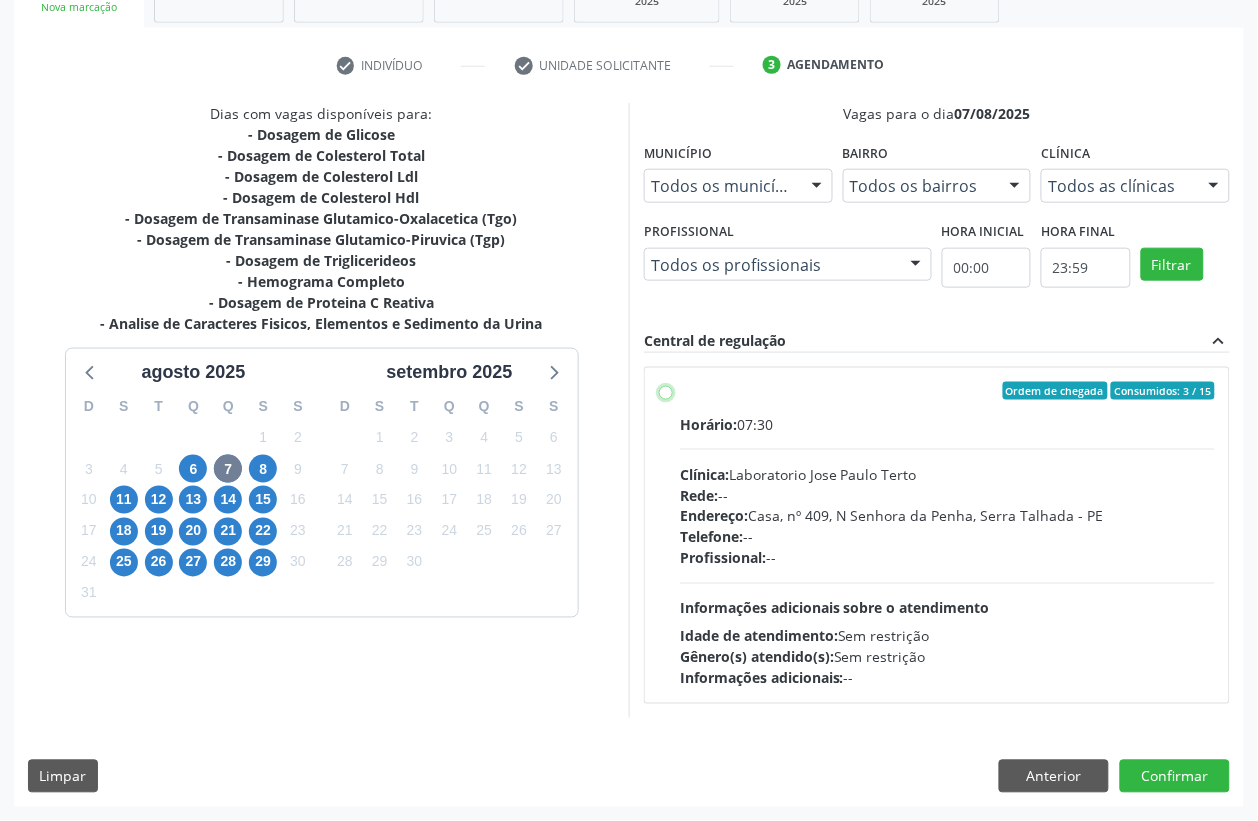 click on "Ordem de chegada
Consumidos: 3 / 15
Horário:   07:30
Clínica:  Laboratorio Jose Paulo Terto
Rede:
--
Endereço:   Casa, nº 409, N Senhora da Penha, Serra Talhada - PE
Telefone:   --
Profissional:
--
Informações adicionais sobre o atendimento
Idade de atendimento:
Sem restrição
Gênero(s) atendido(s):
Sem restrição
Informações adicionais:
--" at bounding box center (666, 391) 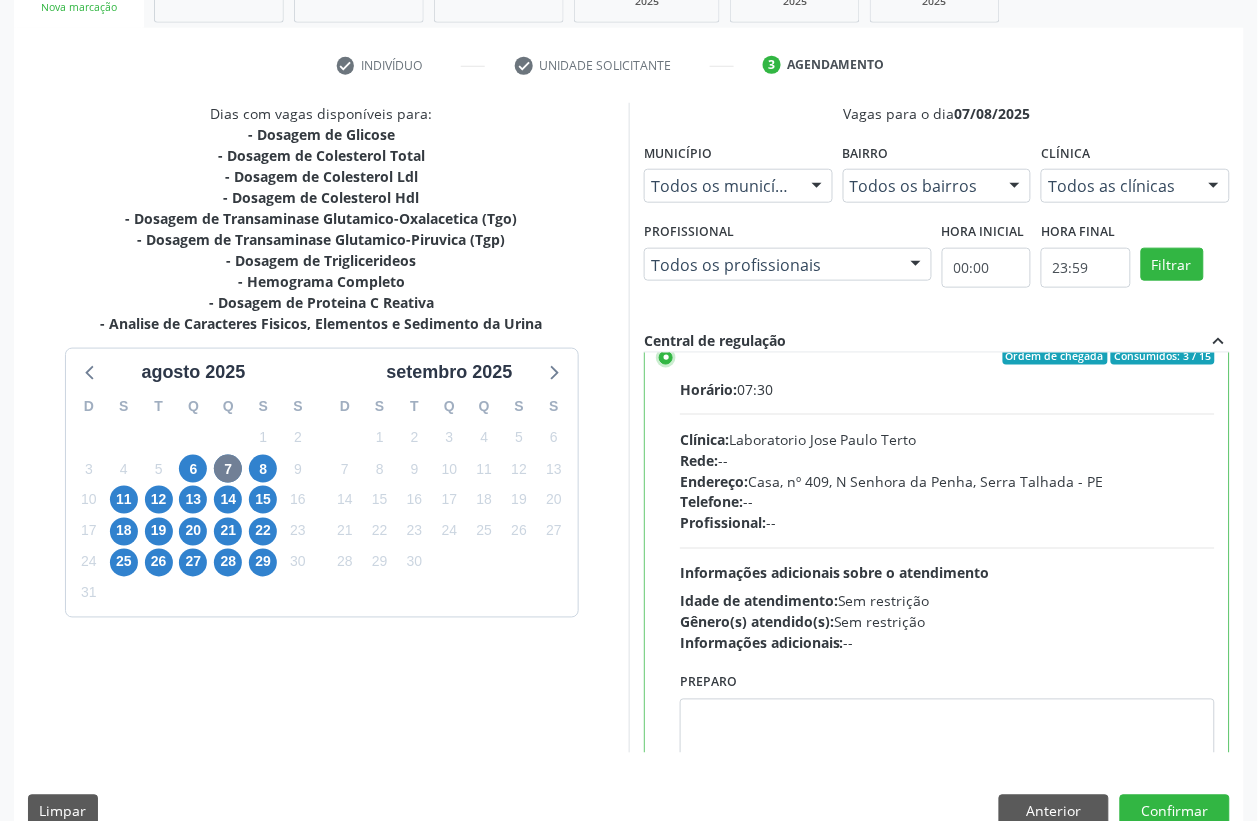 scroll, scrollTop: 0, scrollLeft: 0, axis: both 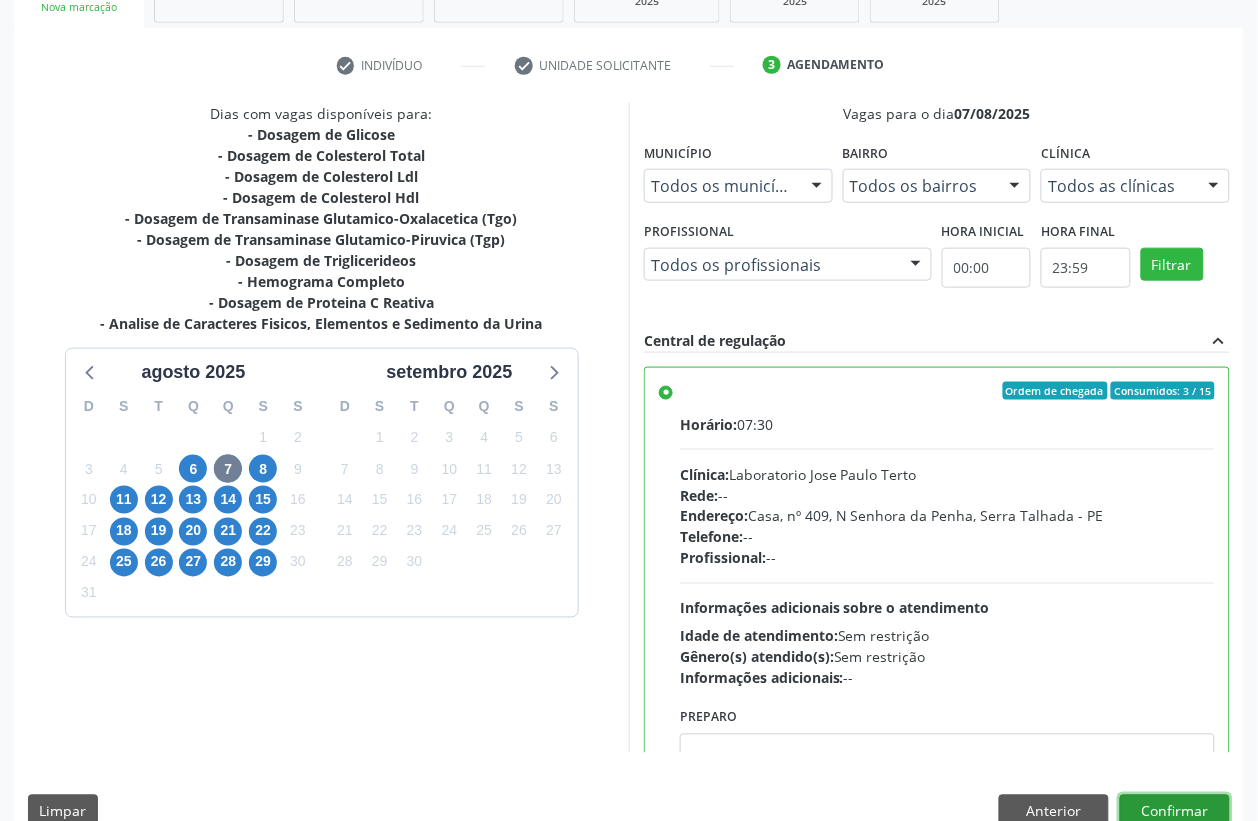 click on "Confirmar" at bounding box center (1175, 812) 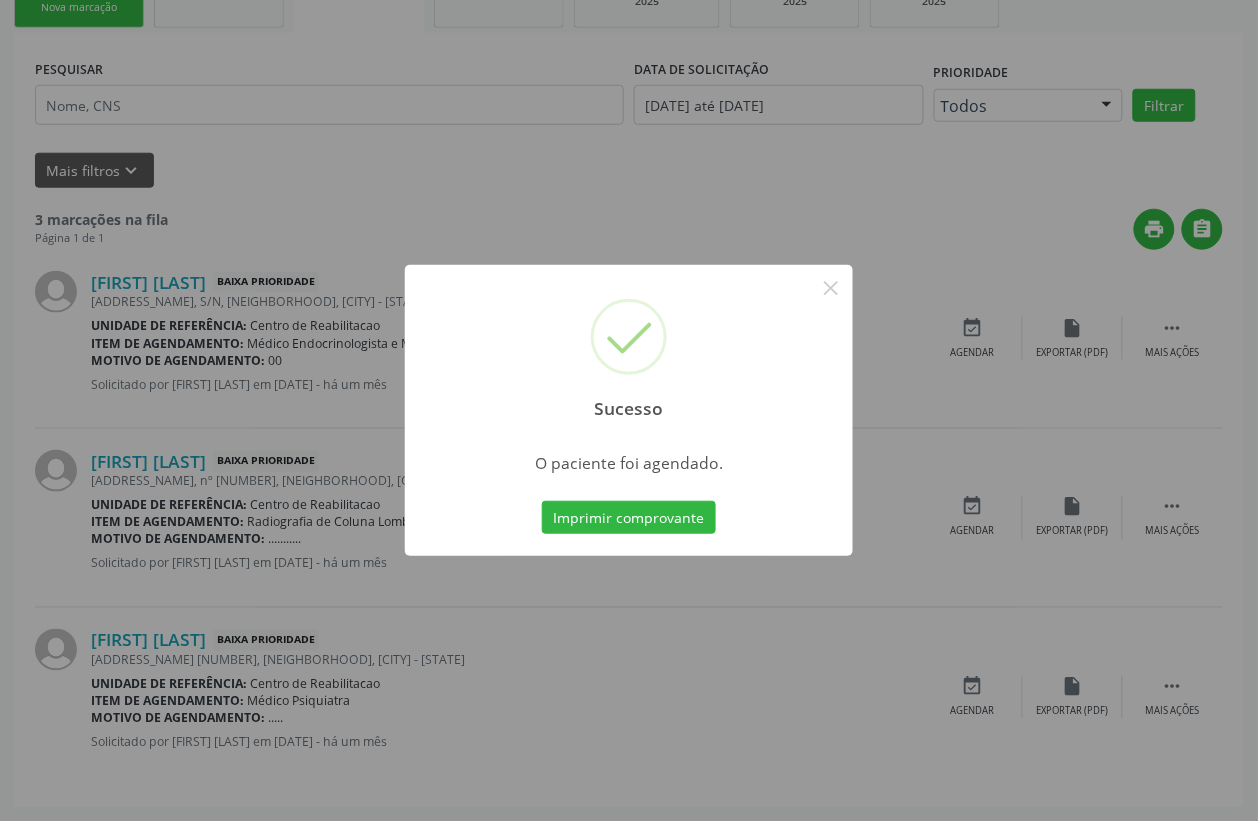 scroll, scrollTop: 0, scrollLeft: 0, axis: both 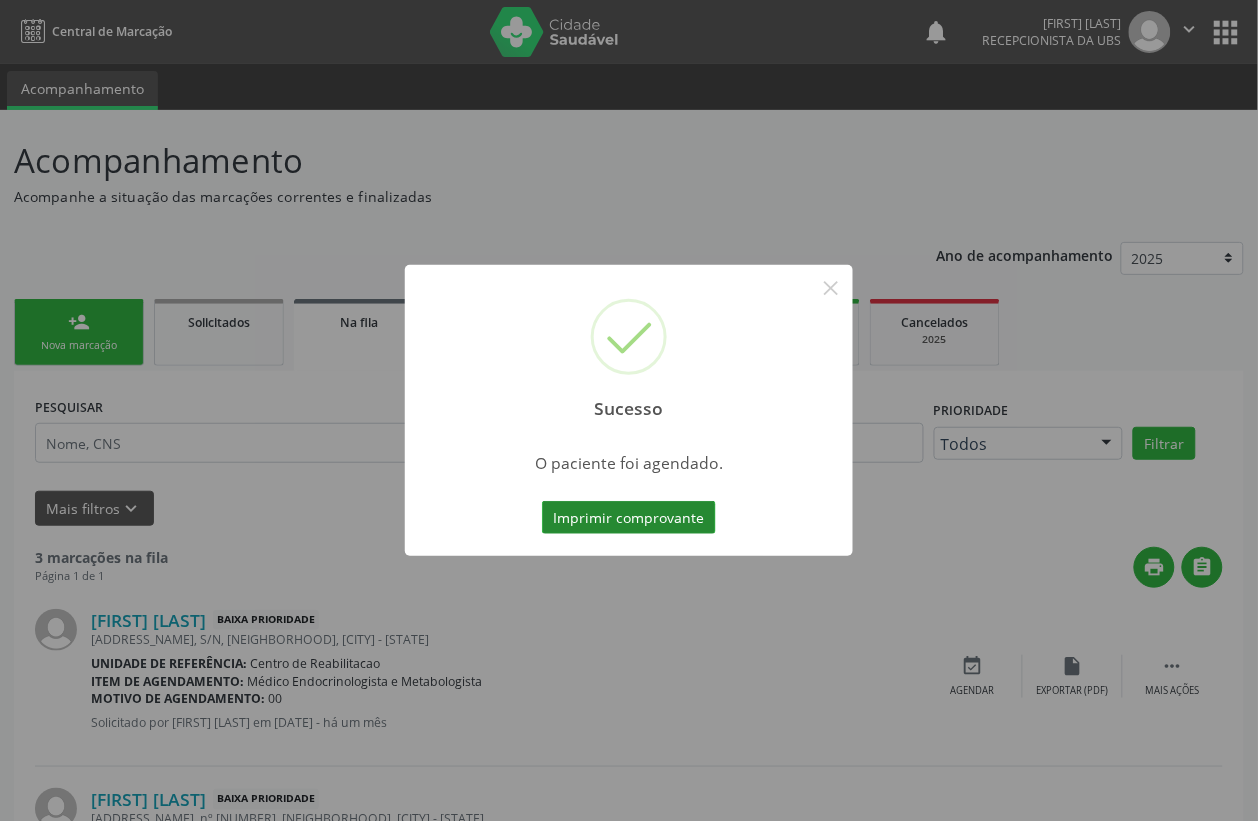 click on "Imprimir comprovante" at bounding box center (629, 518) 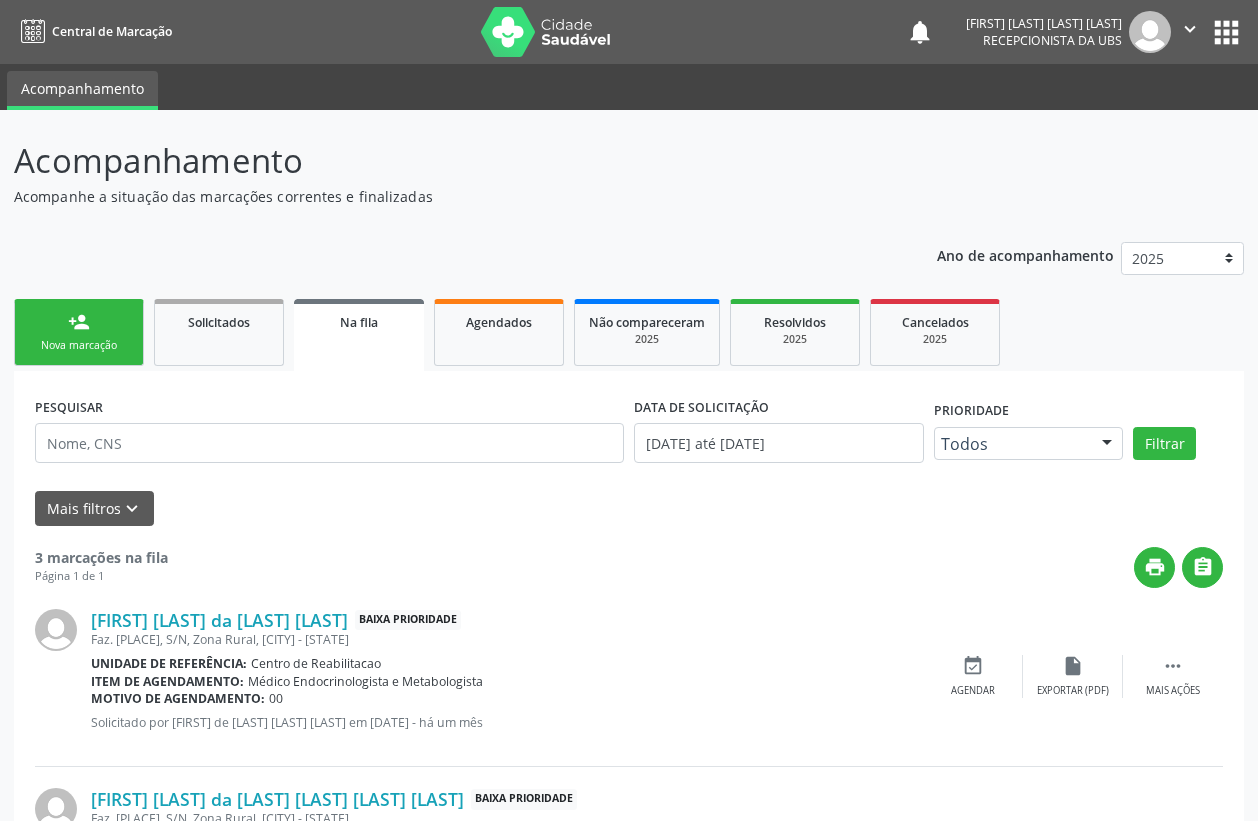 scroll, scrollTop: 0, scrollLeft: 0, axis: both 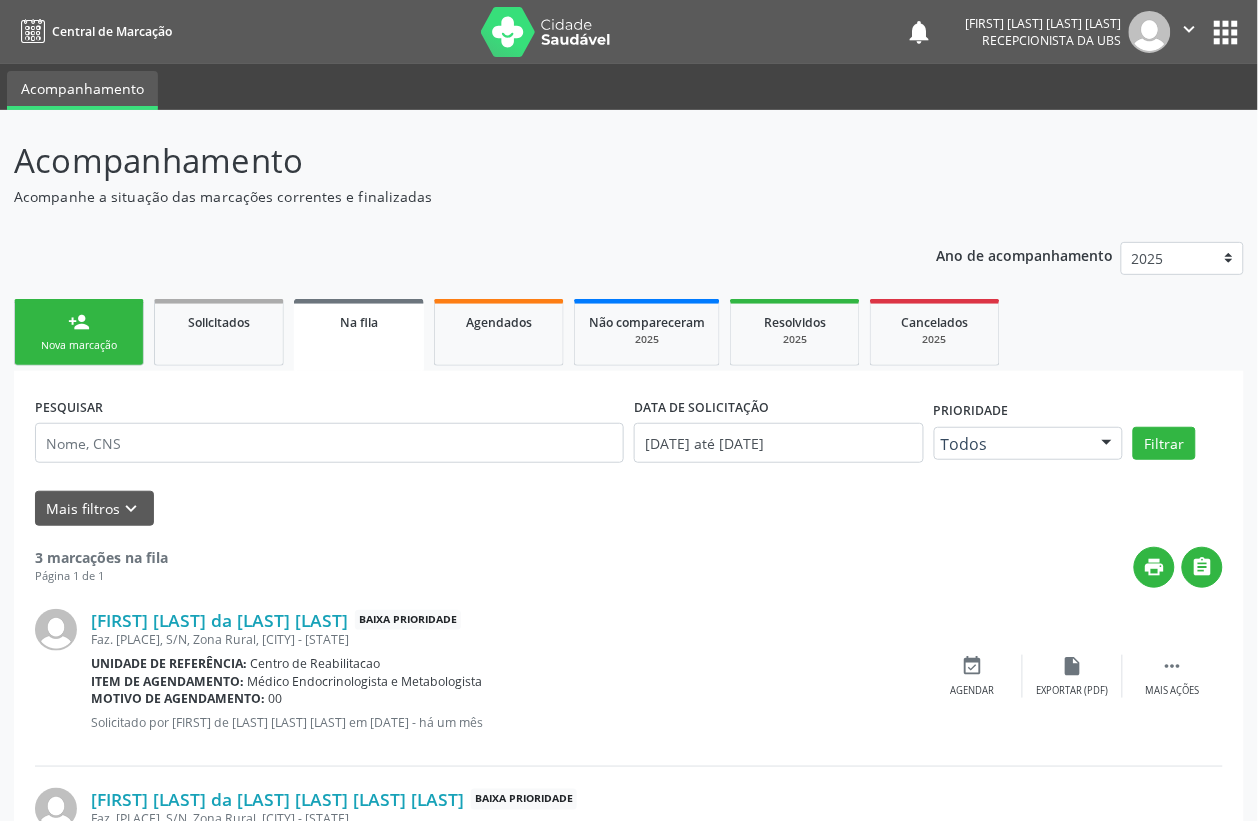 click on "Nova marcação" at bounding box center [79, 345] 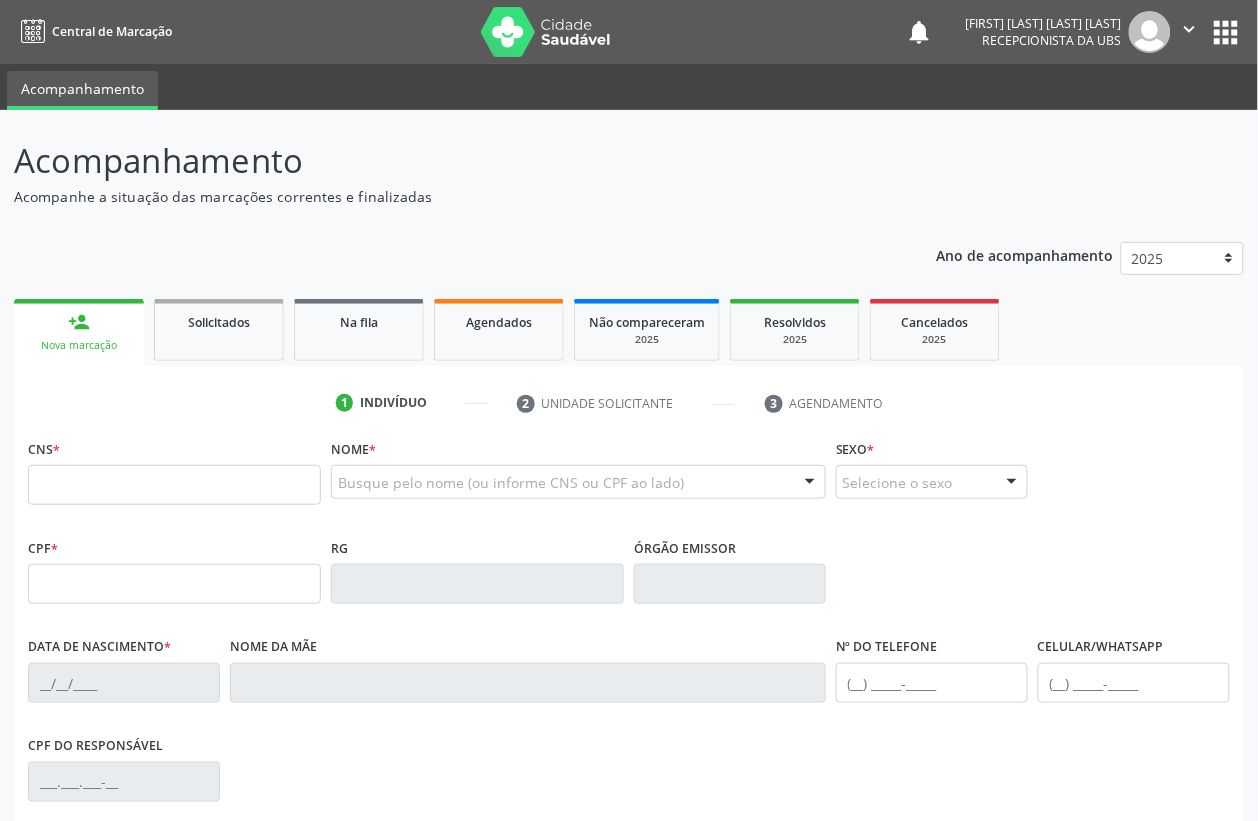 click on "person_add" at bounding box center [79, 322] 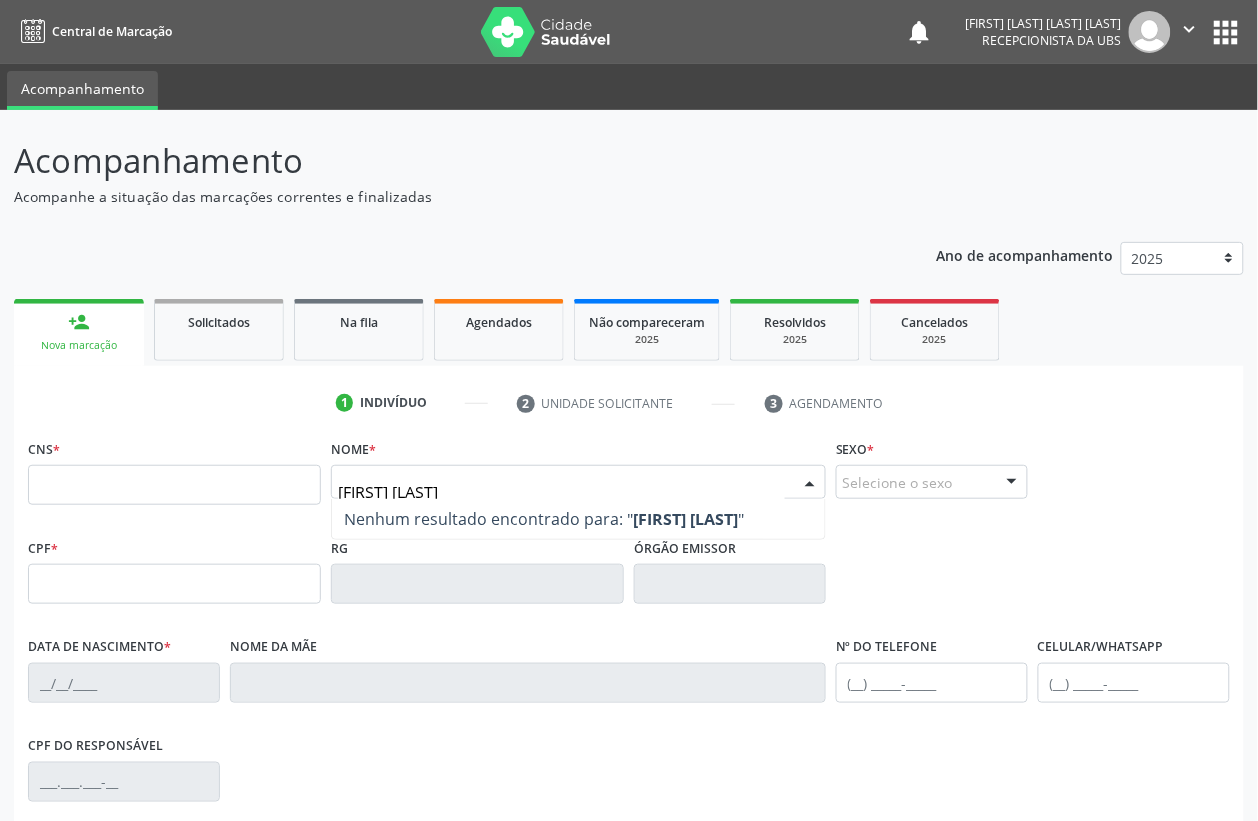 type on "[FIRST] [LAST]" 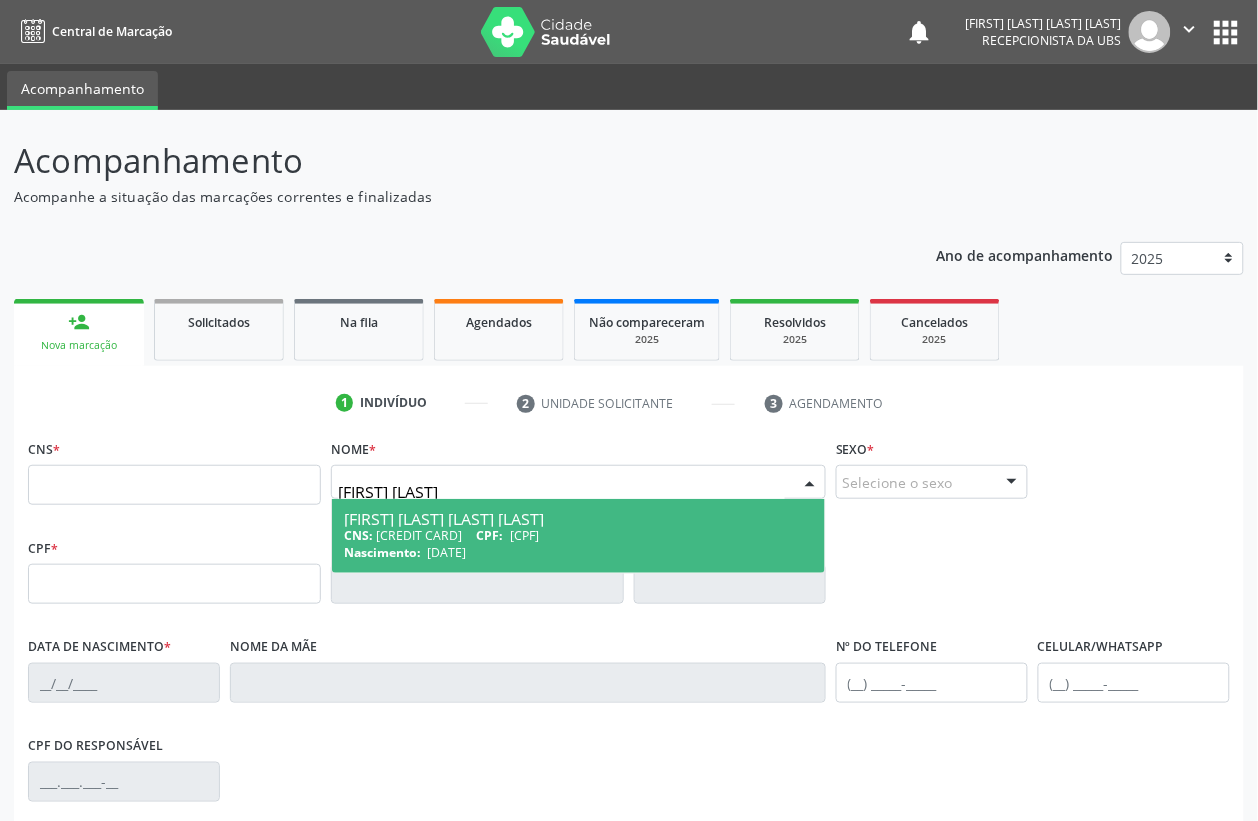 click on "[FIRST] [LAST] [LAST] [LAST]" at bounding box center (578, 519) 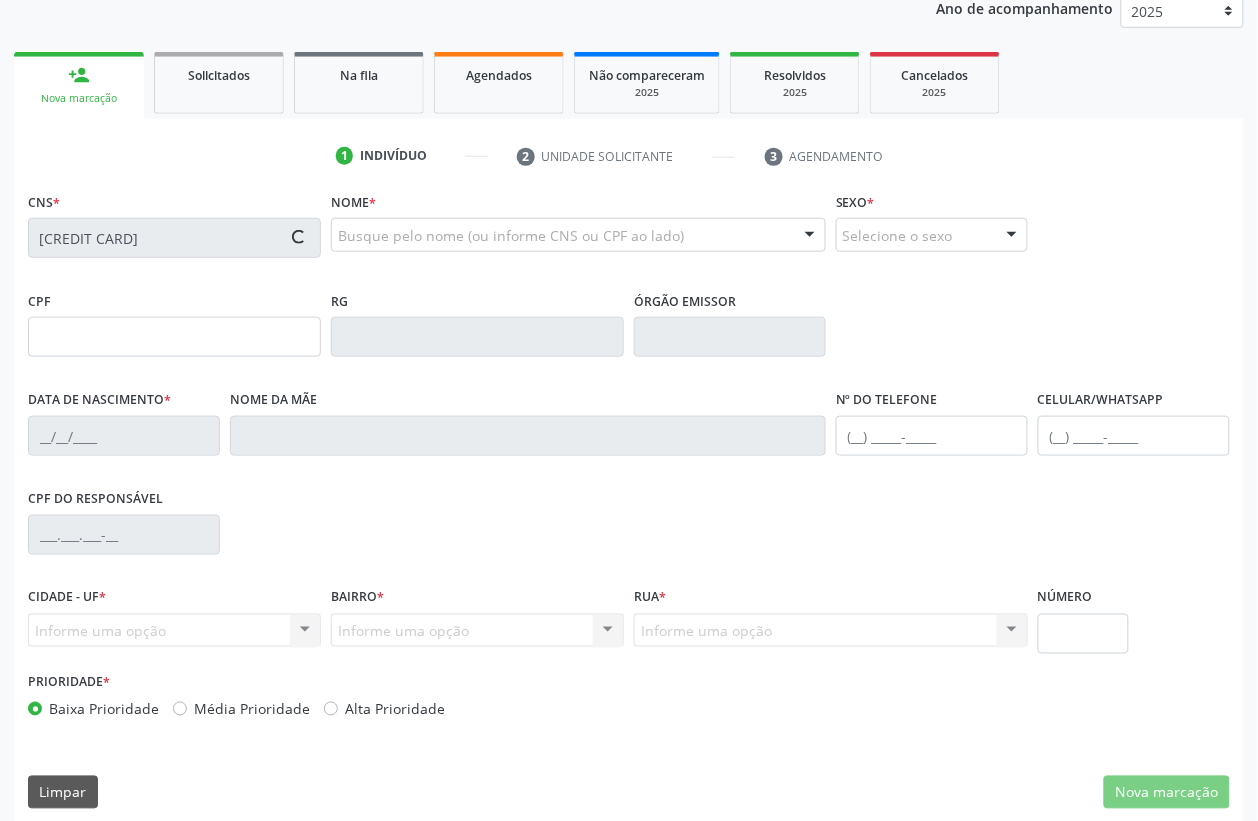 scroll, scrollTop: 263, scrollLeft: 0, axis: vertical 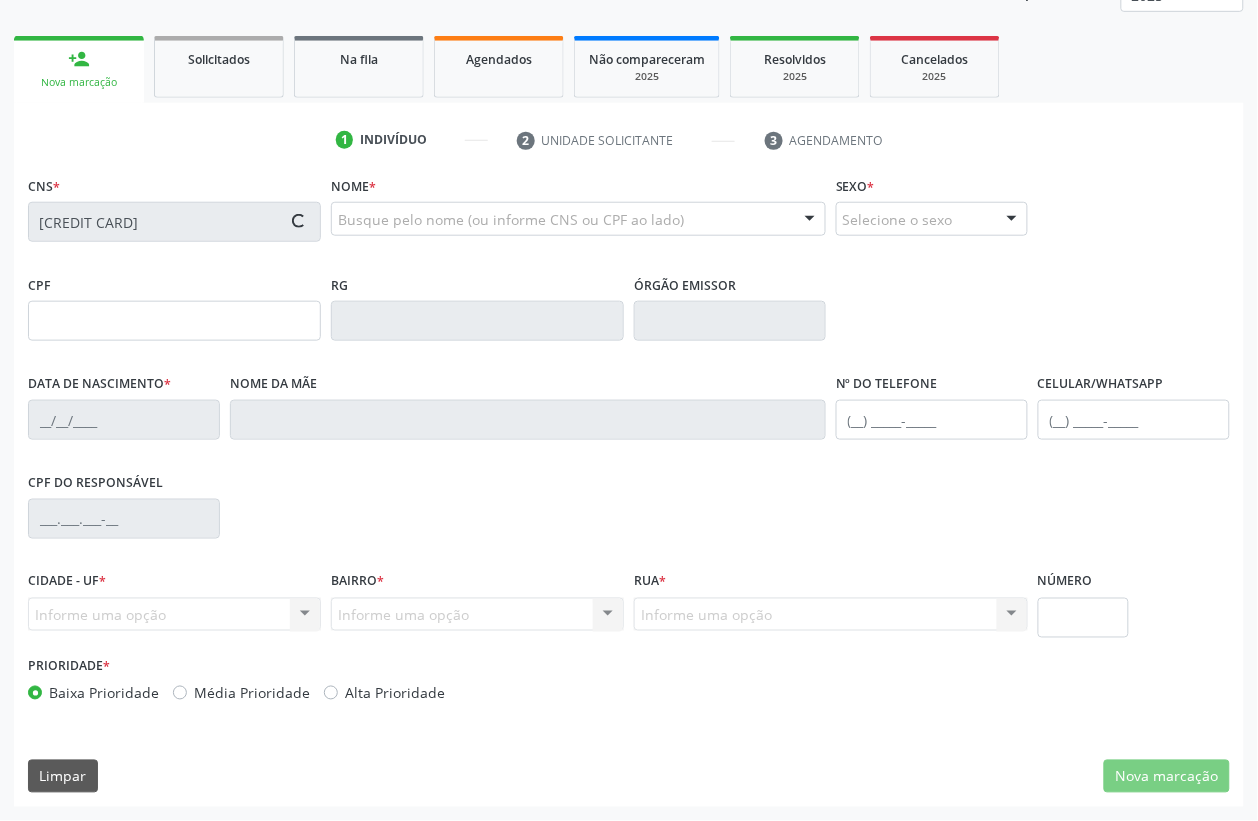 type on "[CPF]" 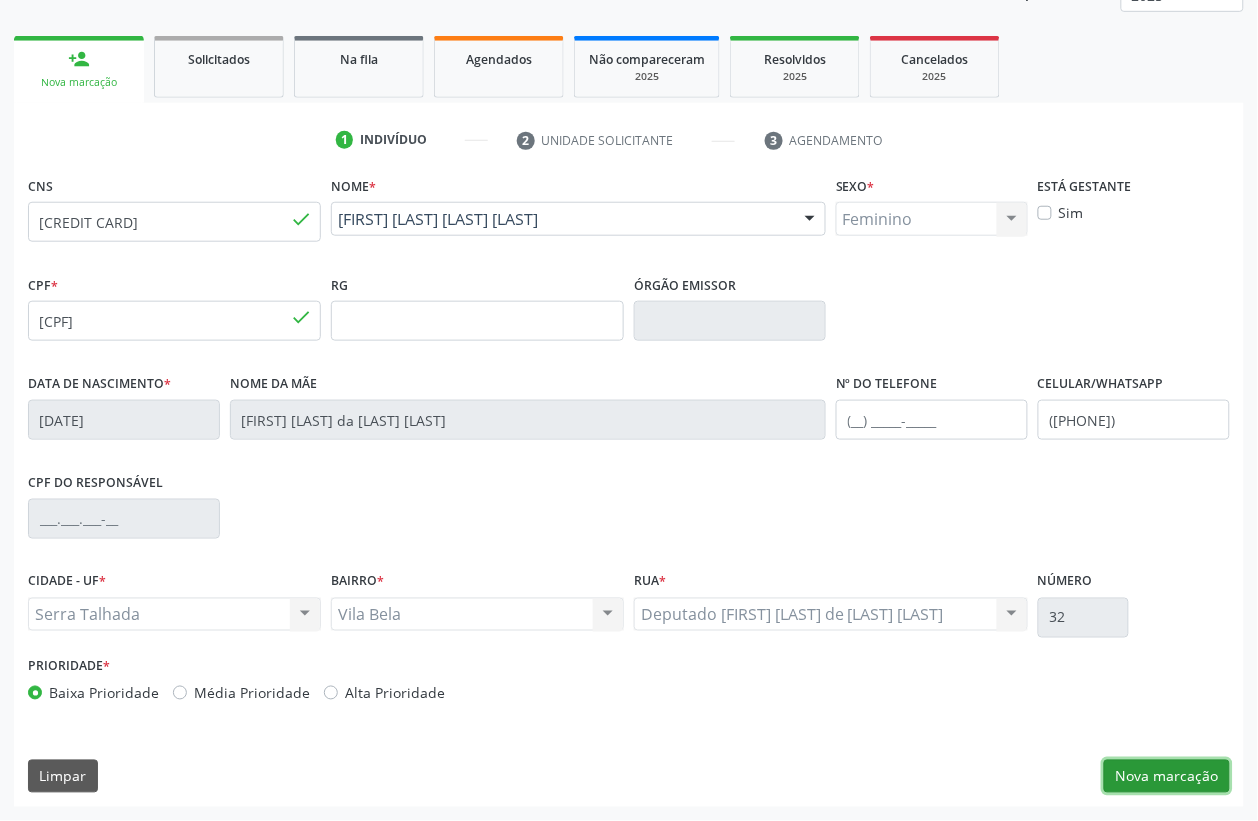 click on "Nova marcação" at bounding box center [1167, 777] 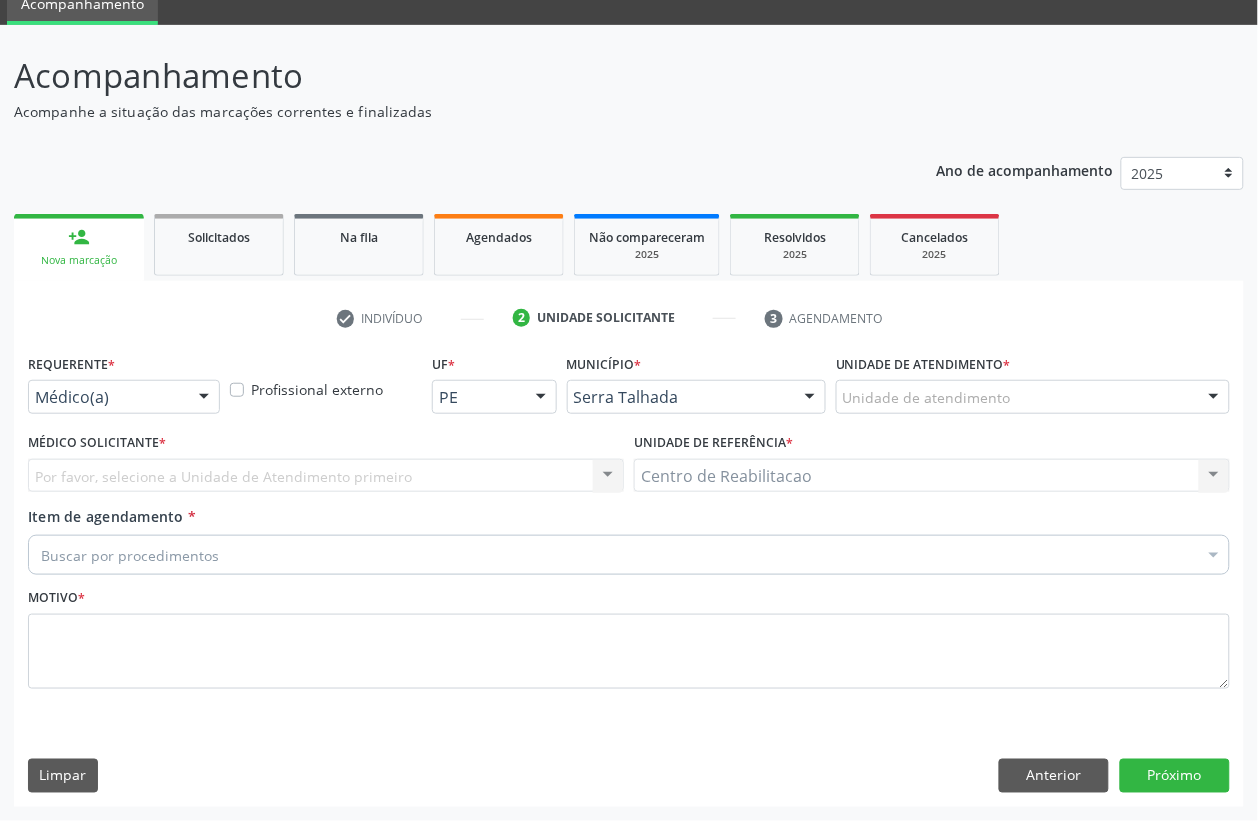 scroll, scrollTop: 85, scrollLeft: 0, axis: vertical 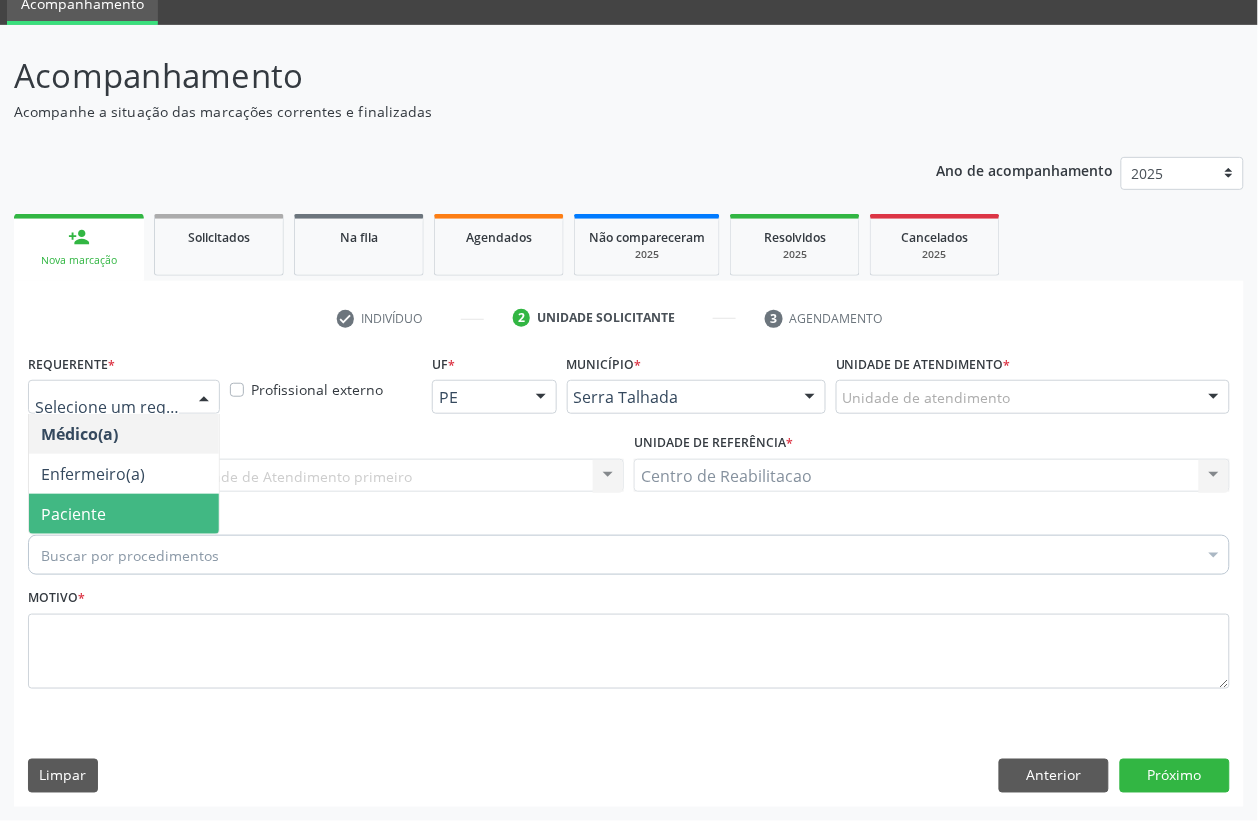 click on "Paciente" at bounding box center [73, 514] 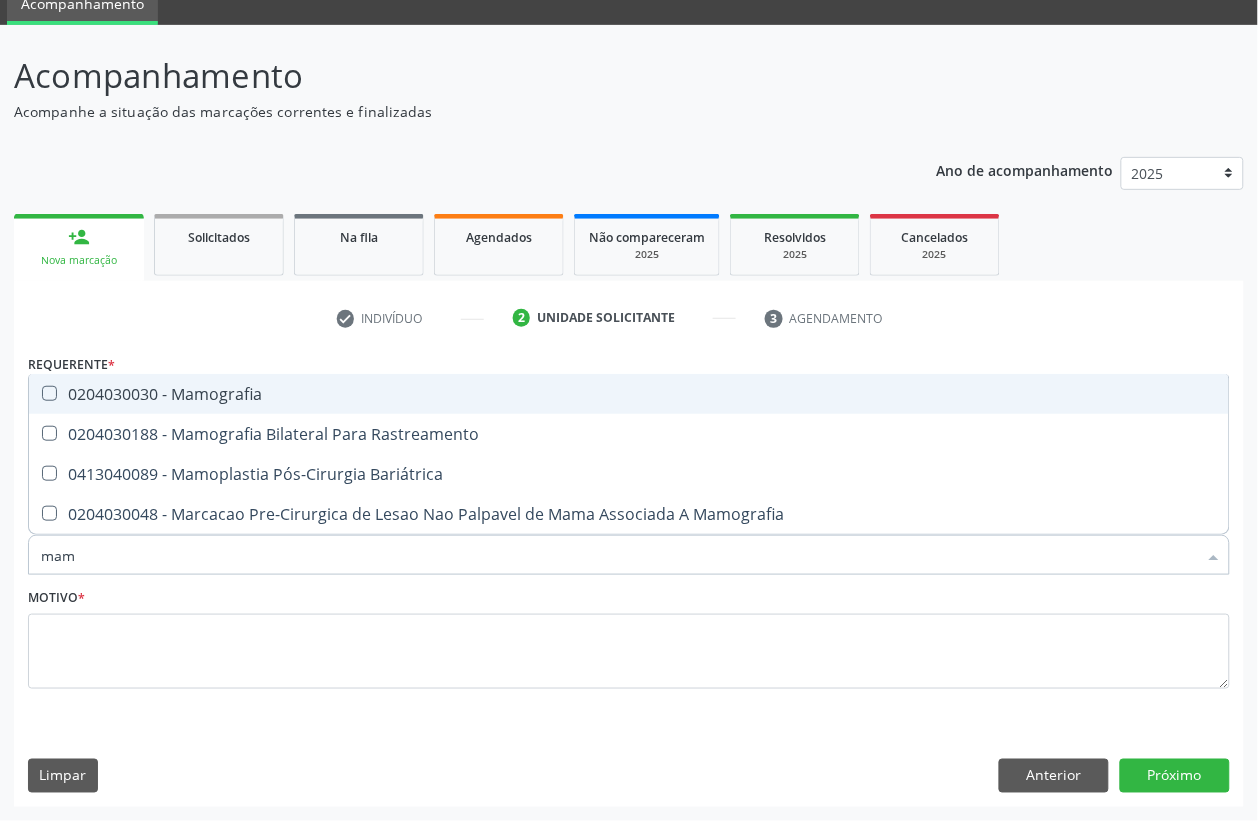 type on "mamo" 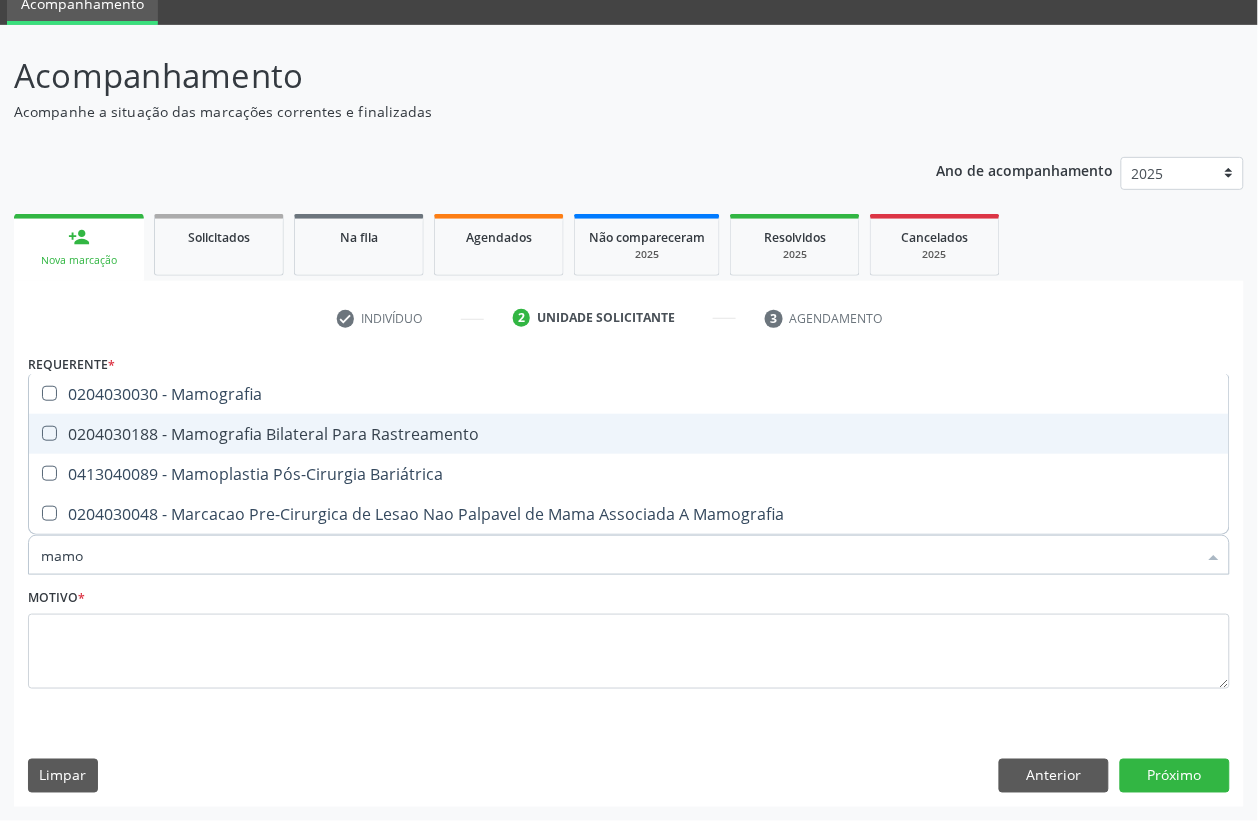 click on "0204030188 - Mamografia Bilateral Para Rastreamento" at bounding box center (629, 434) 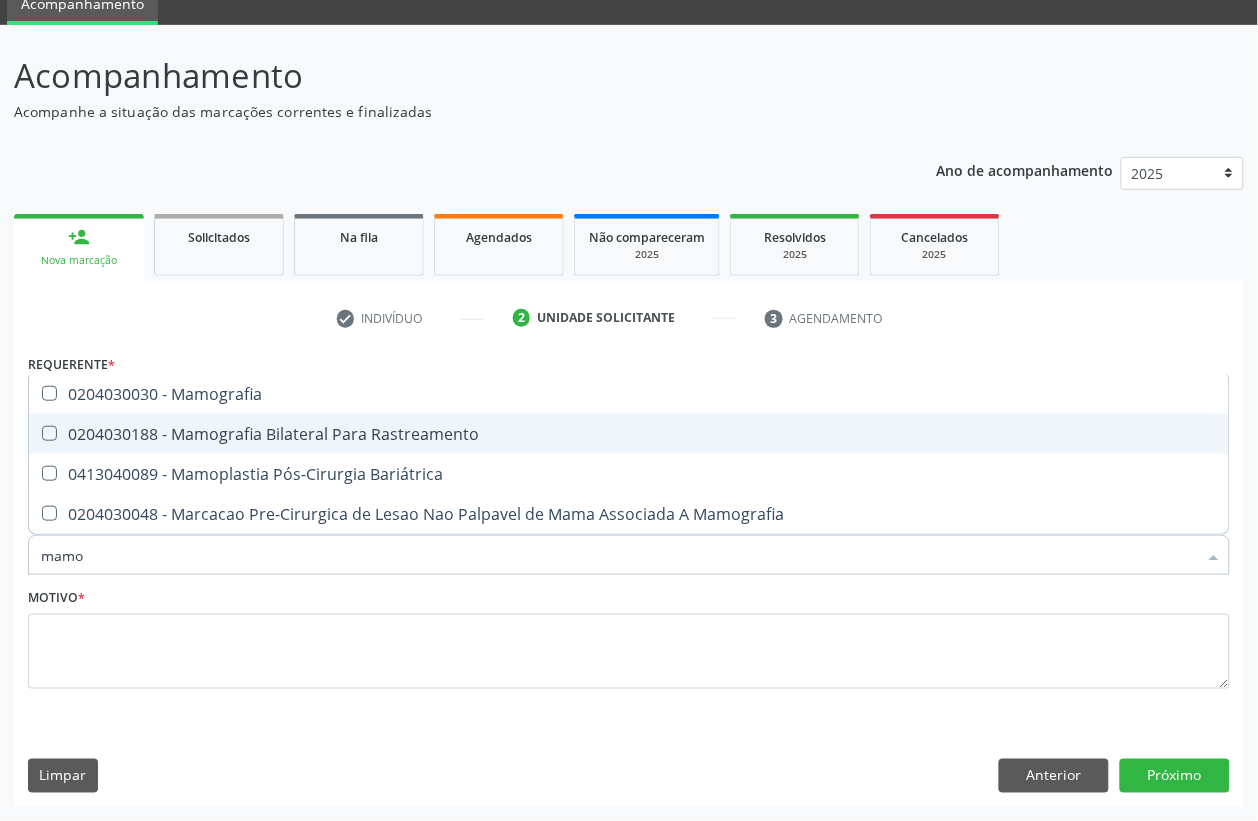 checkbox on "true" 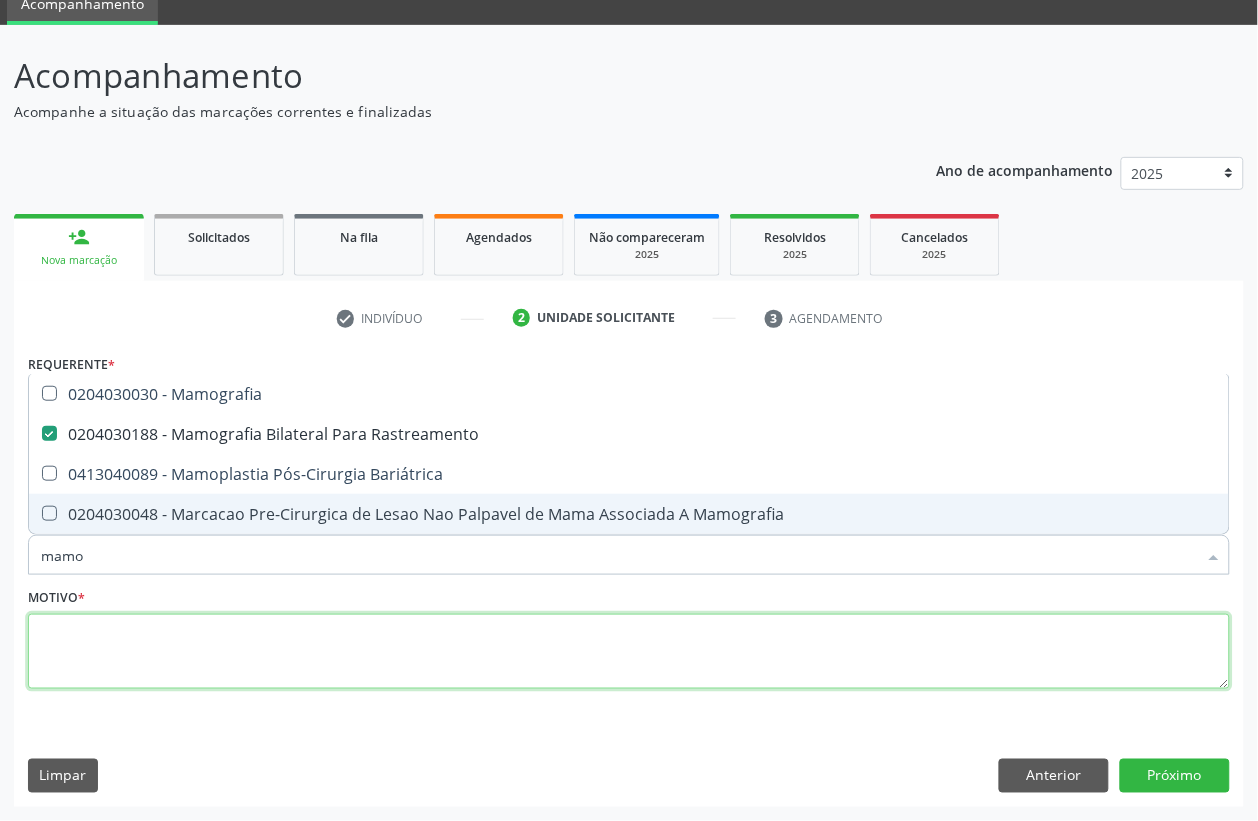 click at bounding box center (629, 652) 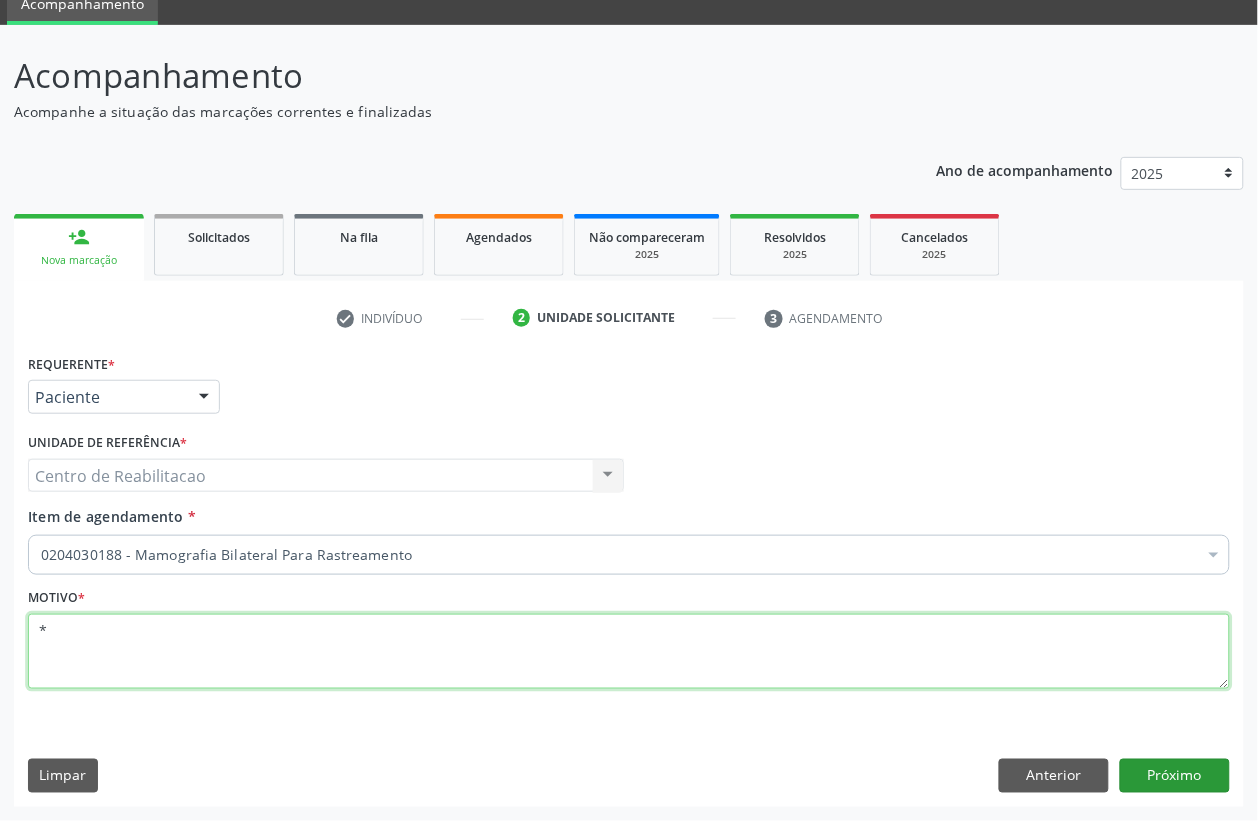 type on "*" 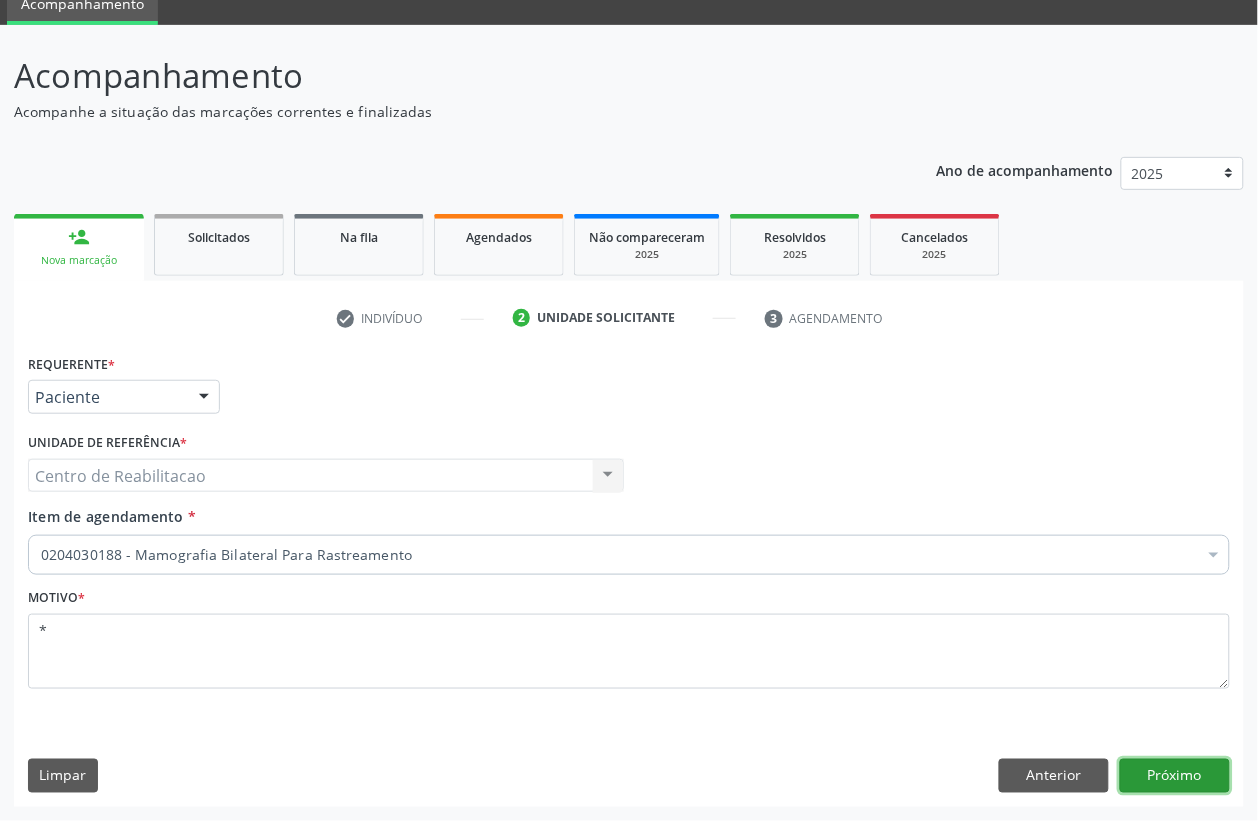 click on "Próximo" at bounding box center [1175, 776] 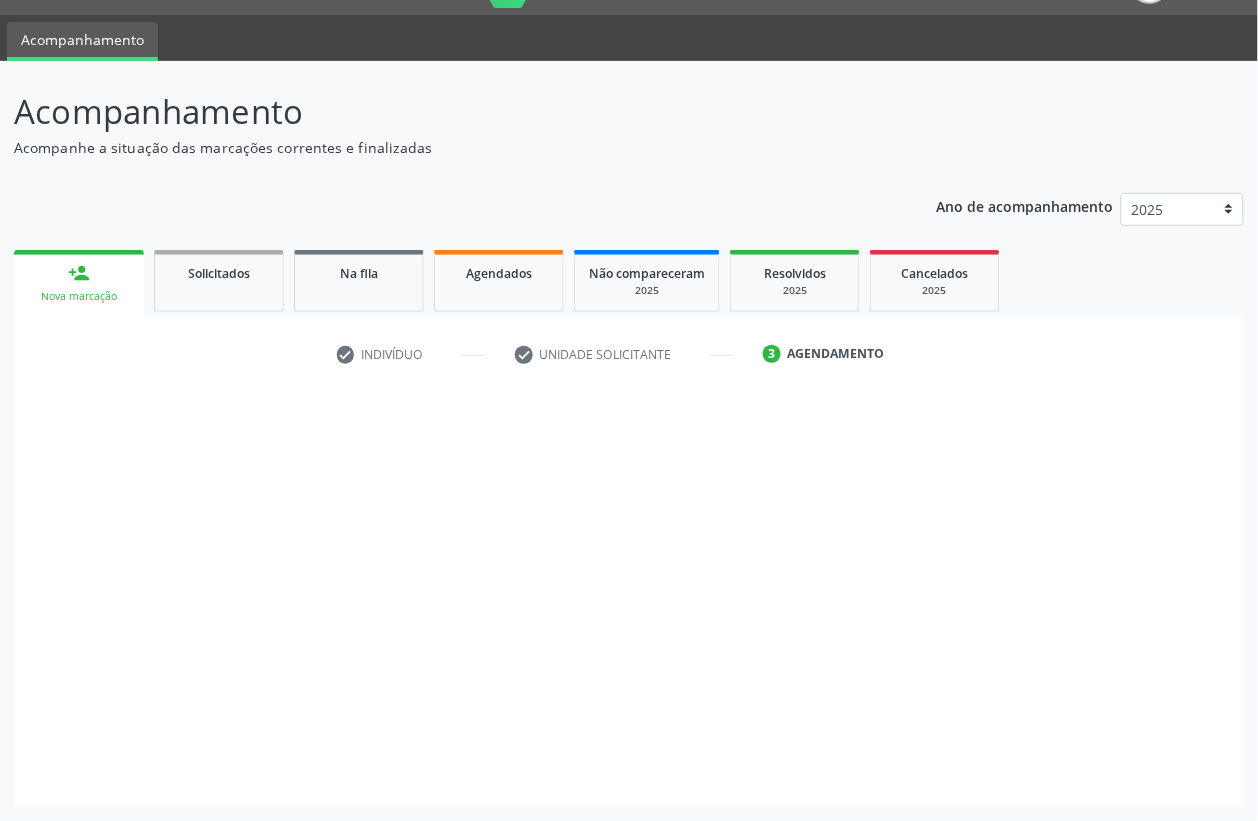 scroll, scrollTop: 50, scrollLeft: 0, axis: vertical 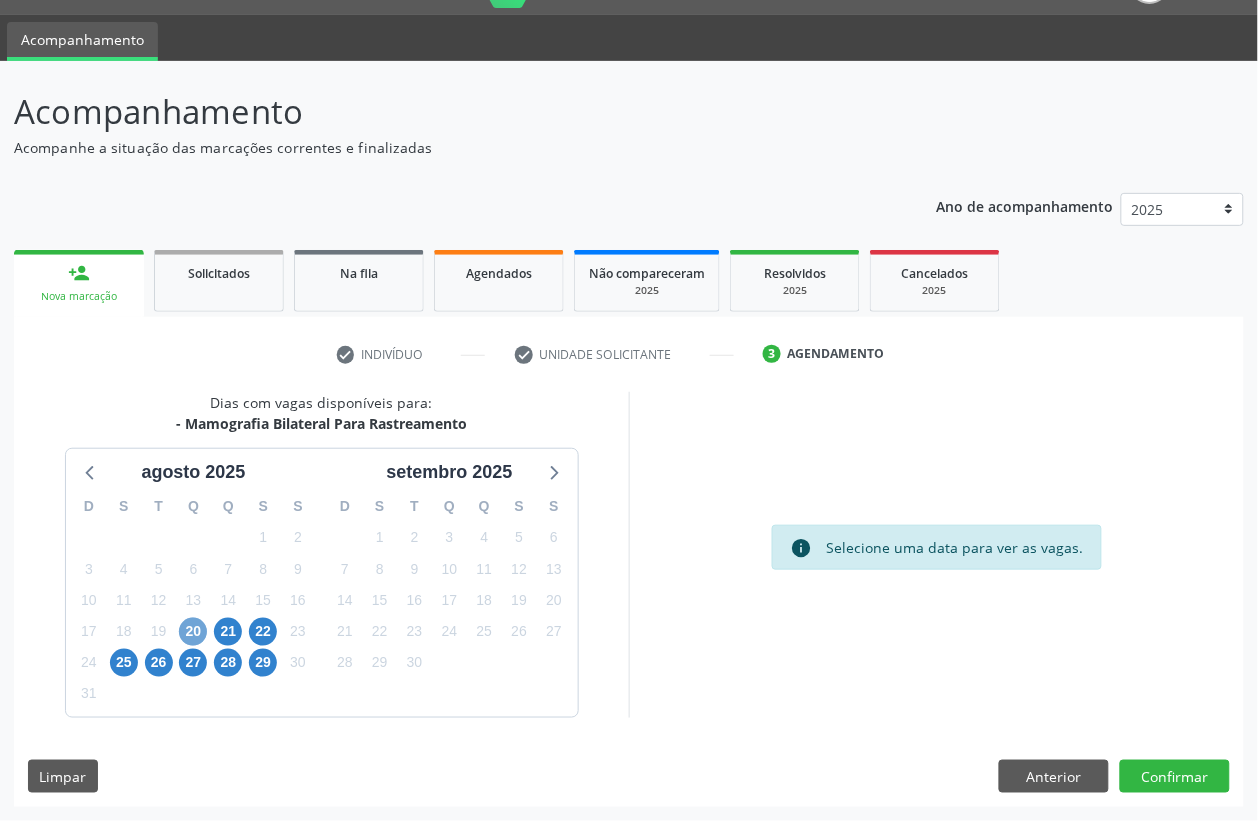 click on "20" at bounding box center [193, 632] 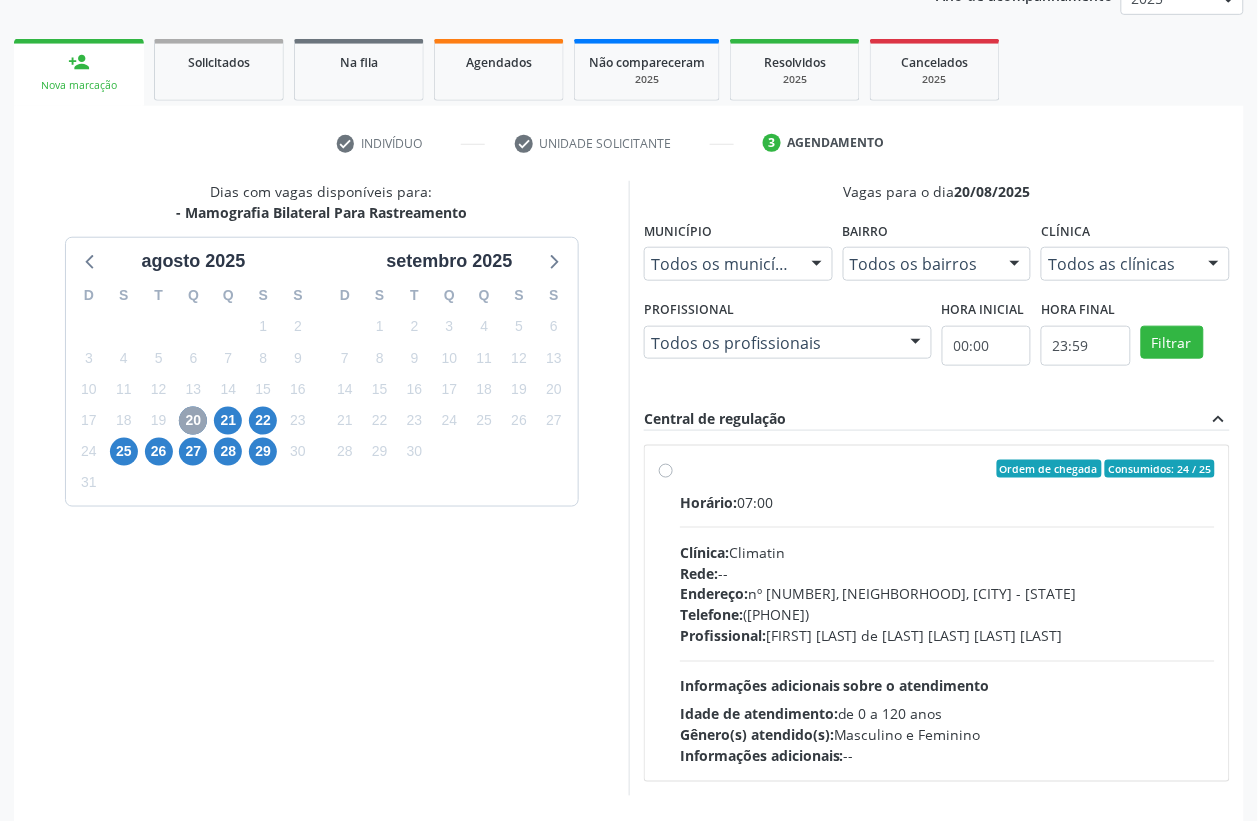 scroll, scrollTop: 300, scrollLeft: 0, axis: vertical 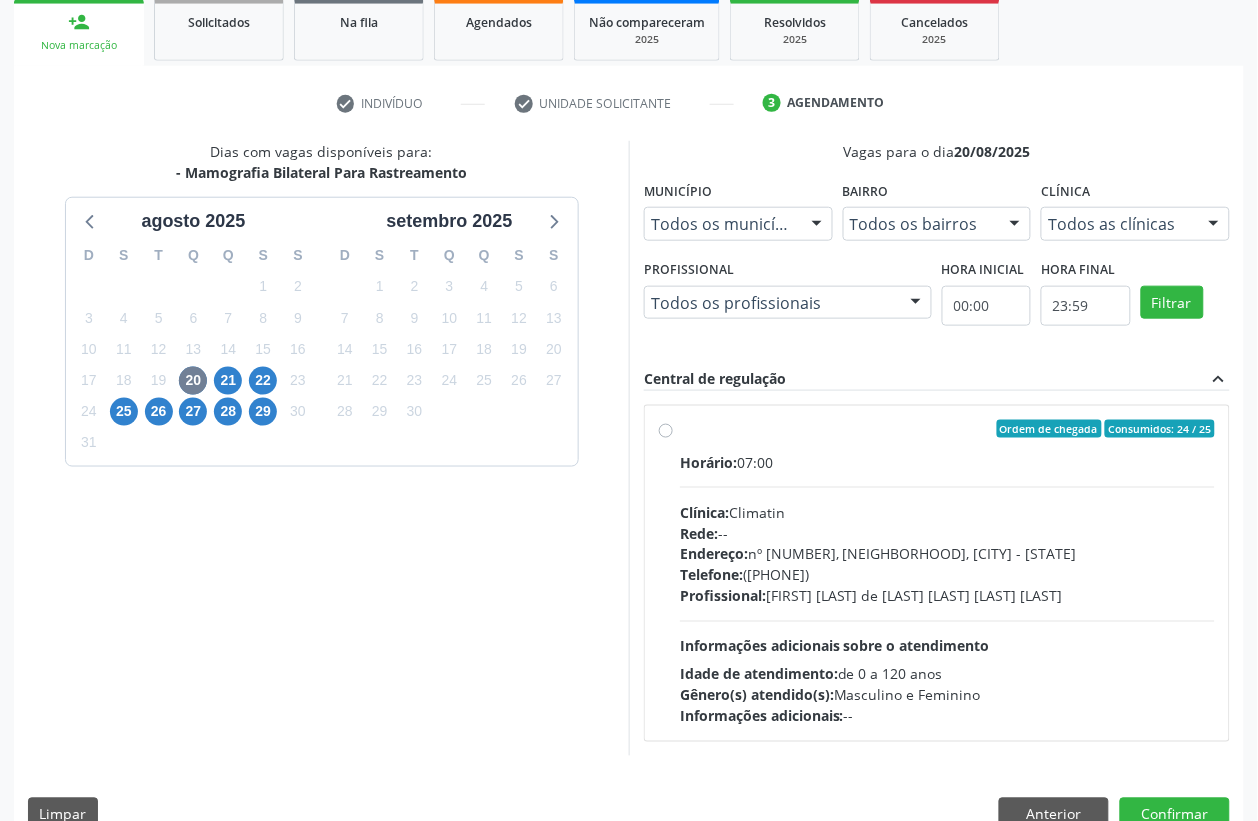 click on "Ordem de chegada
Consumidos: 24 / 25
Horário:   07:00
Clínica:  Climatin
Rede:
--
Endereço:   nº [NUMBER], [NEIGHBORHOOD], [CITY] - [STATE]
Telefone:   ([PHONE])
Profissional:
[FIRST] [LAST] de [LAST] [LAST] [LAST] [LAST]
Informações adicionais sobre o atendimento
Idade de atendimento:
de 0 a 120 anos
Gênero(s) atendido(s):
Masculino e Feminino
Informações adicionais:
--" at bounding box center [947, 573] 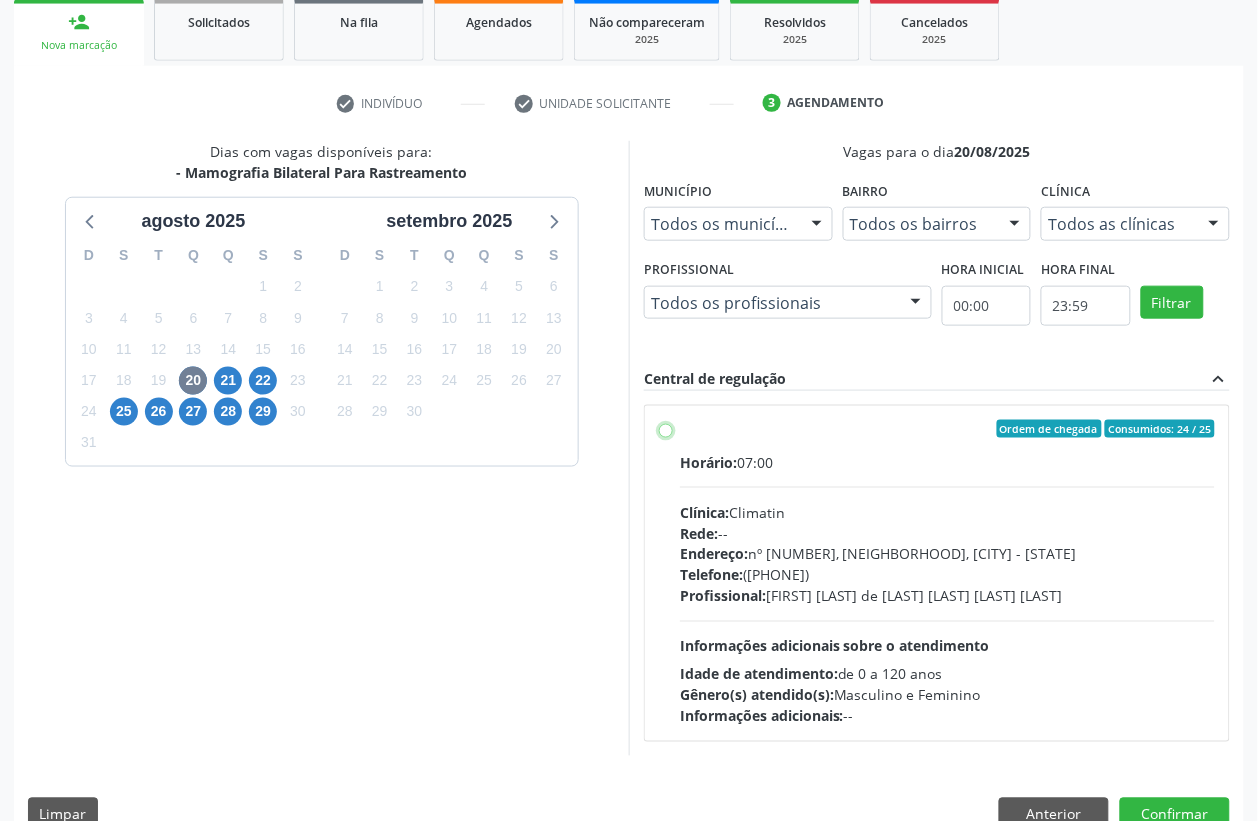 click on "Ordem de chegada
Consumidos: 24 / 25
Horário:   07:00
Clínica:  Climatin
Rede:
--
Endereço:   nº [NUMBER], [NEIGHBORHOOD], [CITY] - [STATE]
Telefone:   ([PHONE])
Profissional:
[FIRST] [LAST] de [LAST] [LAST] [LAST] [LAST]
Informações adicionais sobre o atendimento
Idade de atendimento:
de 0 a 120 anos
Gênero(s) atendido(s):
Masculino e Feminino
Informações adicionais:
--" at bounding box center [666, 429] 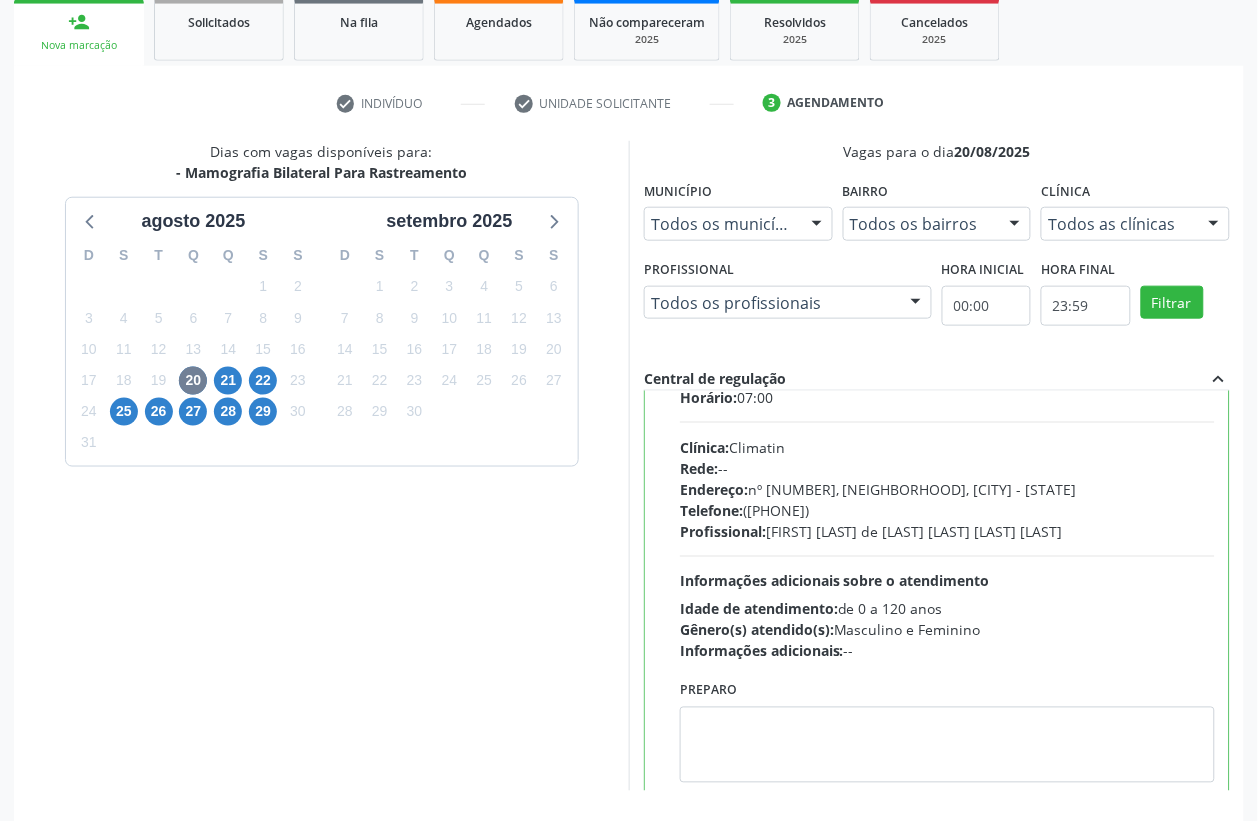 scroll, scrollTop: 100, scrollLeft: 0, axis: vertical 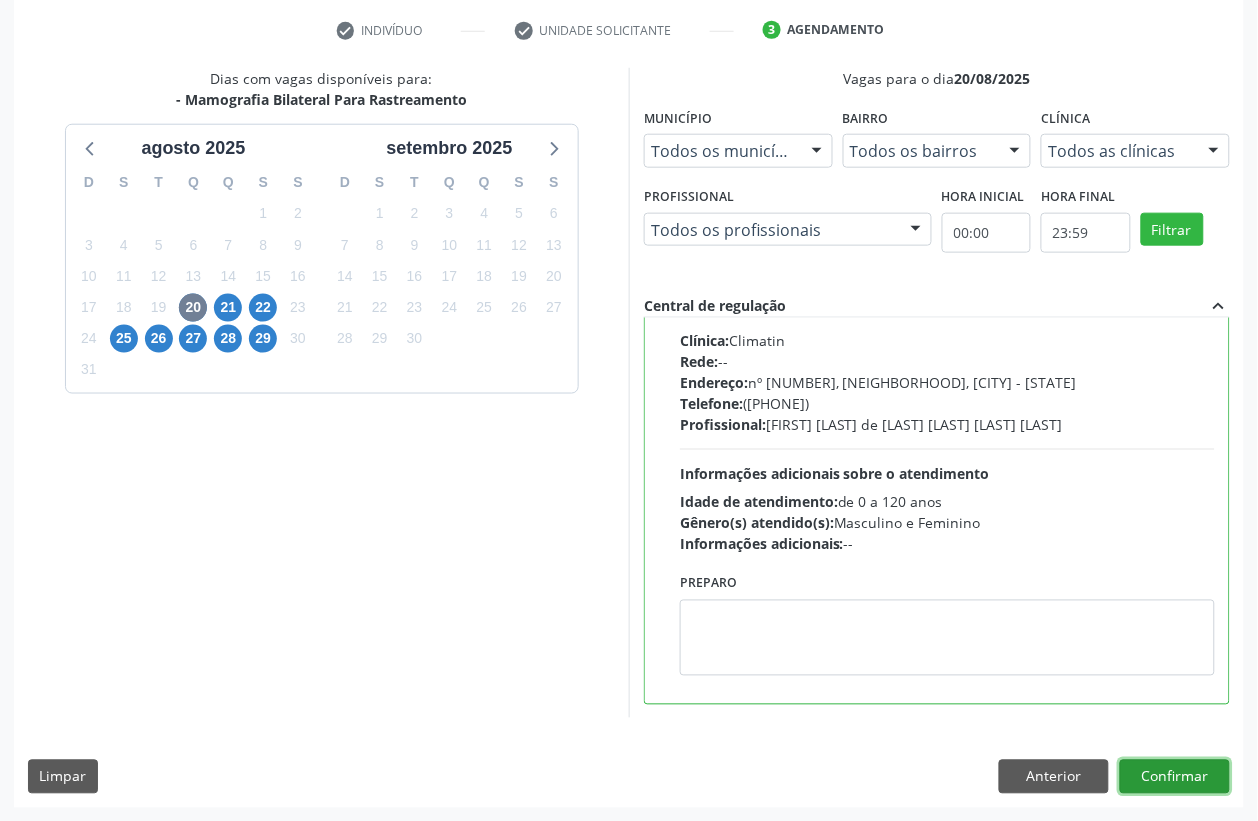 click on "Confirmar" at bounding box center [1175, 777] 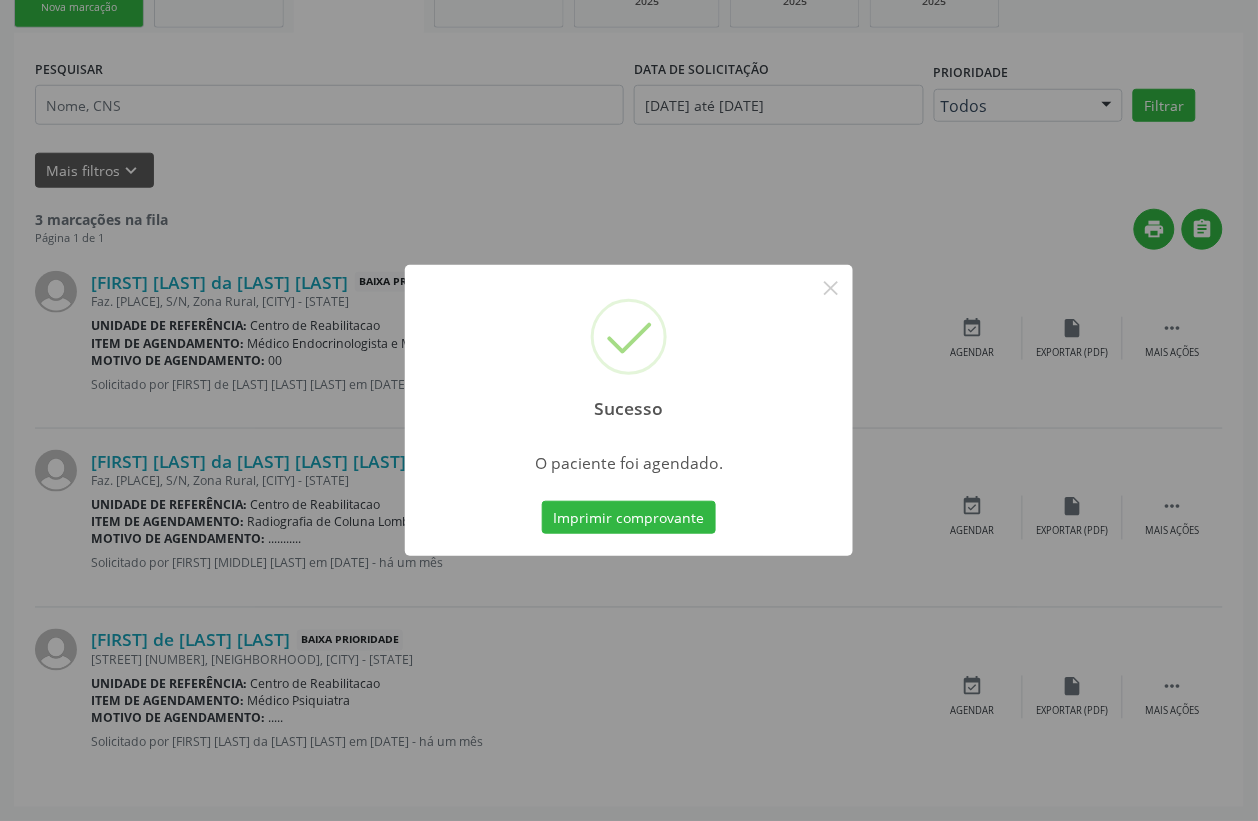 scroll, scrollTop: 0, scrollLeft: 0, axis: both 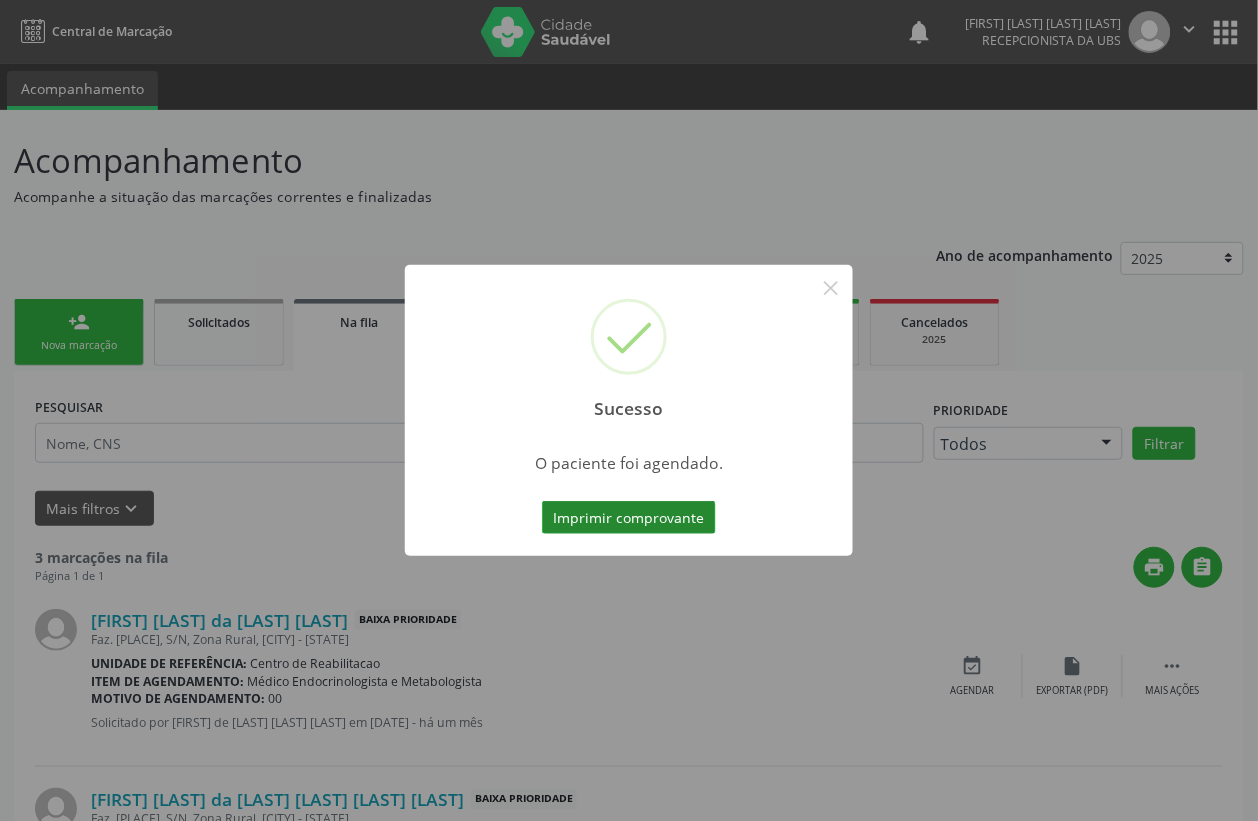 click on "Imprimir comprovante" at bounding box center [629, 518] 